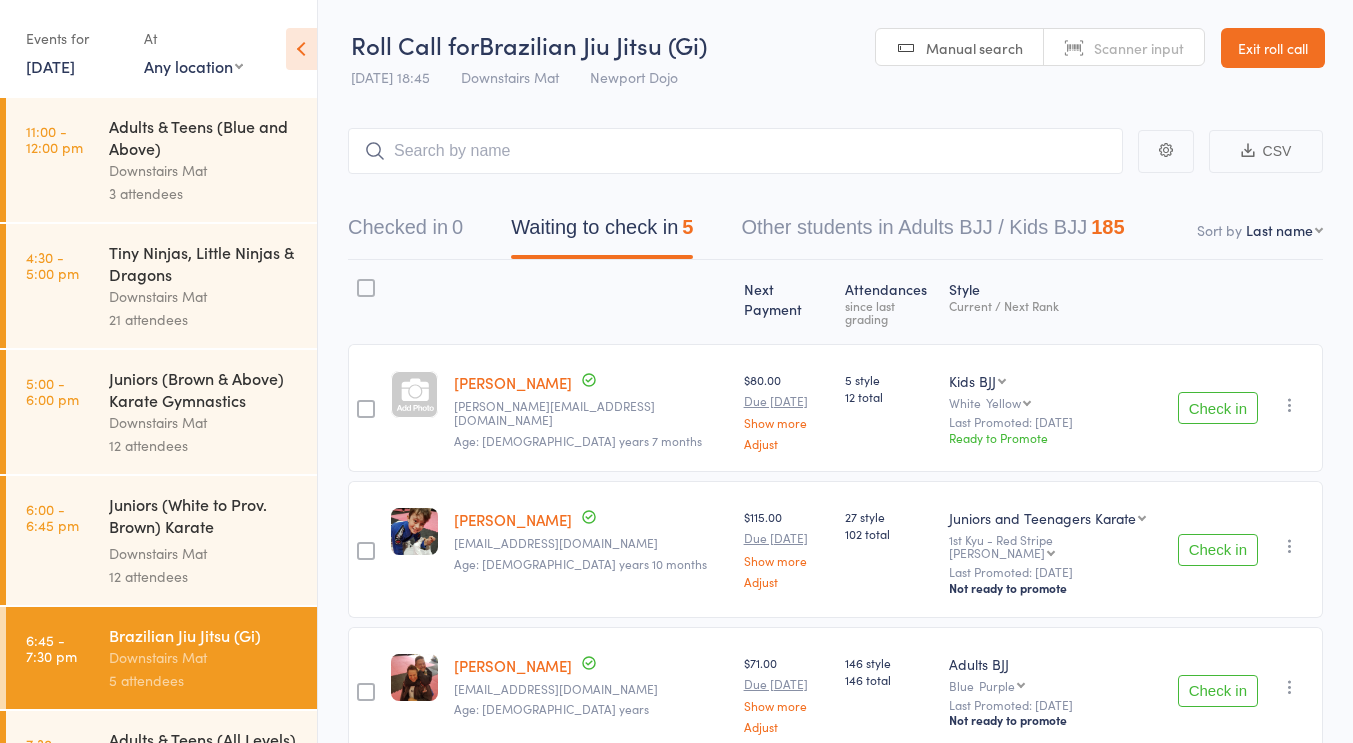 scroll, scrollTop: 0, scrollLeft: 0, axis: both 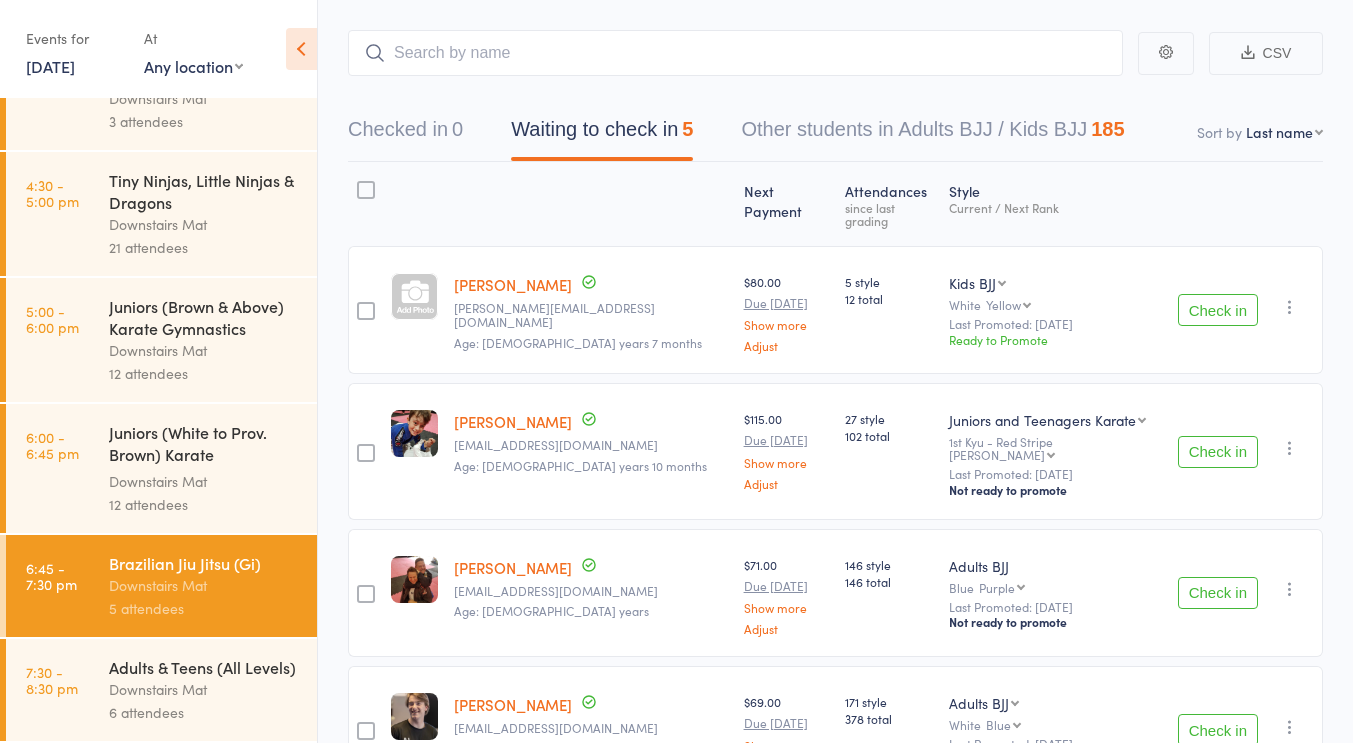 click on "Adults & Teens (All Levels)" at bounding box center (204, 667) 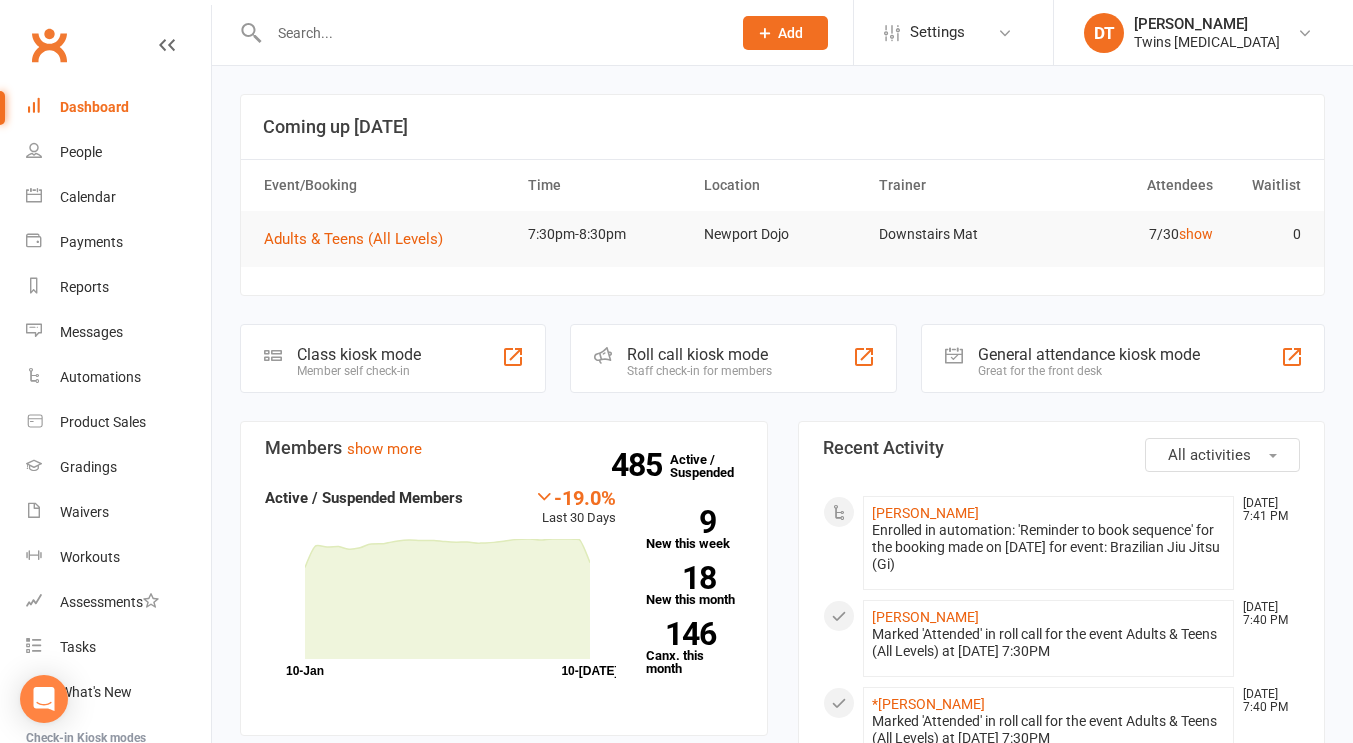 scroll, scrollTop: 0, scrollLeft: 0, axis: both 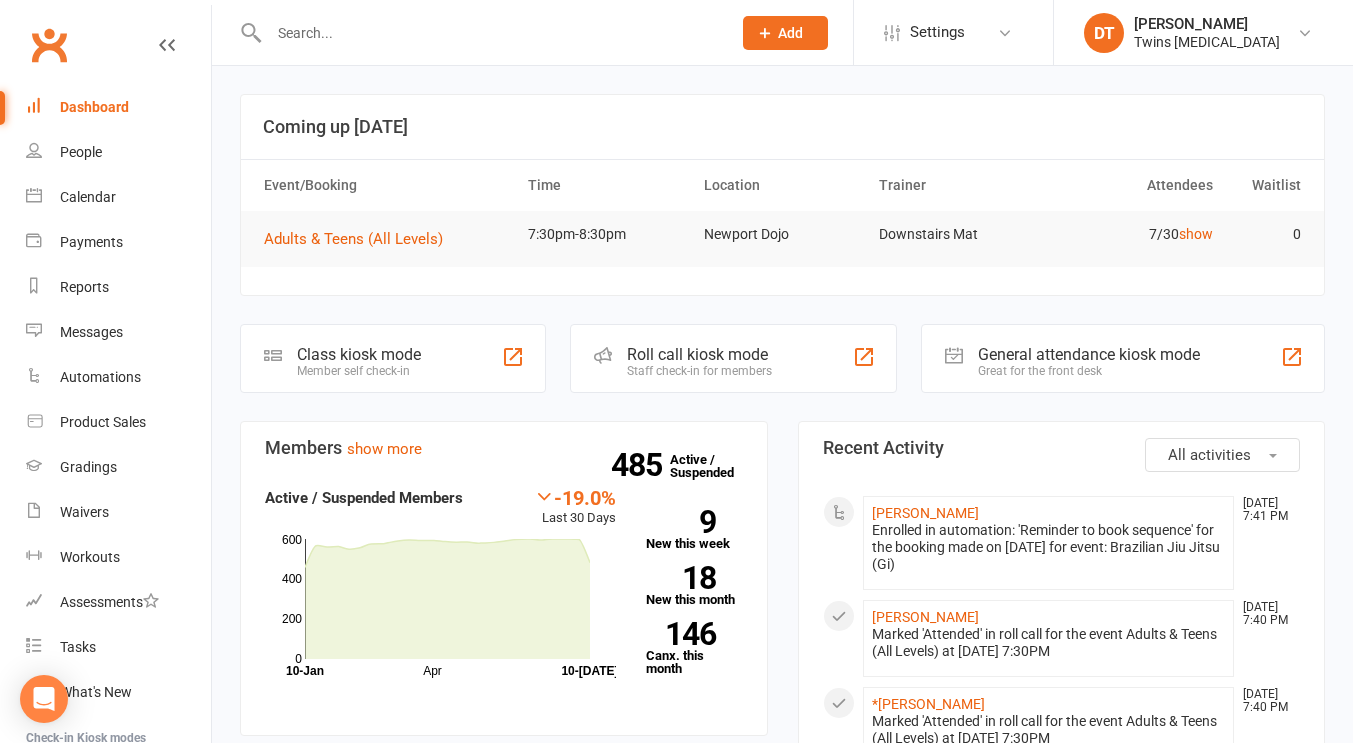 click on "Staff check-in for members" 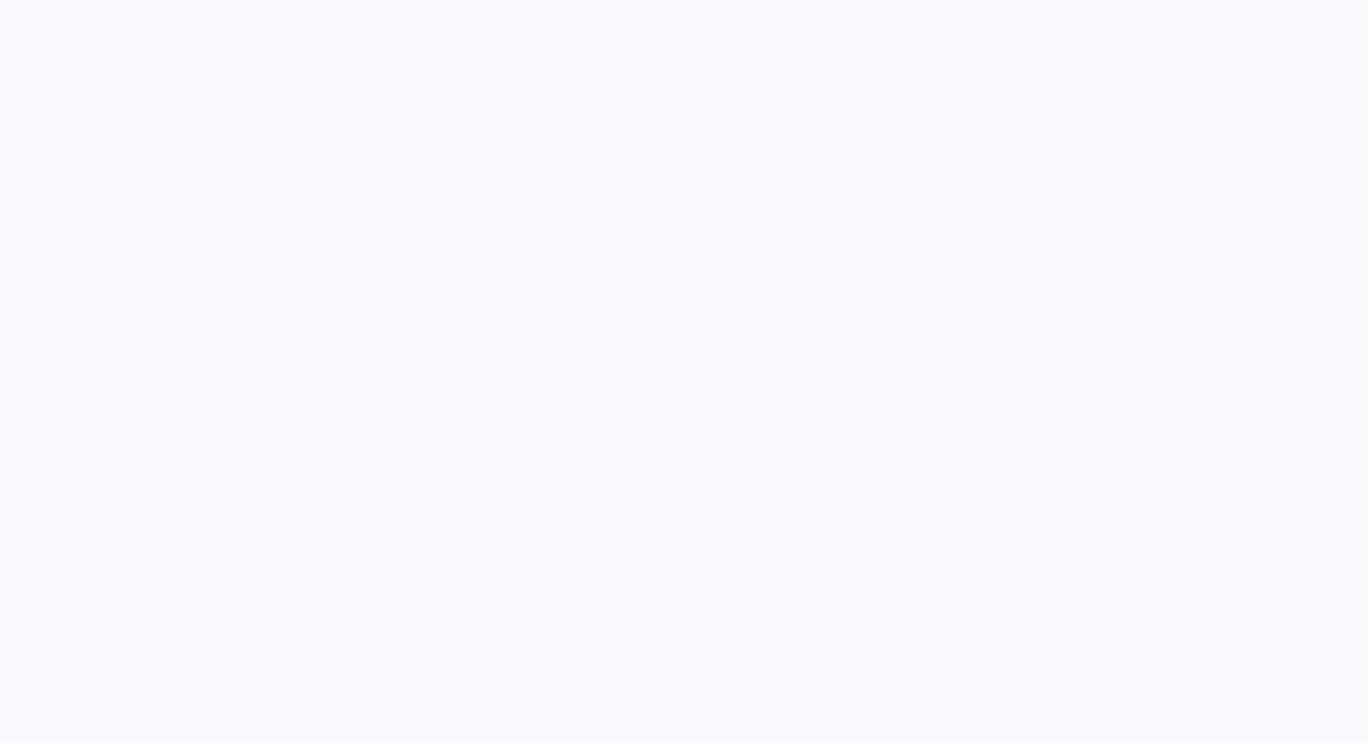 scroll, scrollTop: 0, scrollLeft: 0, axis: both 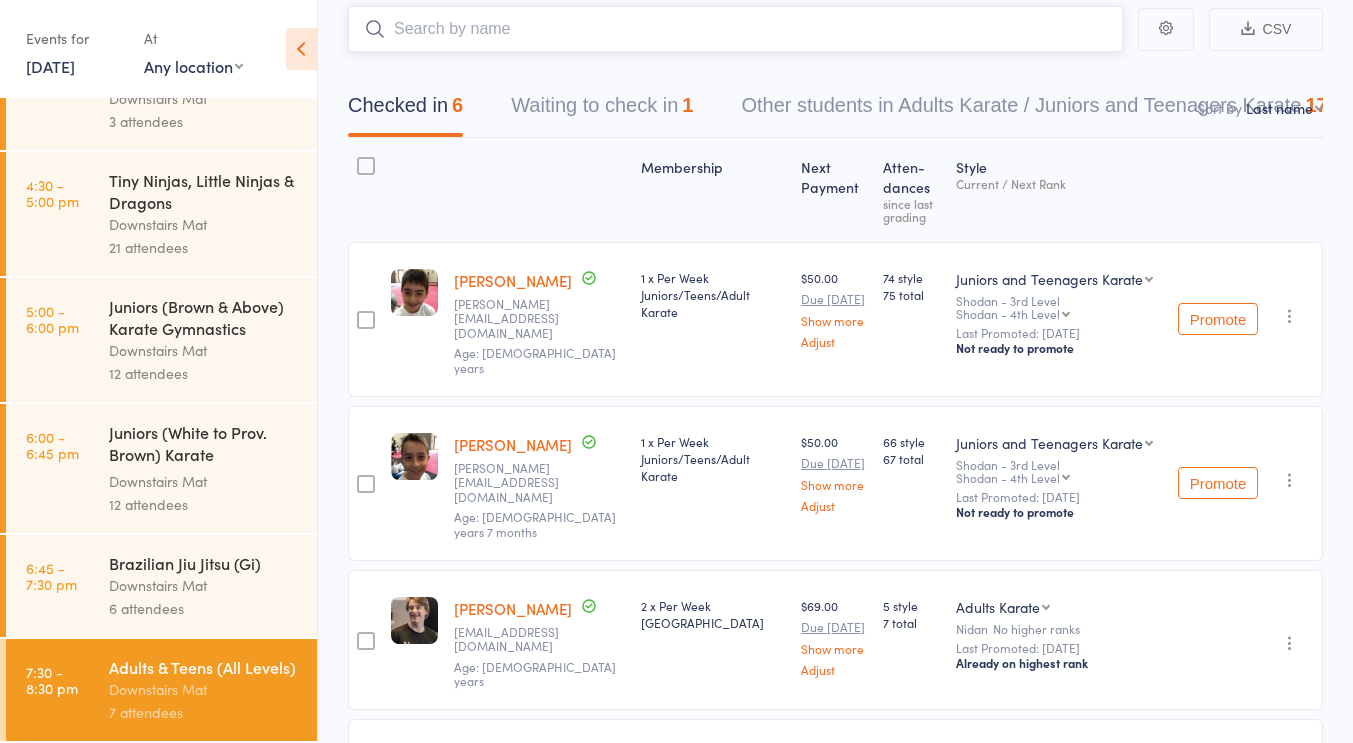 click on "Waiting to check in  1" at bounding box center (602, 110) 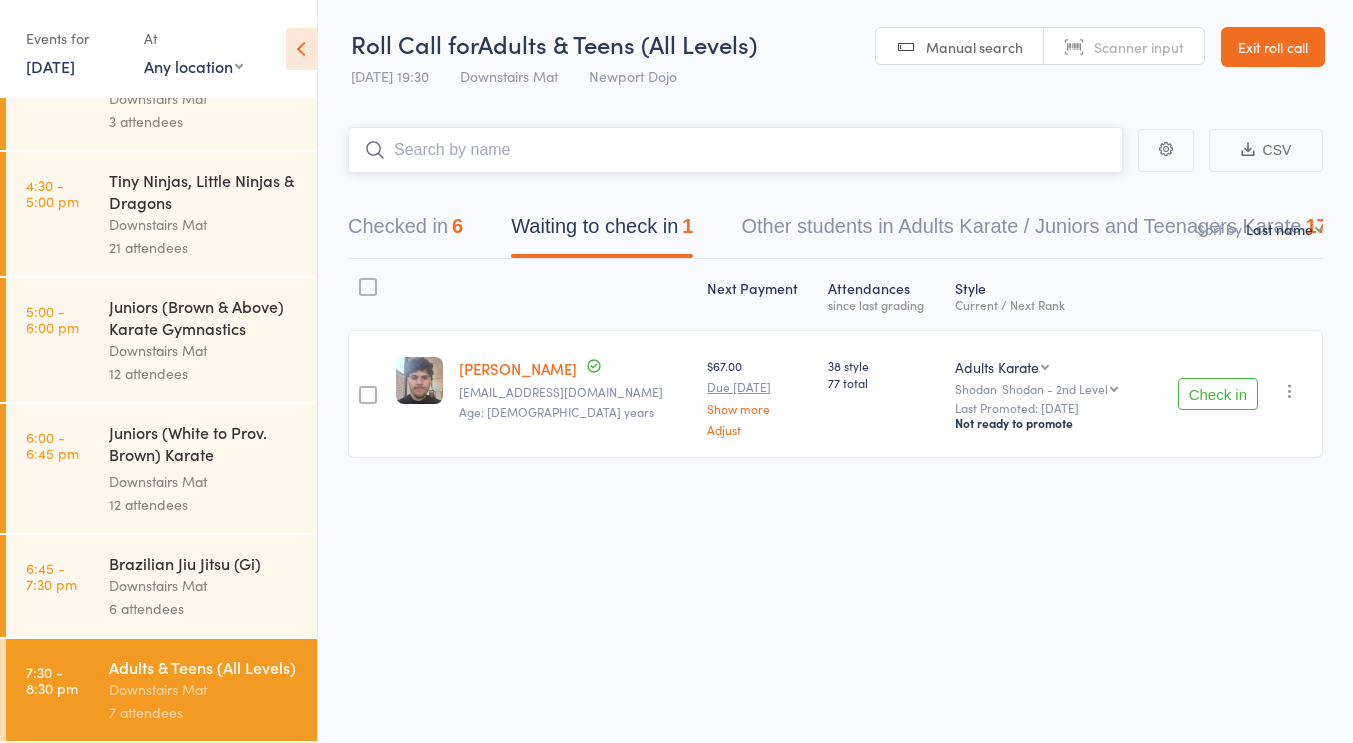scroll, scrollTop: 1, scrollLeft: 0, axis: vertical 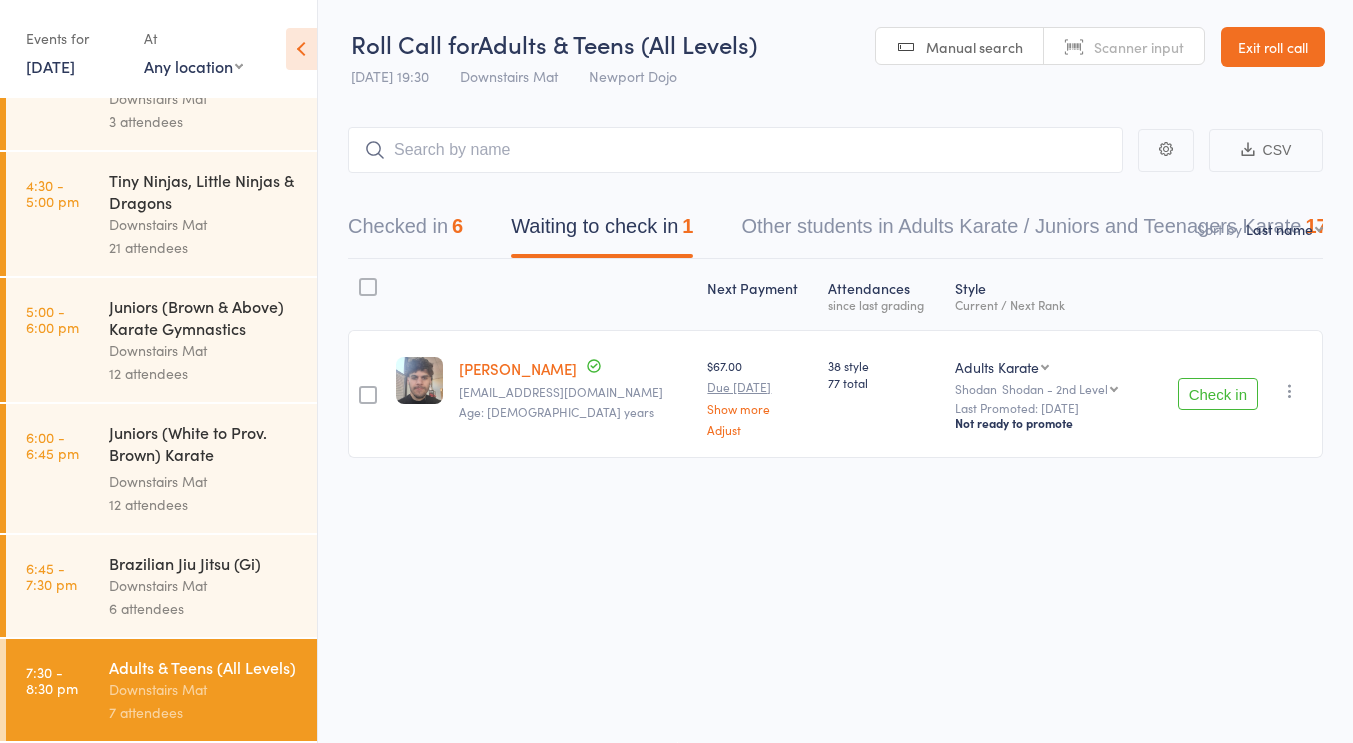 click on "Check in" at bounding box center (1218, 394) 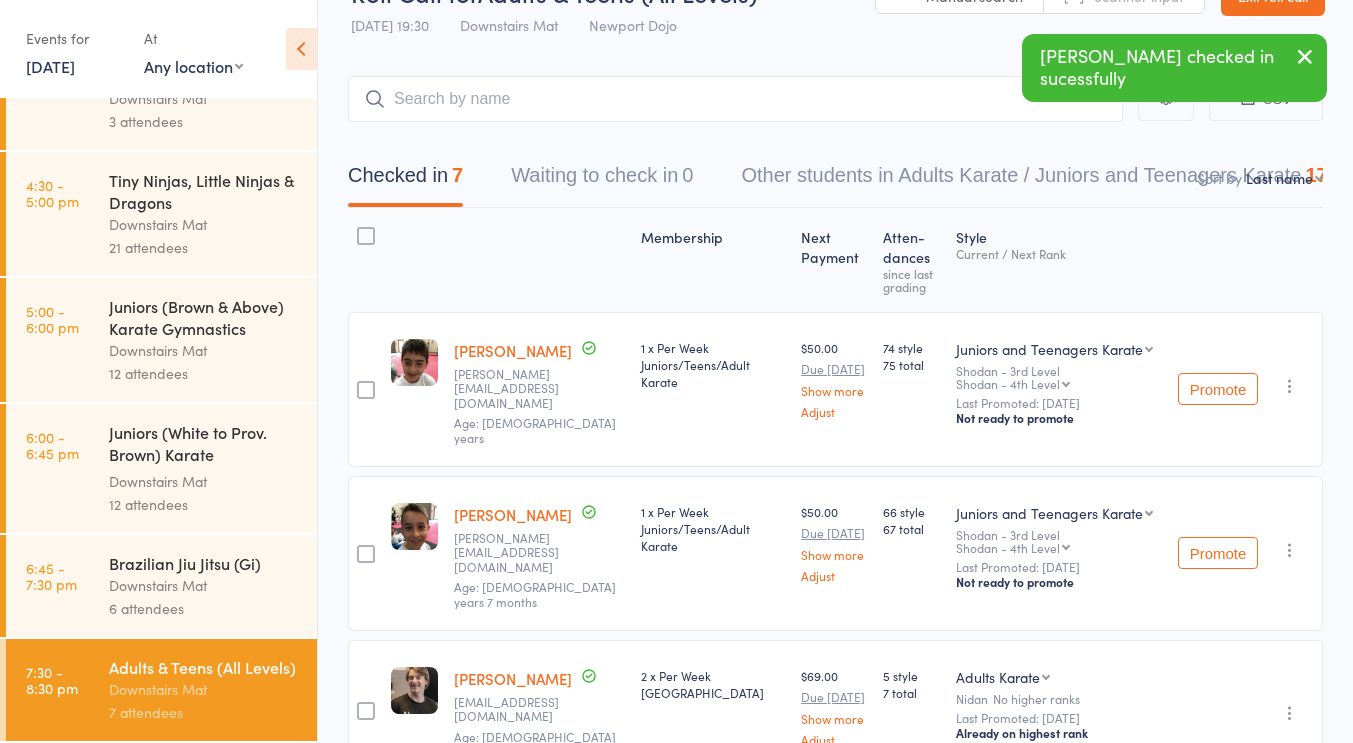 scroll, scrollTop: 0, scrollLeft: 0, axis: both 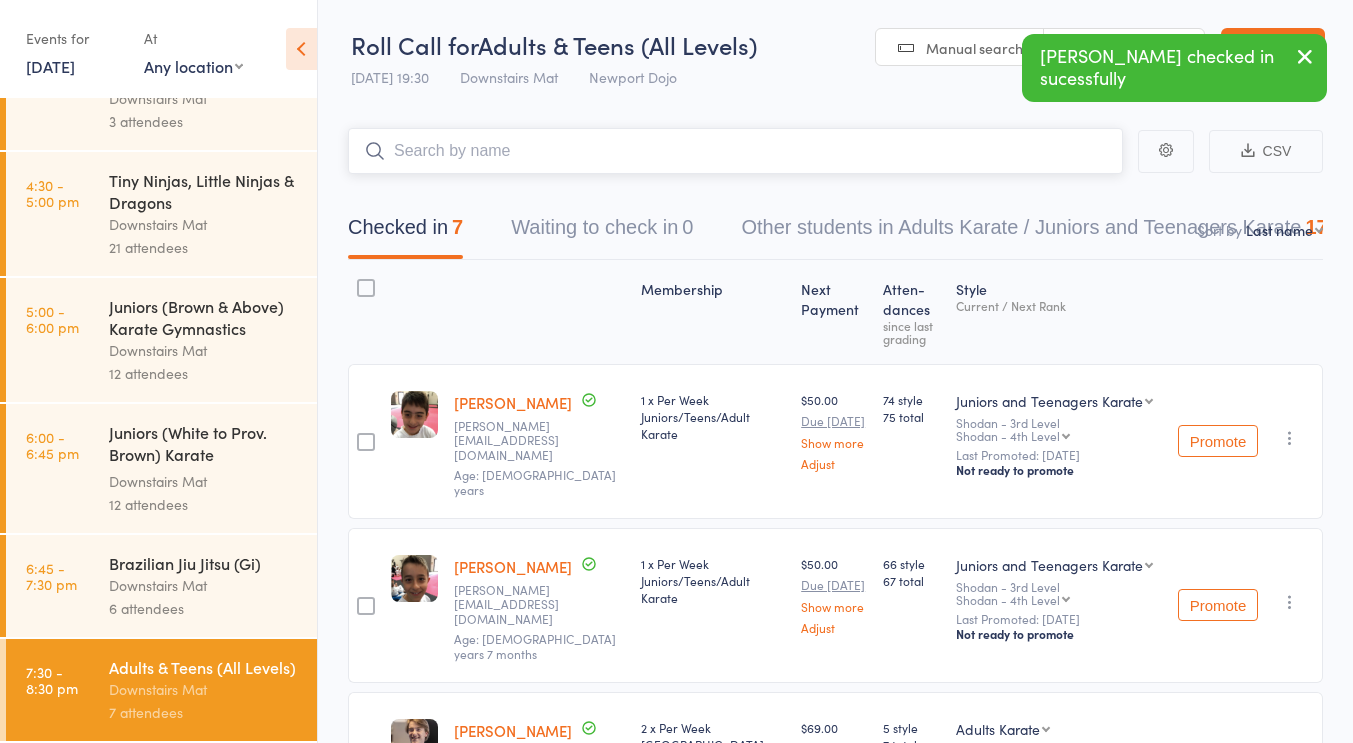 click at bounding box center [735, 151] 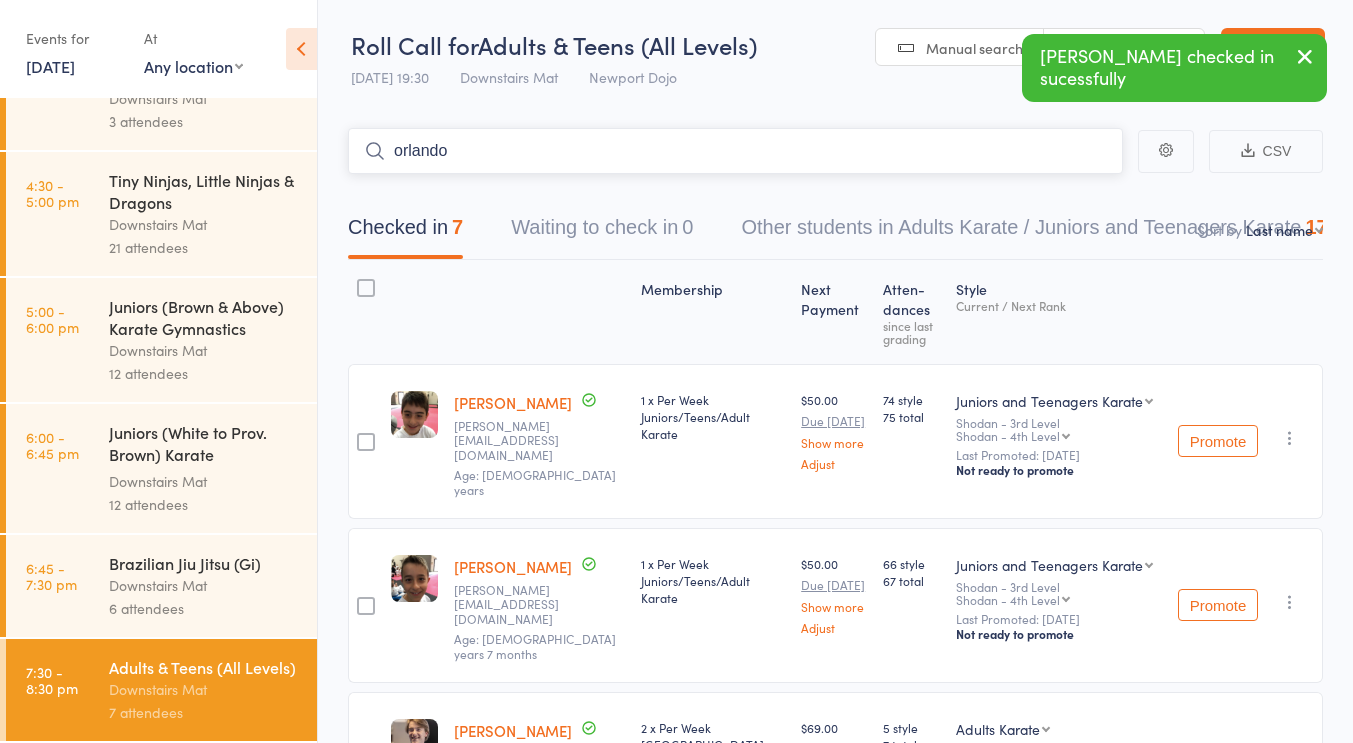 type on "orlando b" 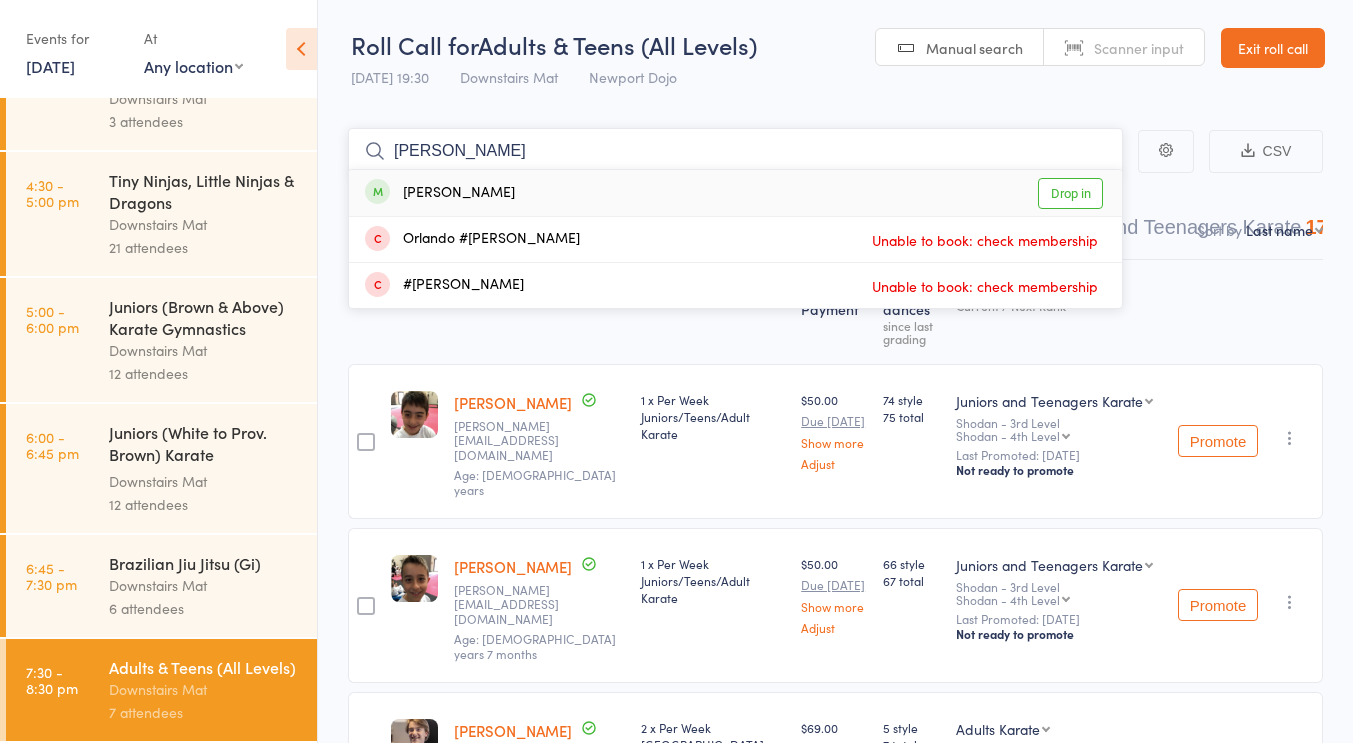 type 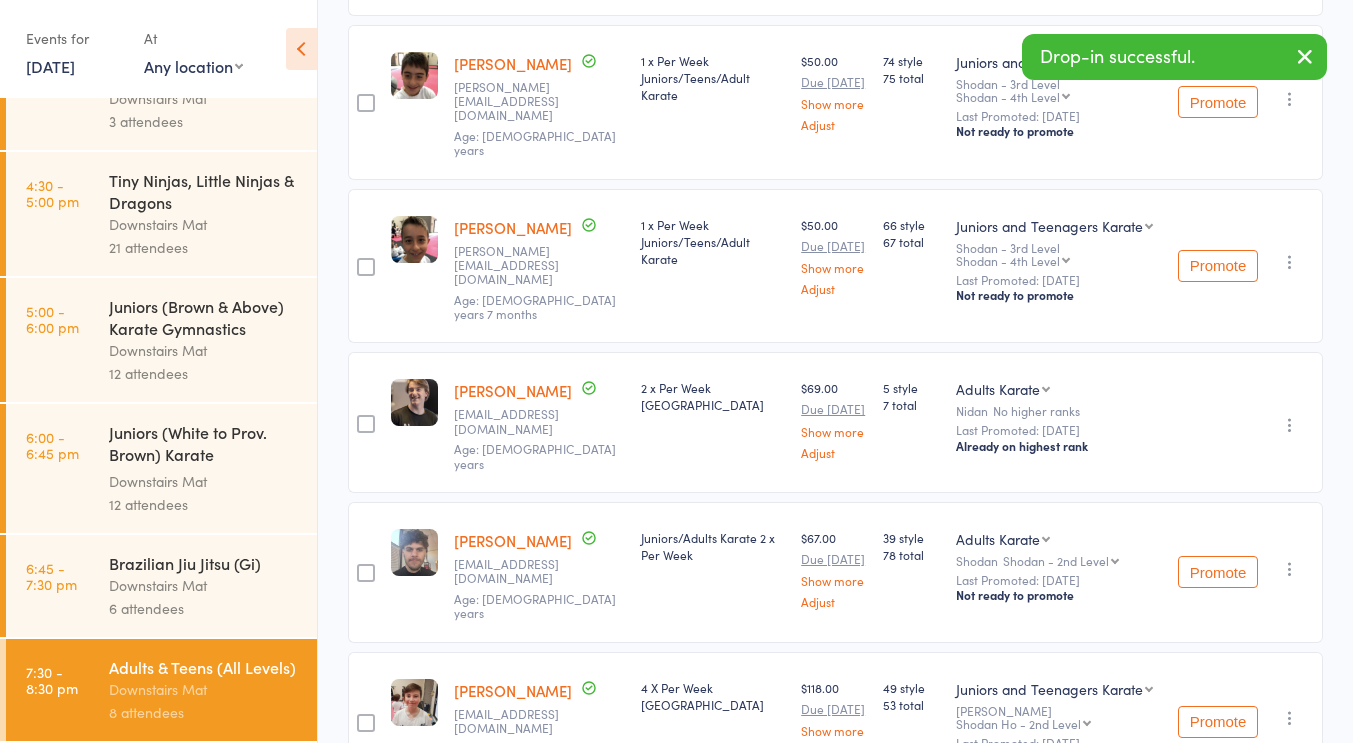 scroll, scrollTop: 490, scrollLeft: 0, axis: vertical 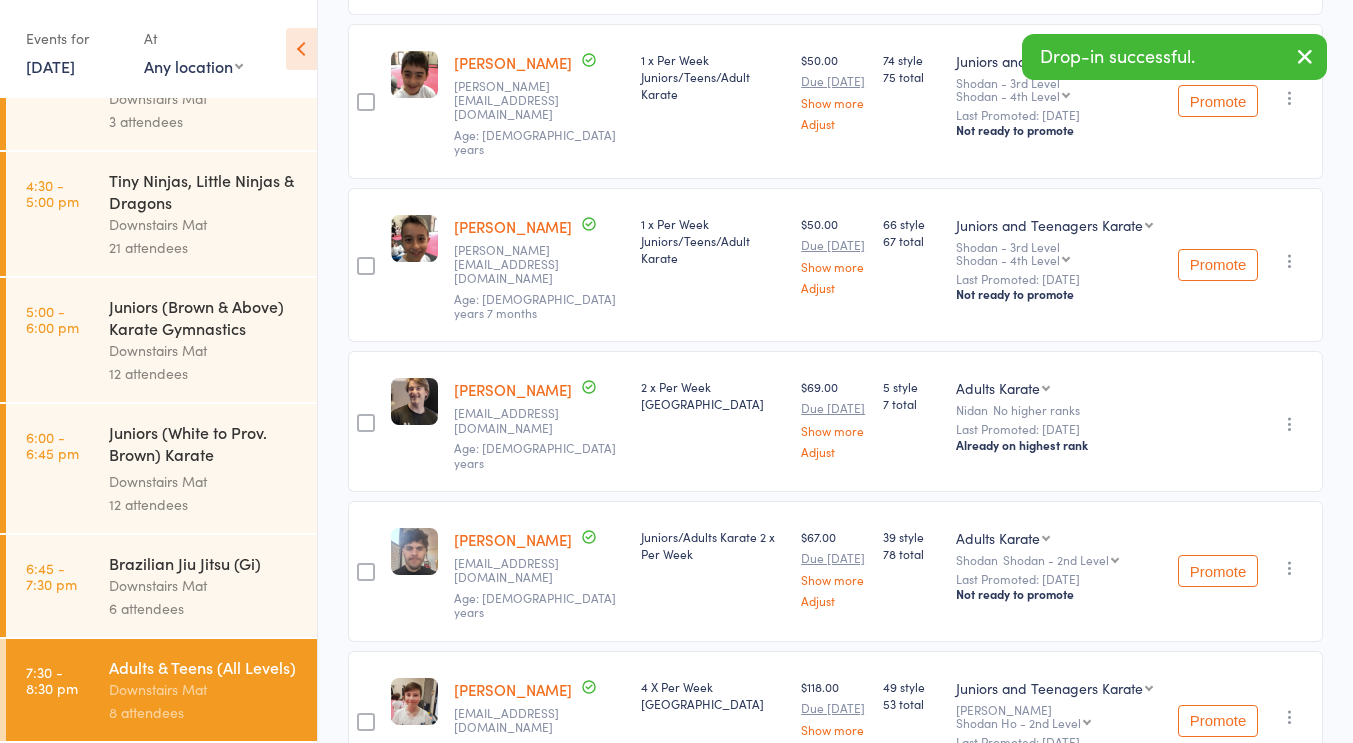 click on "Aidan Loughlin    Aidan.Loughlin2@gmail.com Age: 21 years" at bounding box center (539, 421) 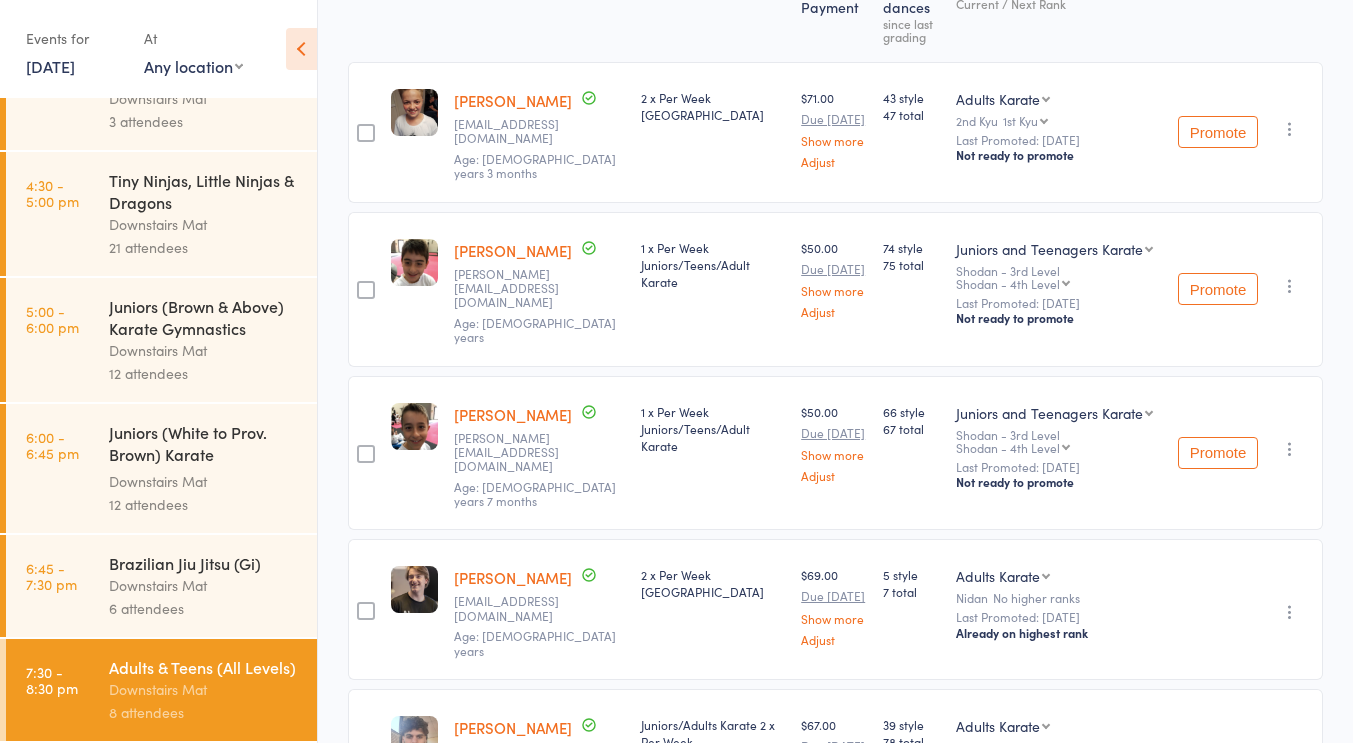 scroll, scrollTop: 298, scrollLeft: 0, axis: vertical 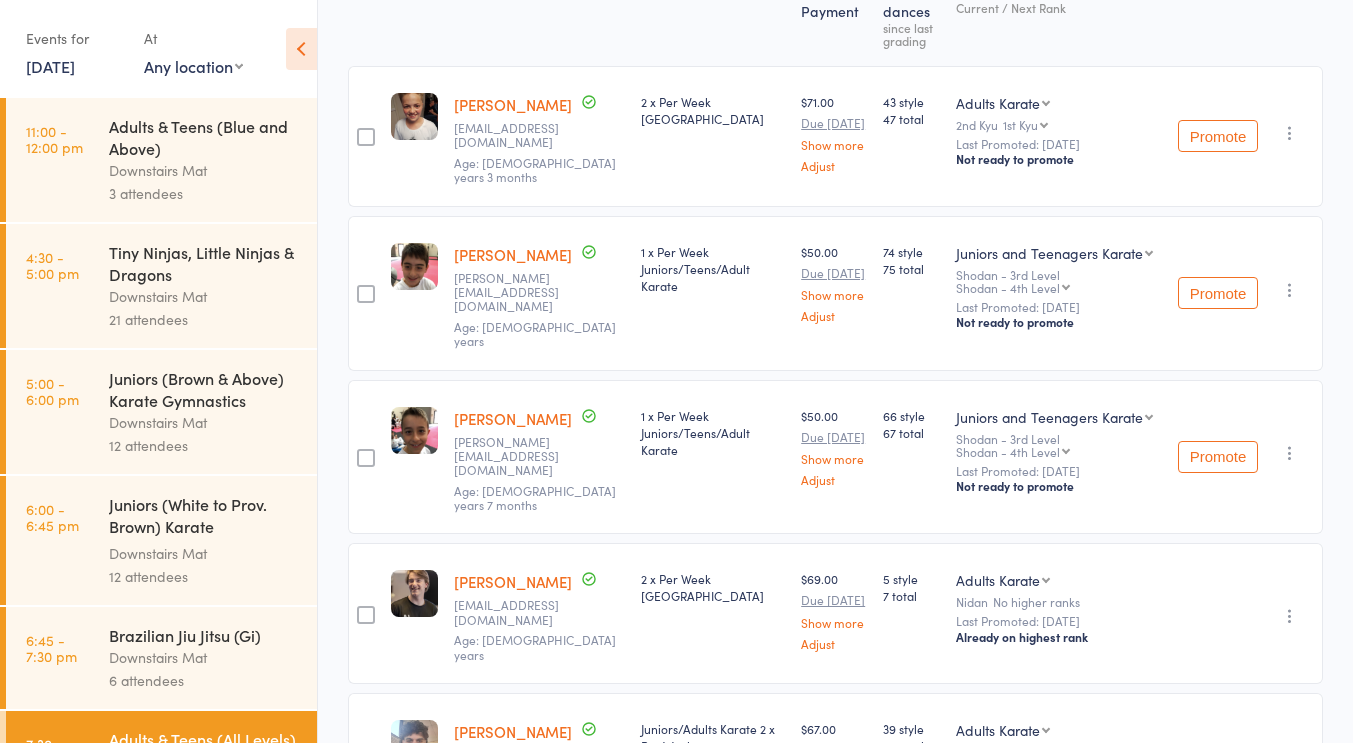 click at bounding box center [301, 49] 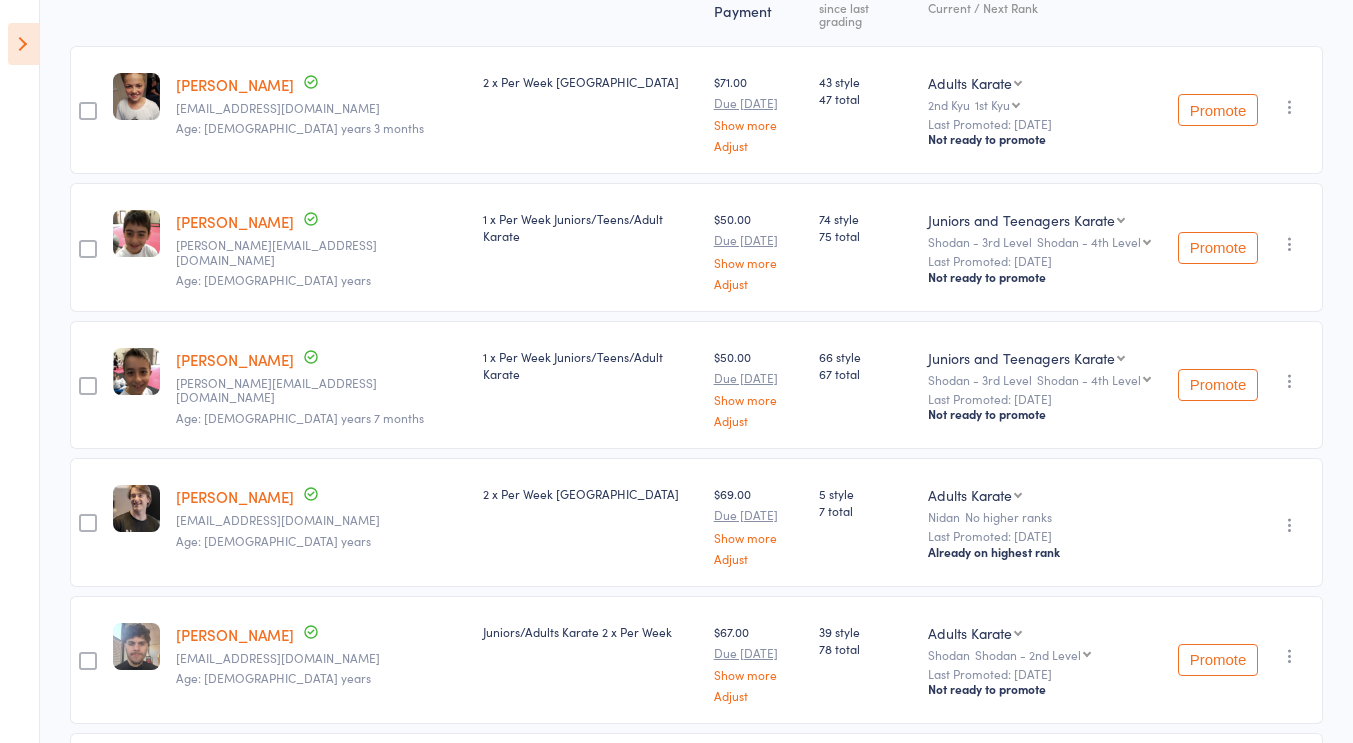scroll, scrollTop: 0, scrollLeft: 0, axis: both 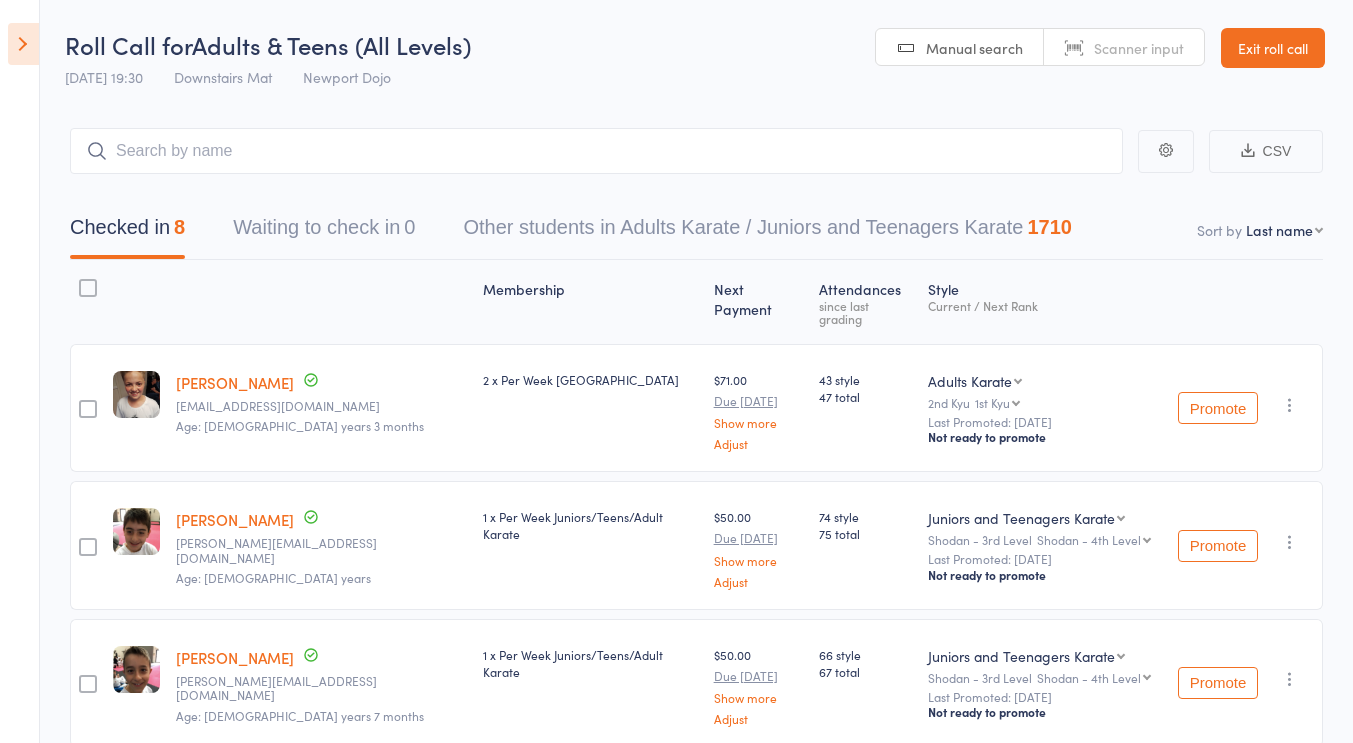 click at bounding box center [23, 44] 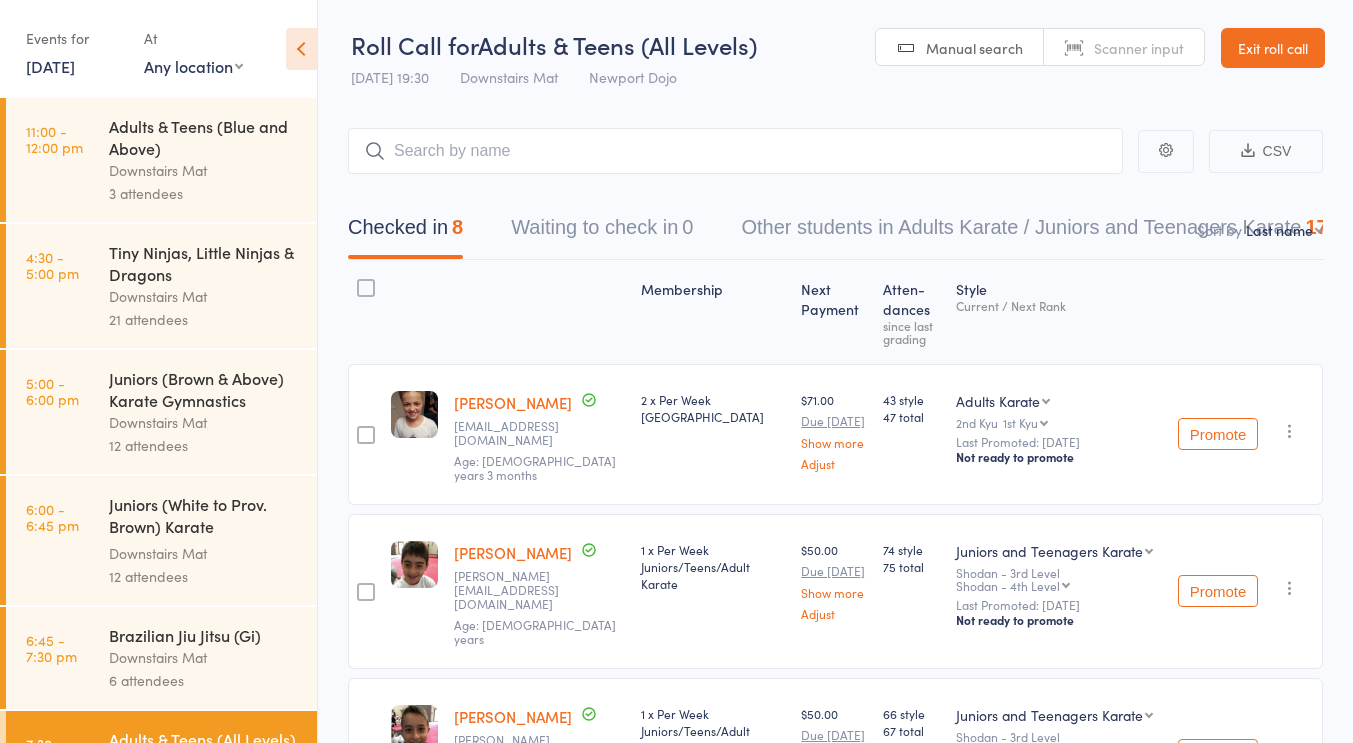 click on "Roll Call for  Adults & Teens (All Levels) 10 Jul 19:30  Downstairs Mat  Newport Dojo" at bounding box center [554, 63] 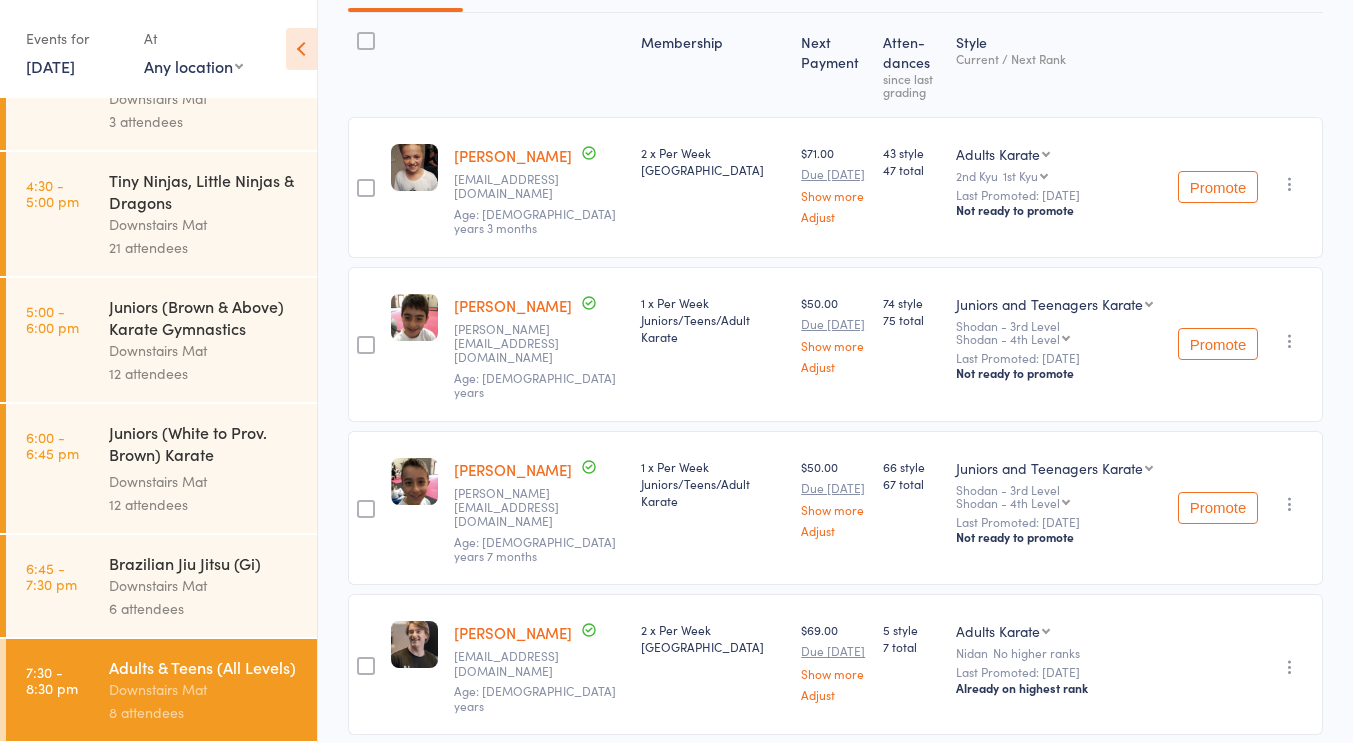 scroll, scrollTop: 280, scrollLeft: 0, axis: vertical 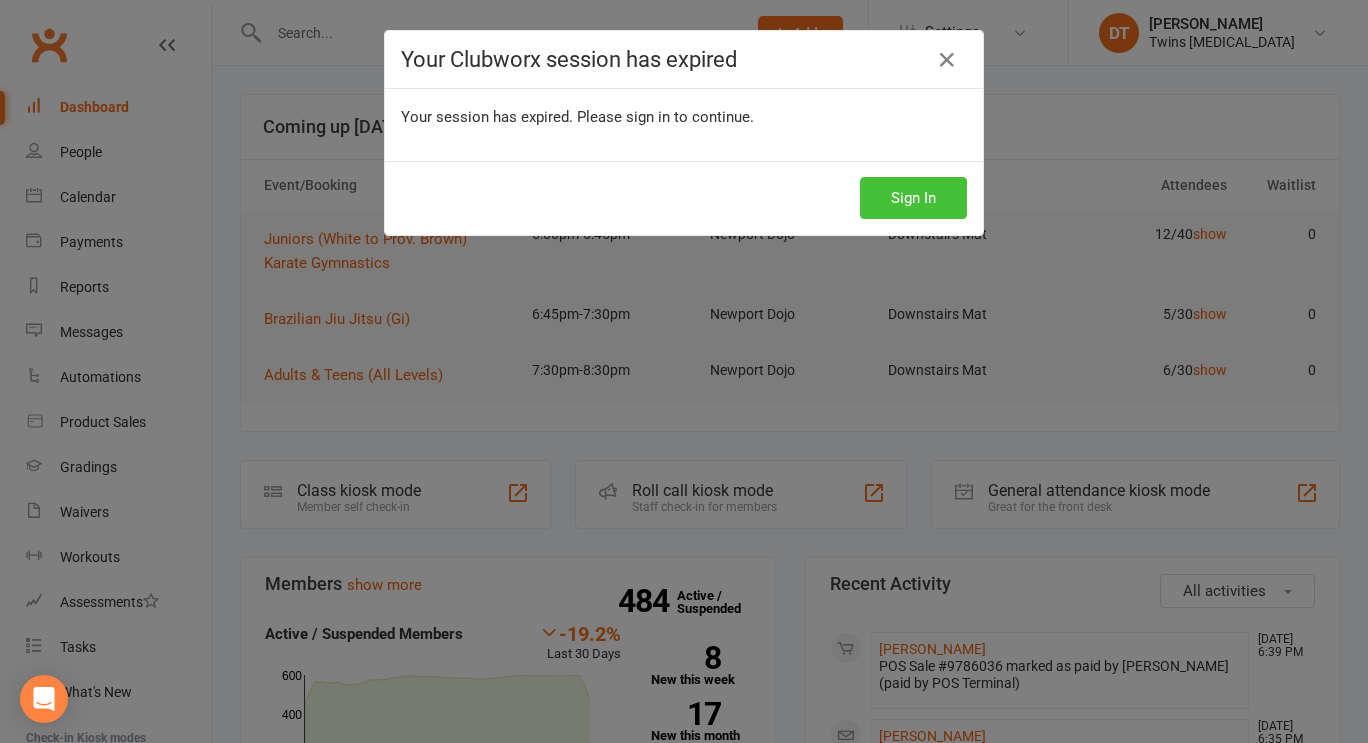 click on "Sign In" at bounding box center (913, 198) 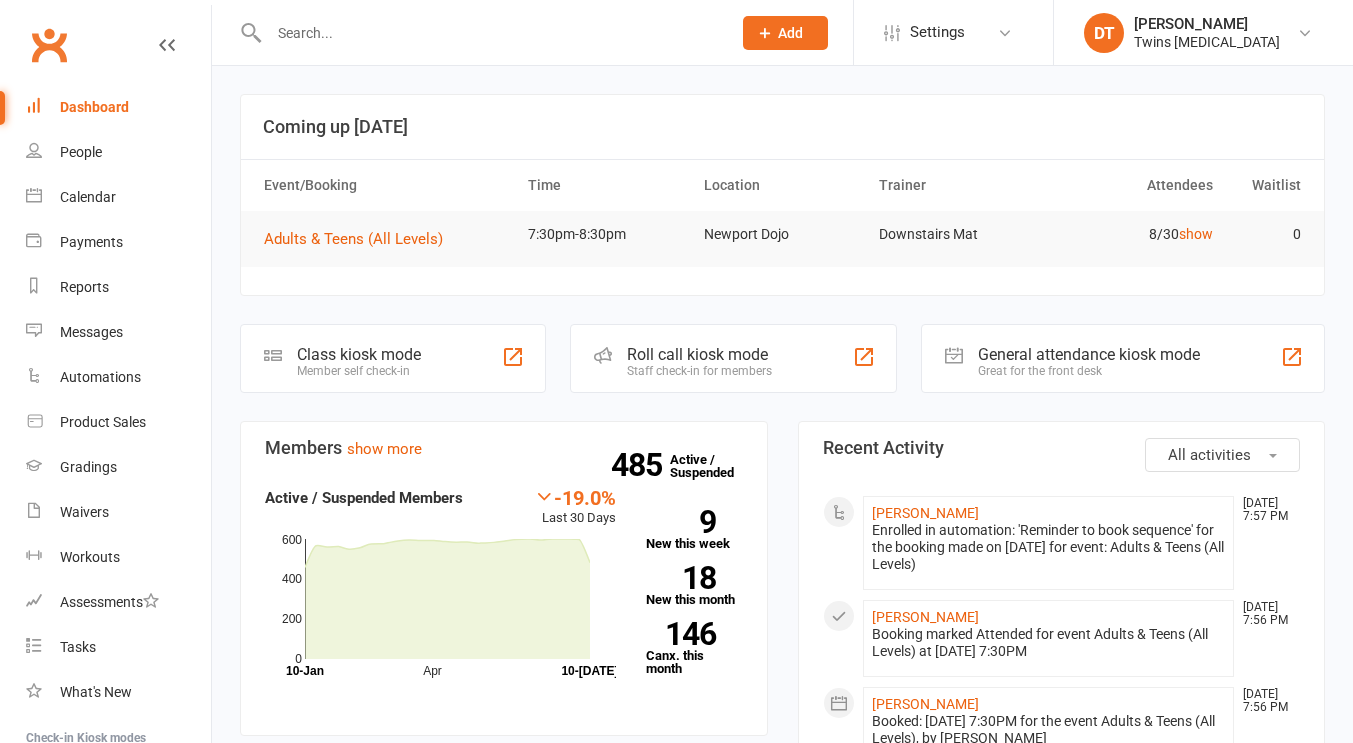 scroll, scrollTop: 0, scrollLeft: 0, axis: both 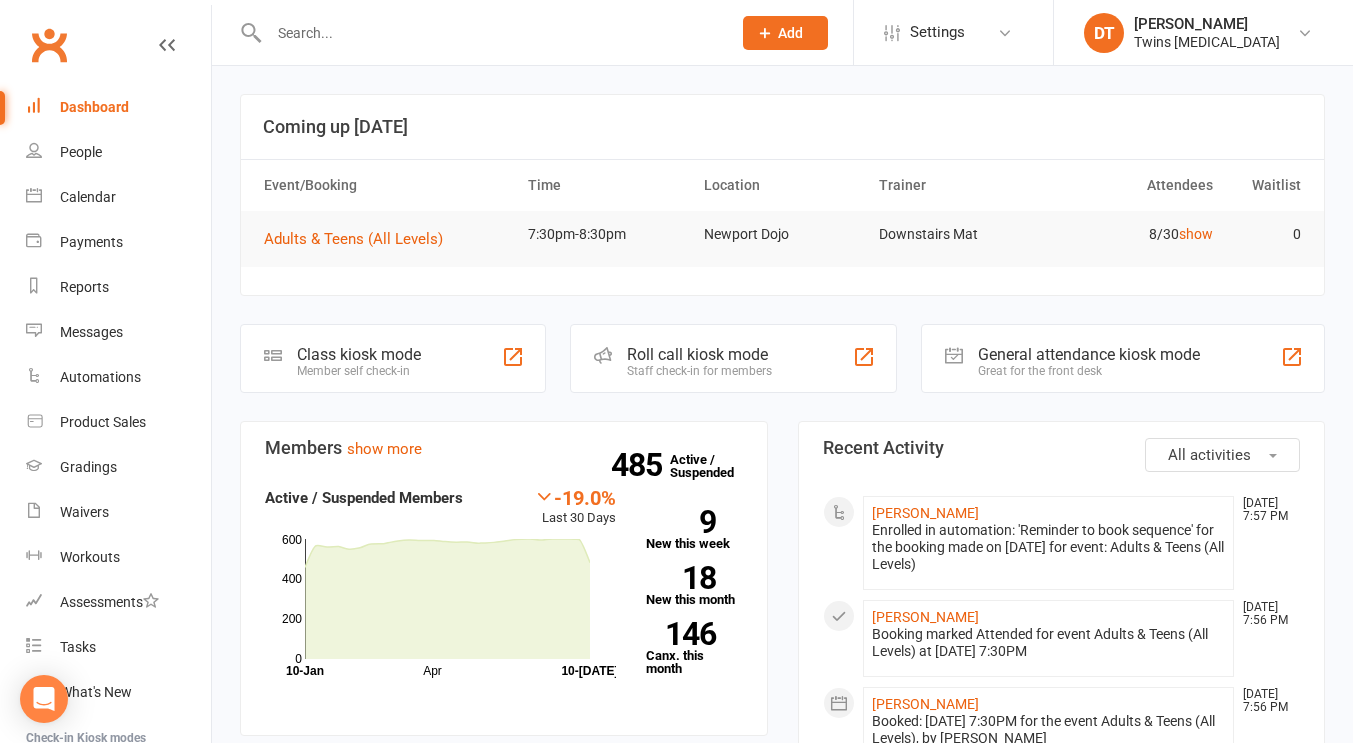 click on "Coming up [DATE]" at bounding box center [782, 127] 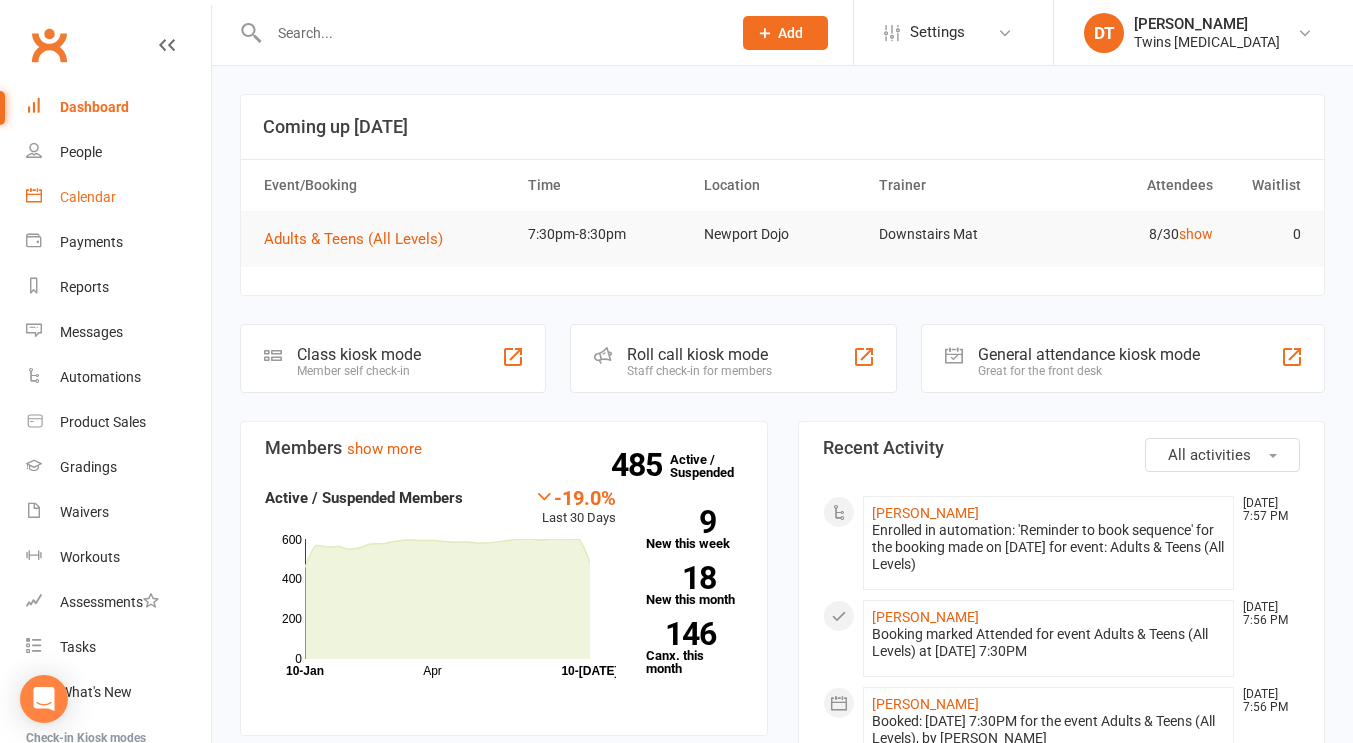 click on "Calendar" at bounding box center (88, 197) 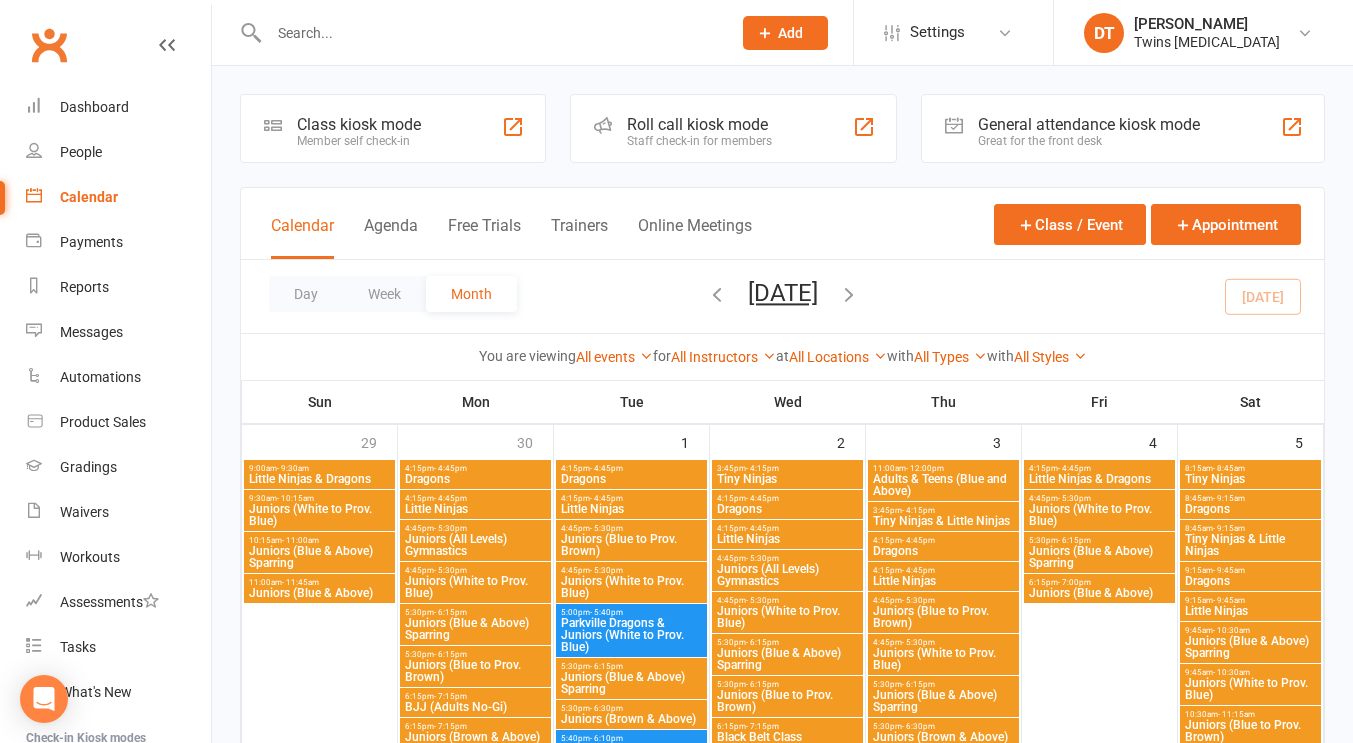 click on "Roll call kiosk mode" at bounding box center [699, 124] 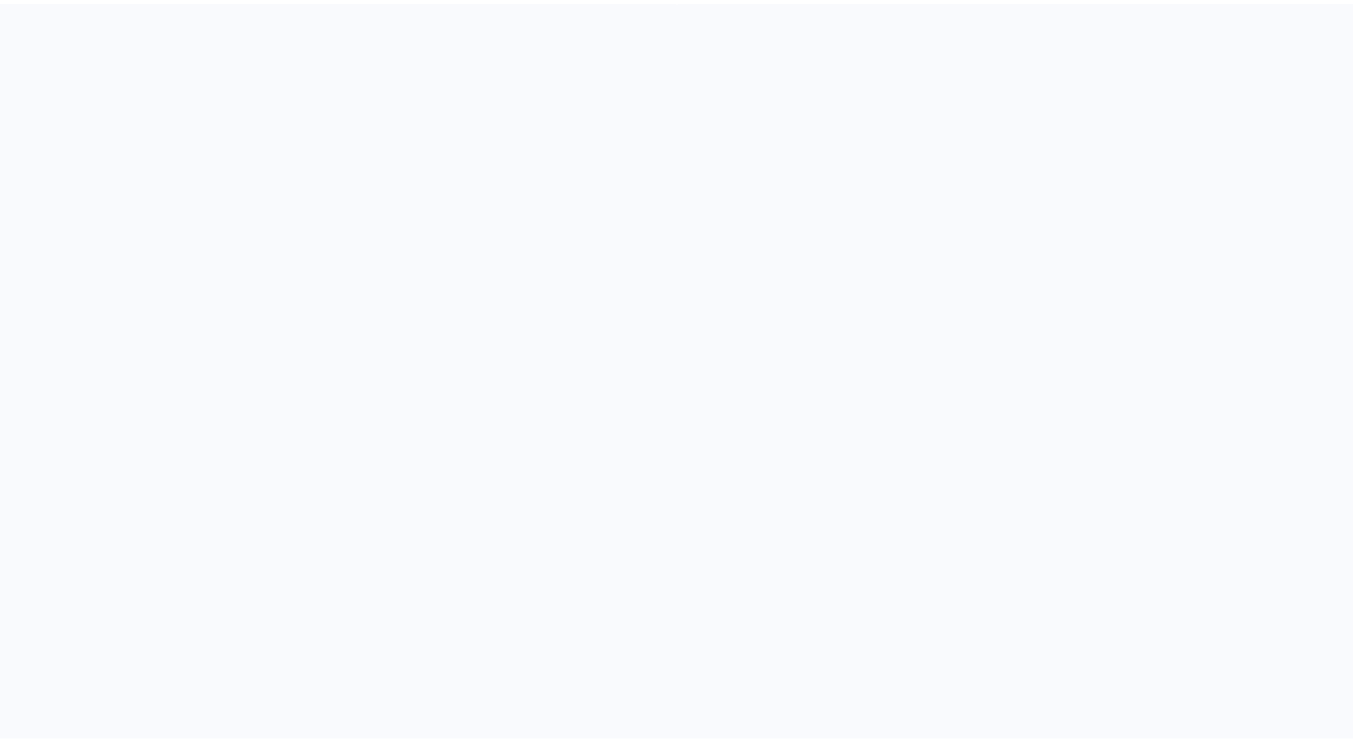 scroll, scrollTop: 0, scrollLeft: 0, axis: both 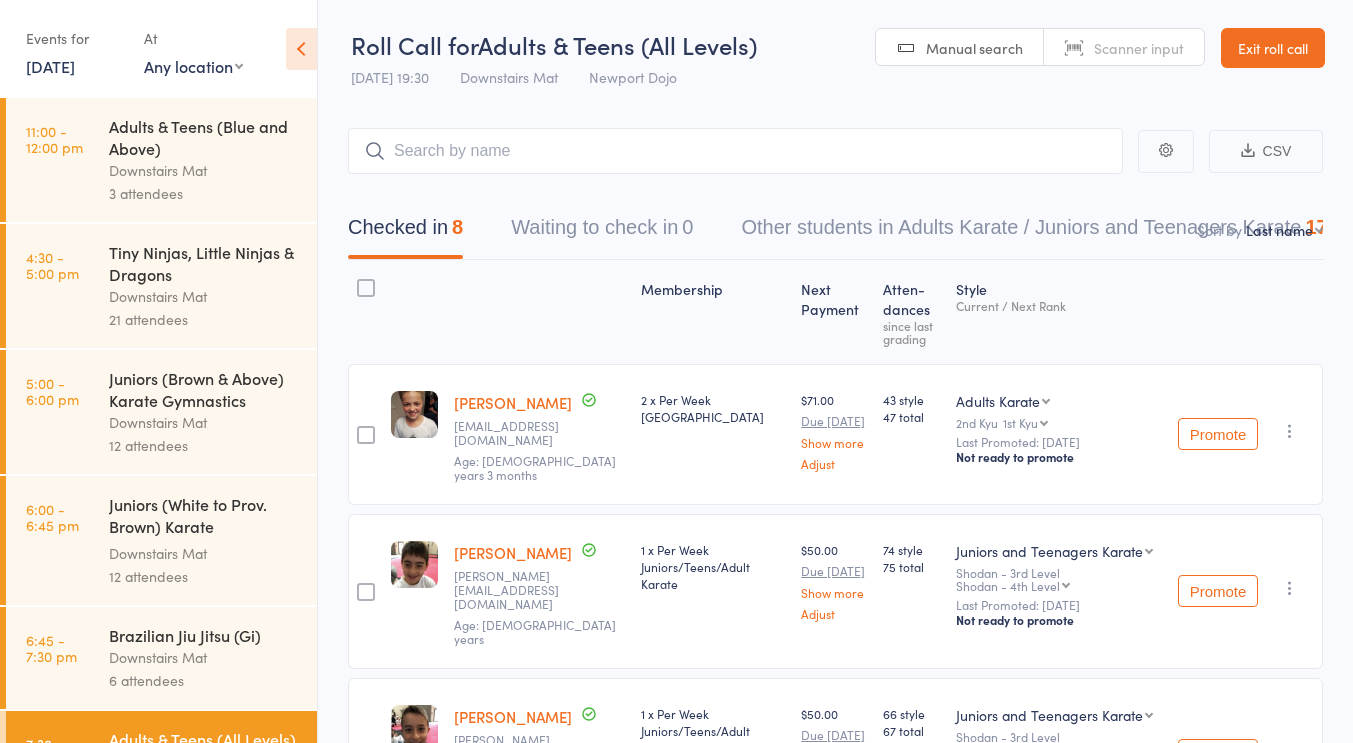 click on "Brazilian Jiu Jitsu (Gi)" at bounding box center (204, 635) 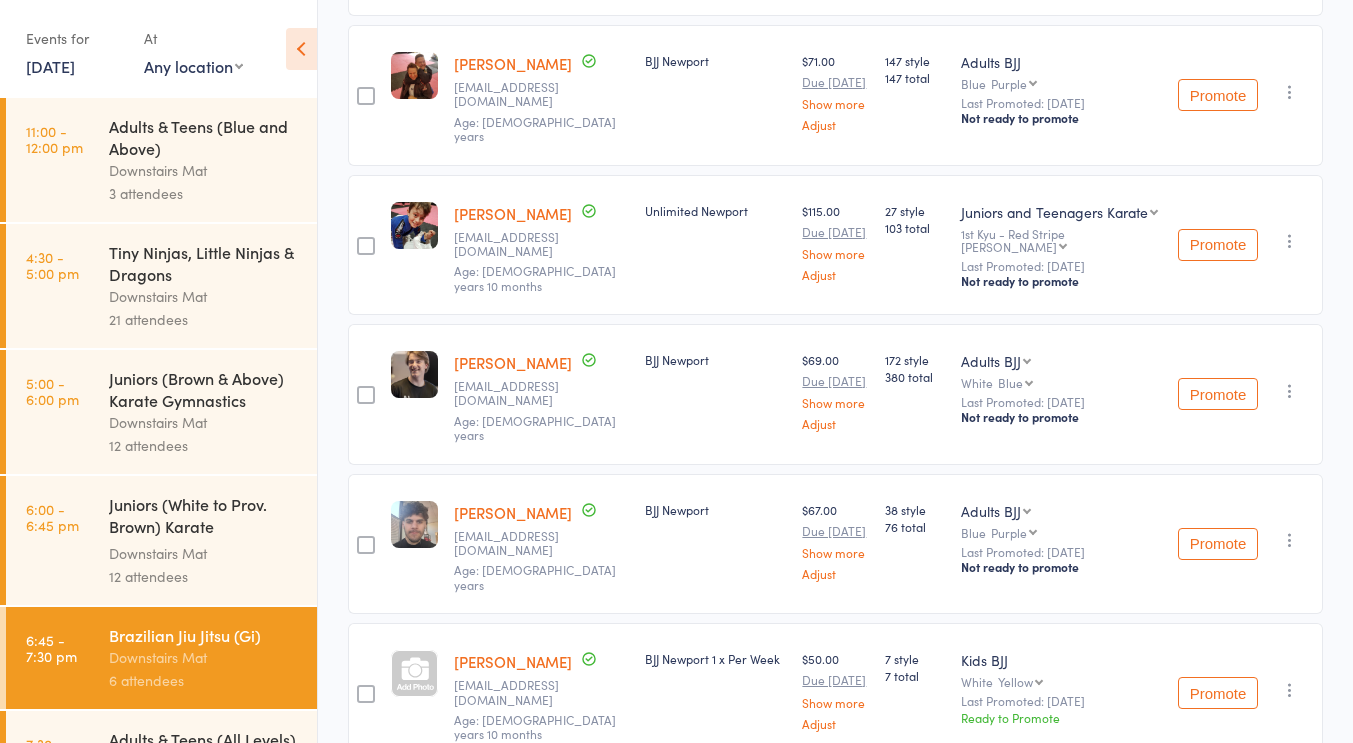 scroll, scrollTop: 0, scrollLeft: 0, axis: both 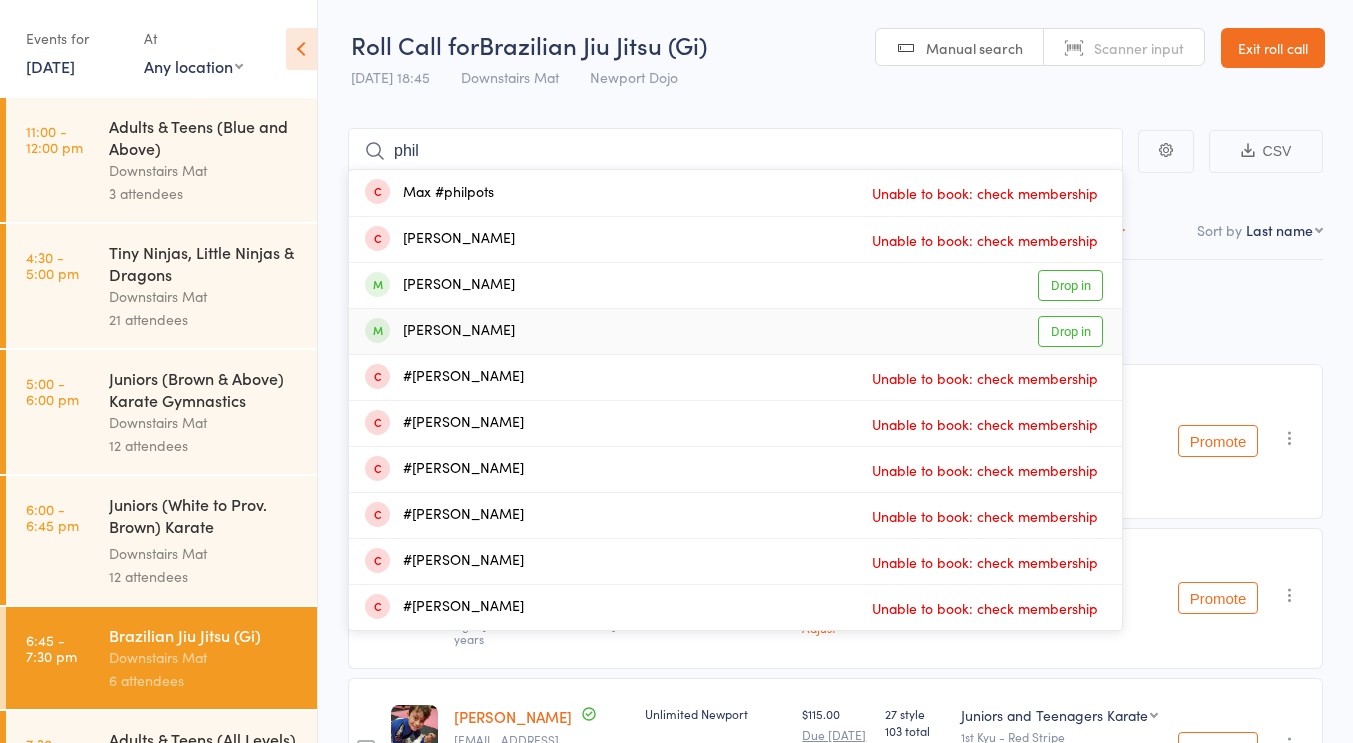 type on "phil" 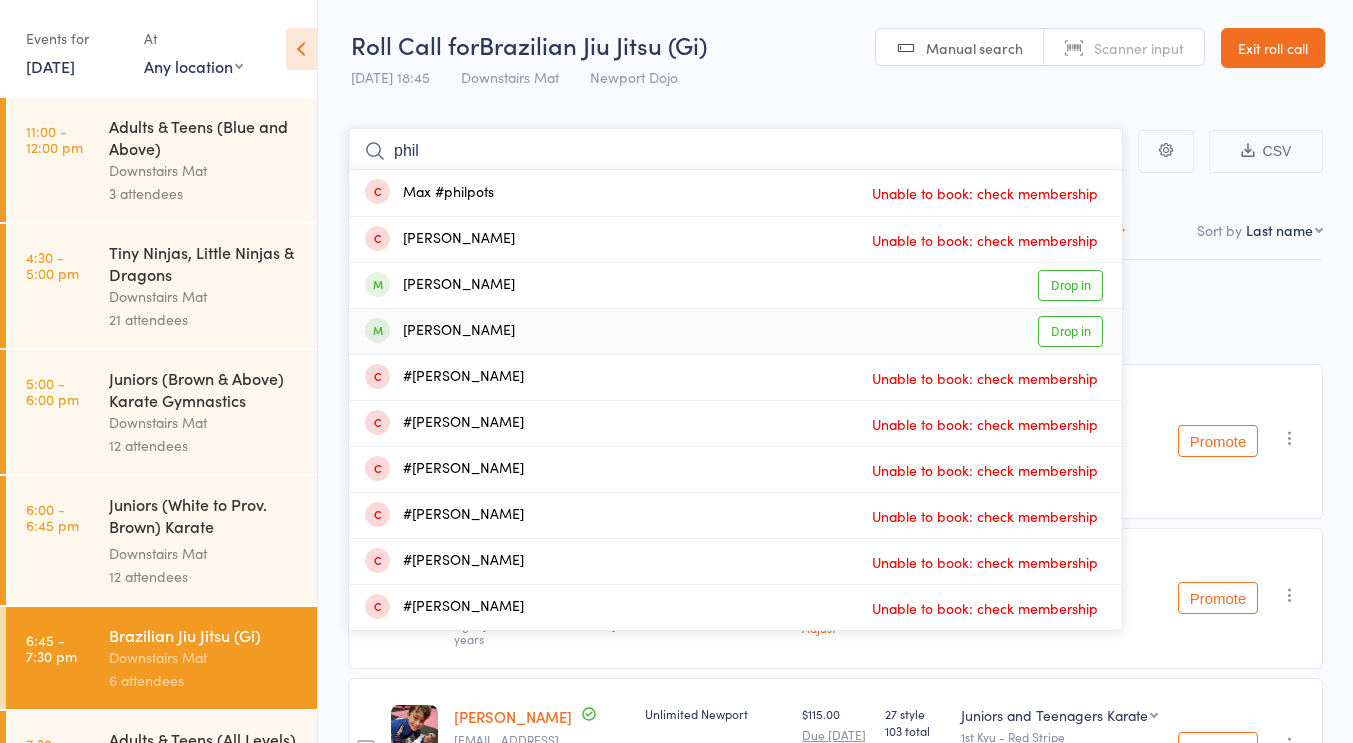type 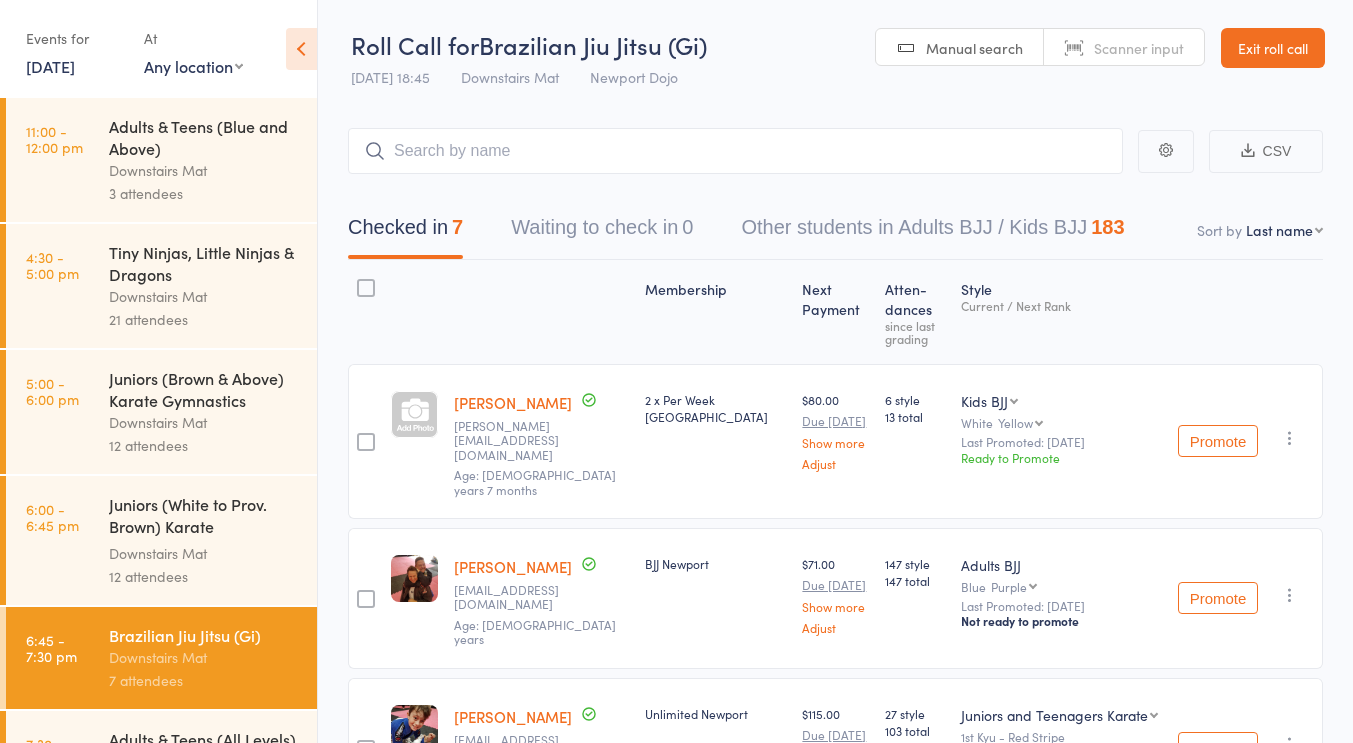 click on "Exit roll call" at bounding box center [1273, 48] 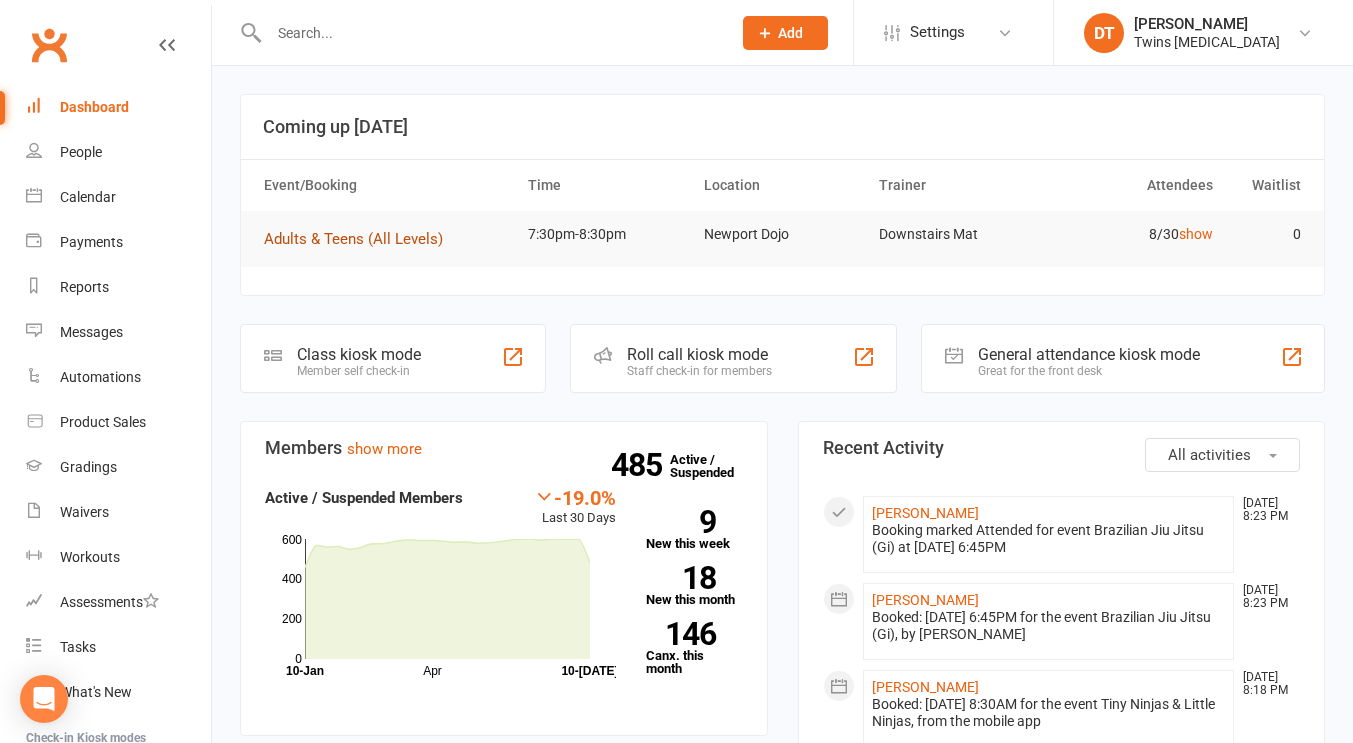 scroll, scrollTop: 0, scrollLeft: 0, axis: both 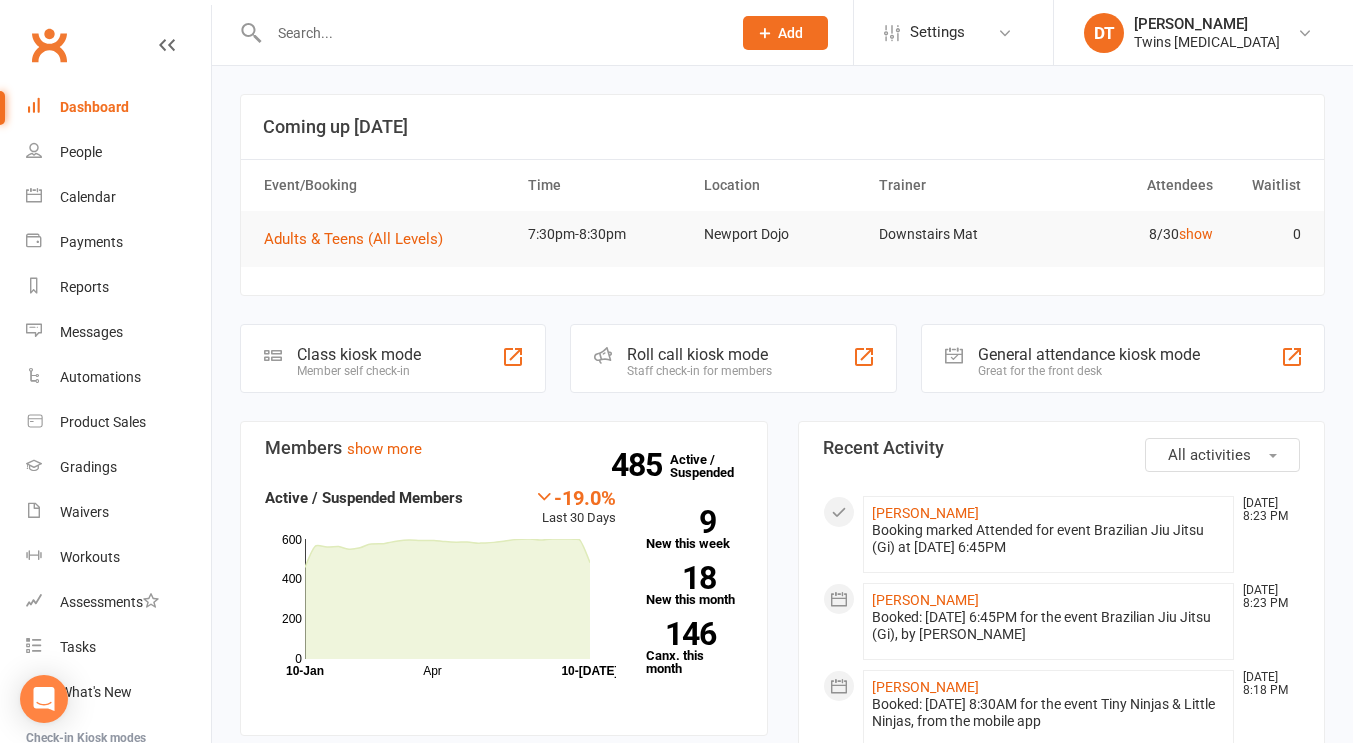 click at bounding box center [490, 33] 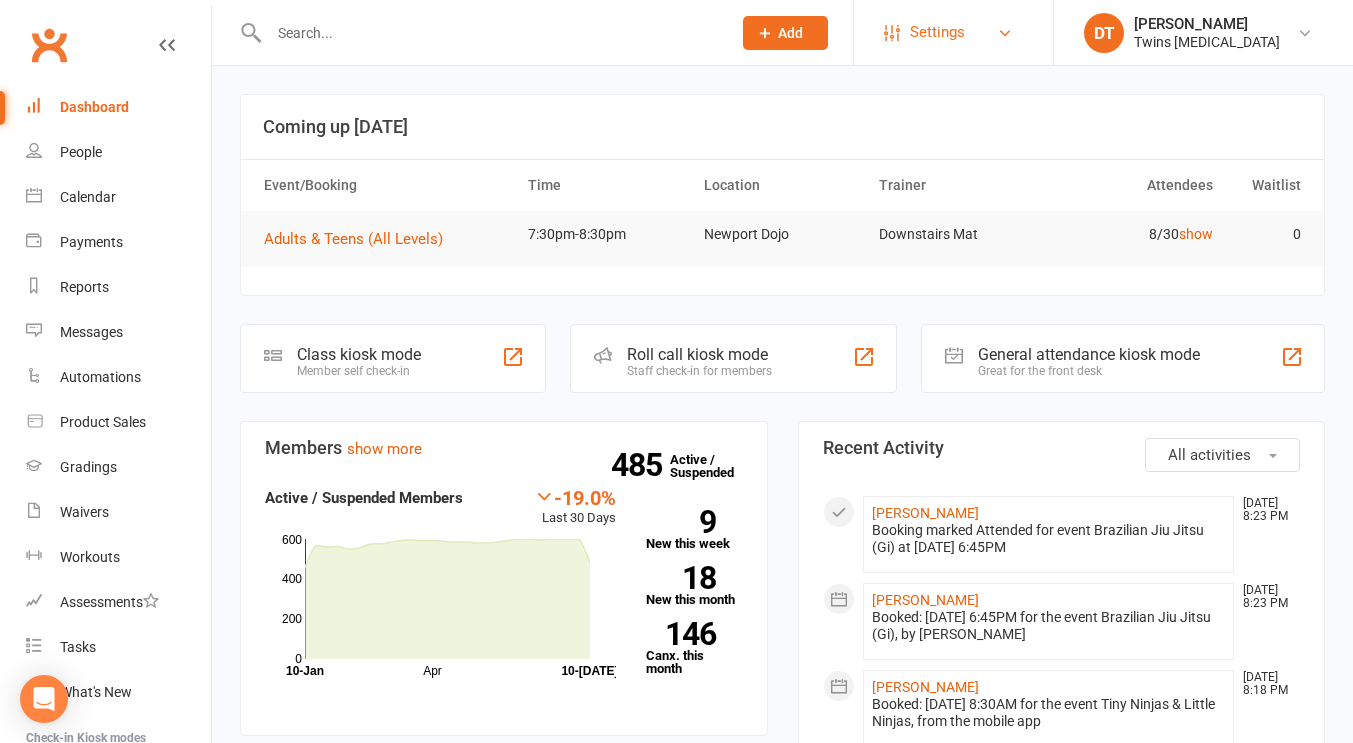 click on "Settings" at bounding box center [937, 32] 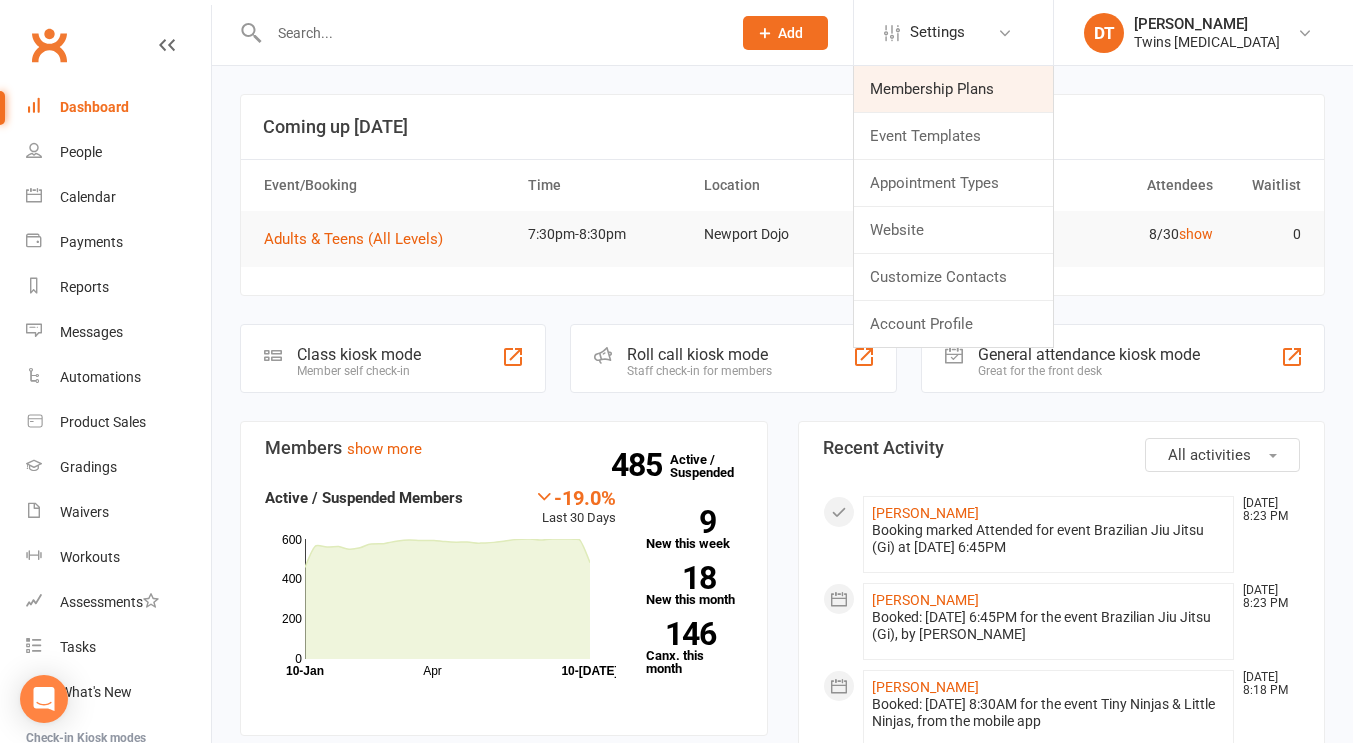 click on "Membership Plans" at bounding box center (953, 89) 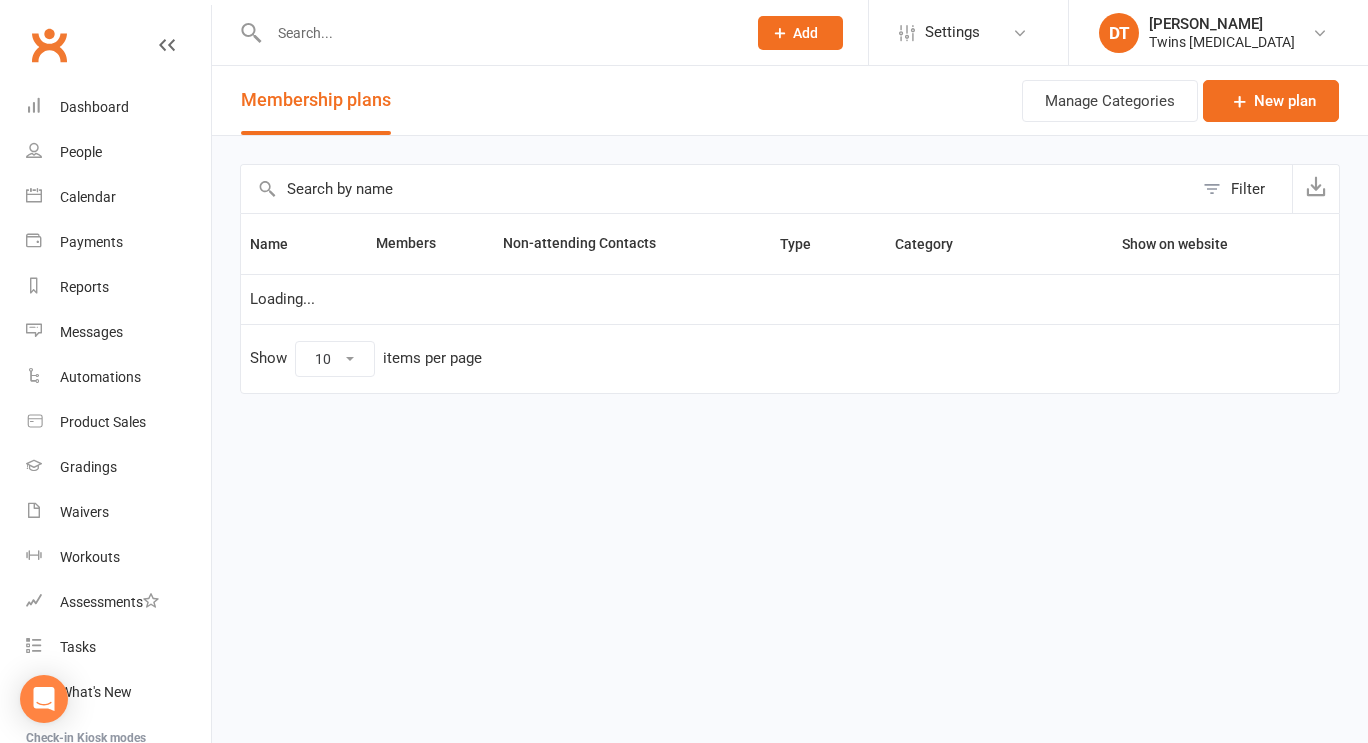 select on "100" 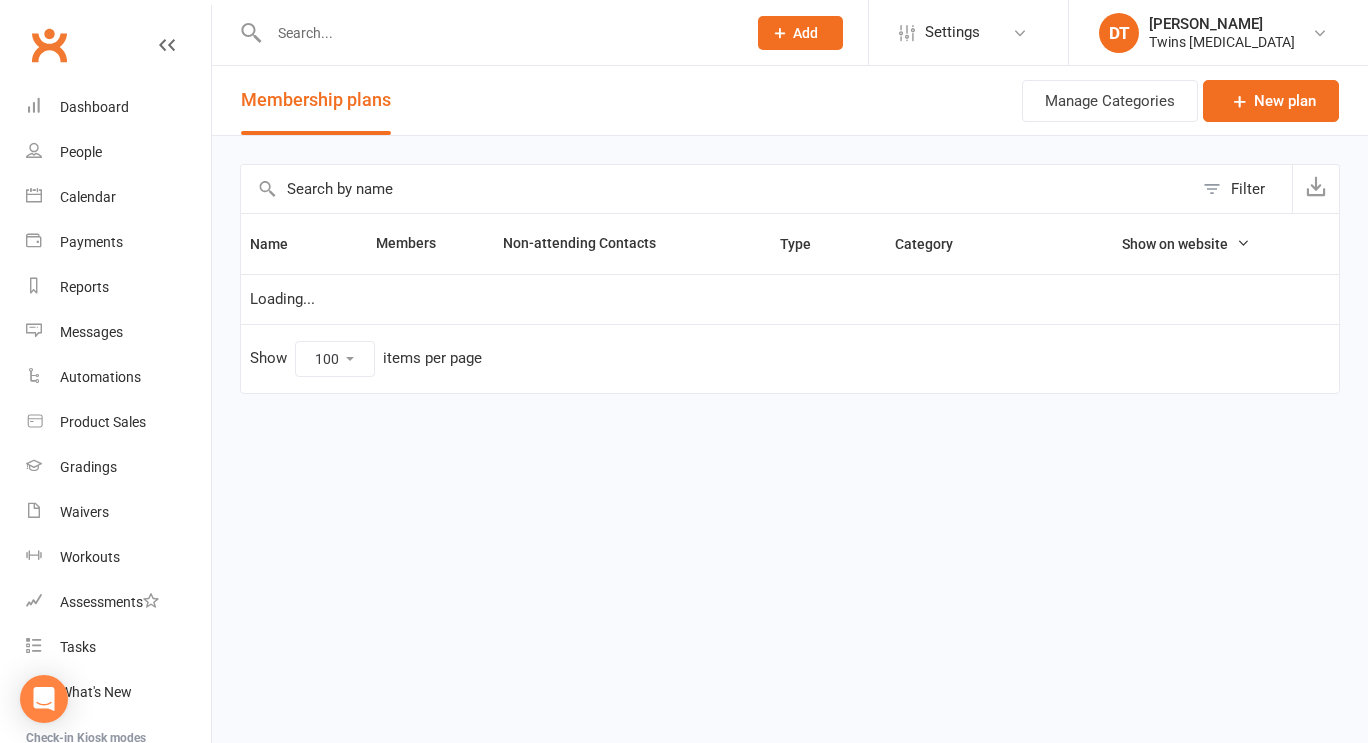 click at bounding box center (717, 189) 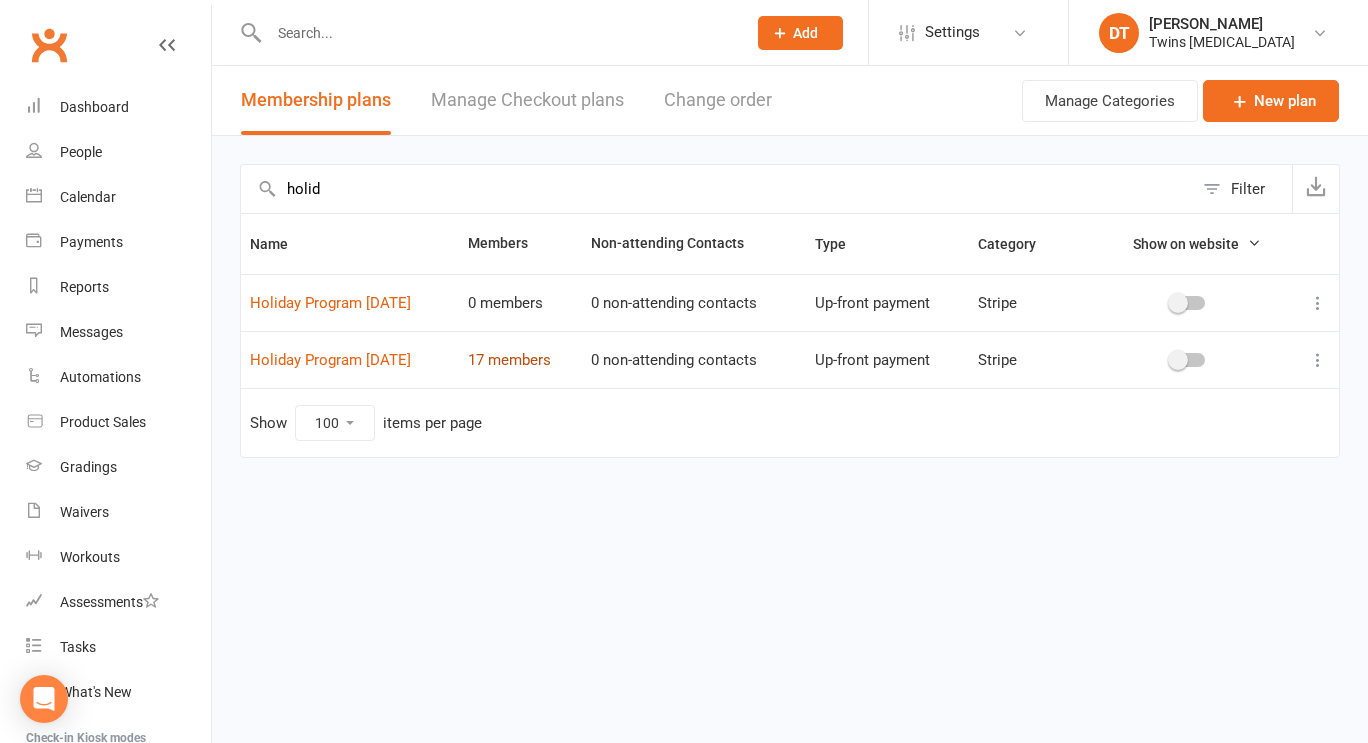 type on "holid" 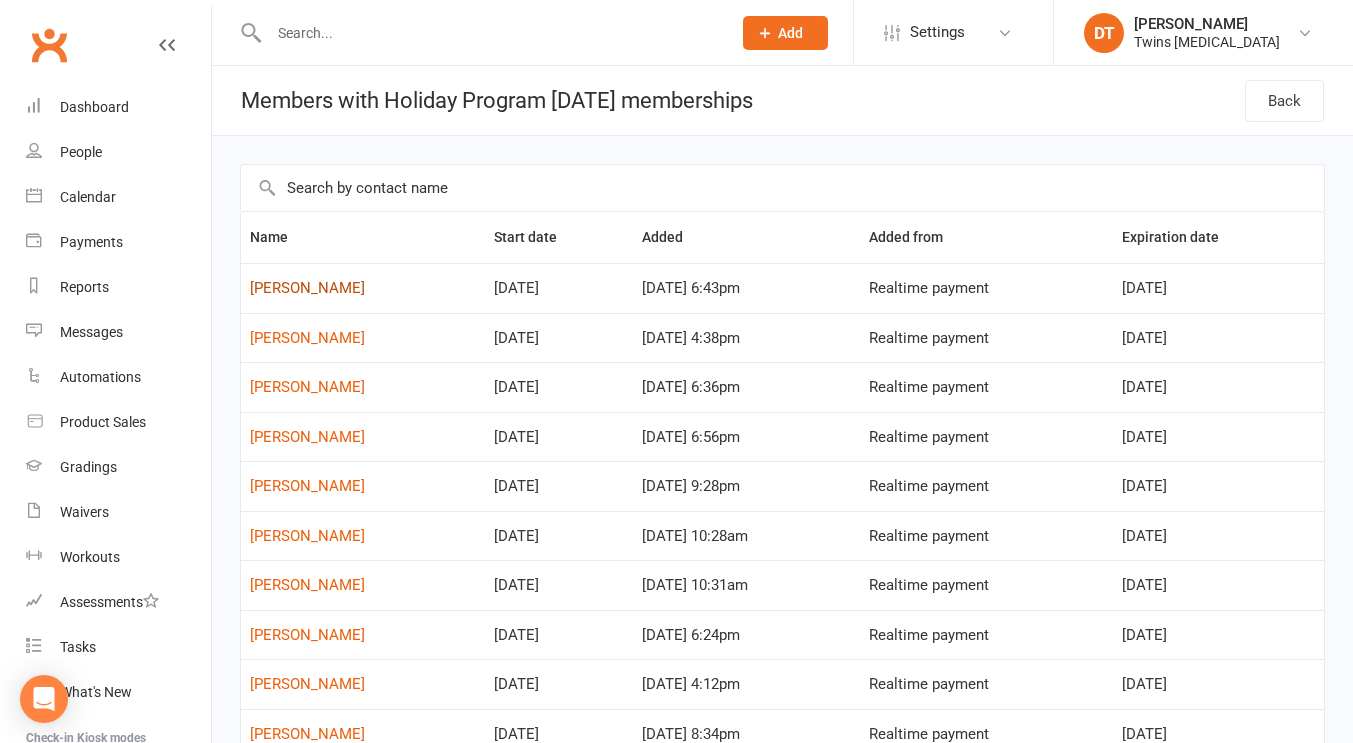 click on "Stella Kyriakou" at bounding box center [307, 288] 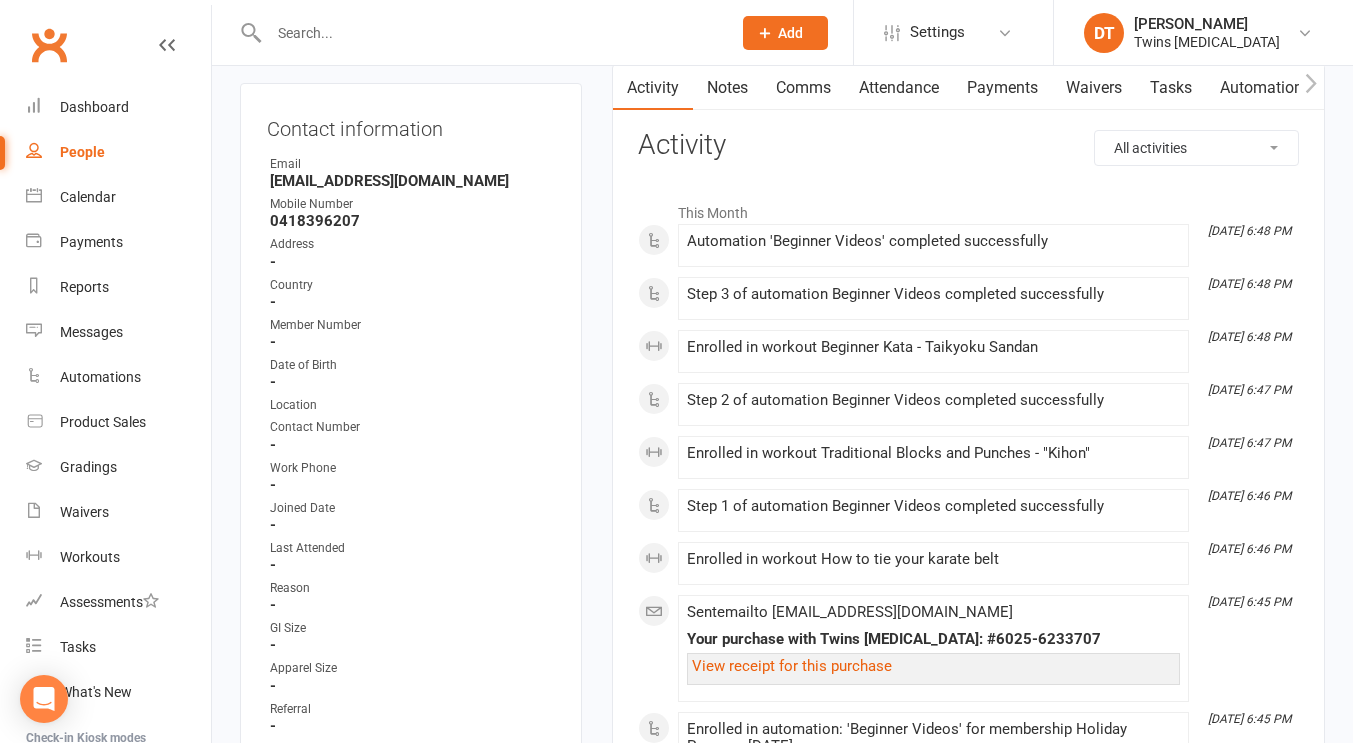 scroll, scrollTop: 0, scrollLeft: 0, axis: both 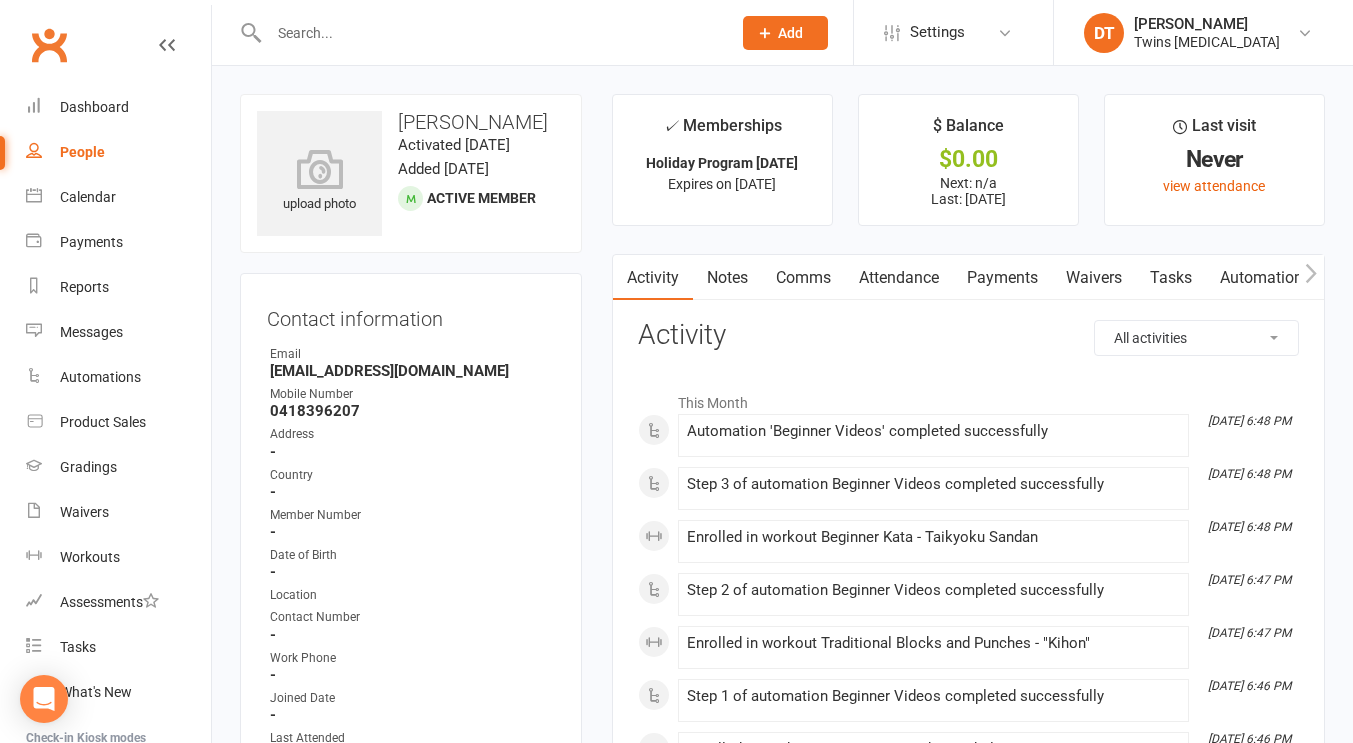click on "Payments" at bounding box center (1002, 278) 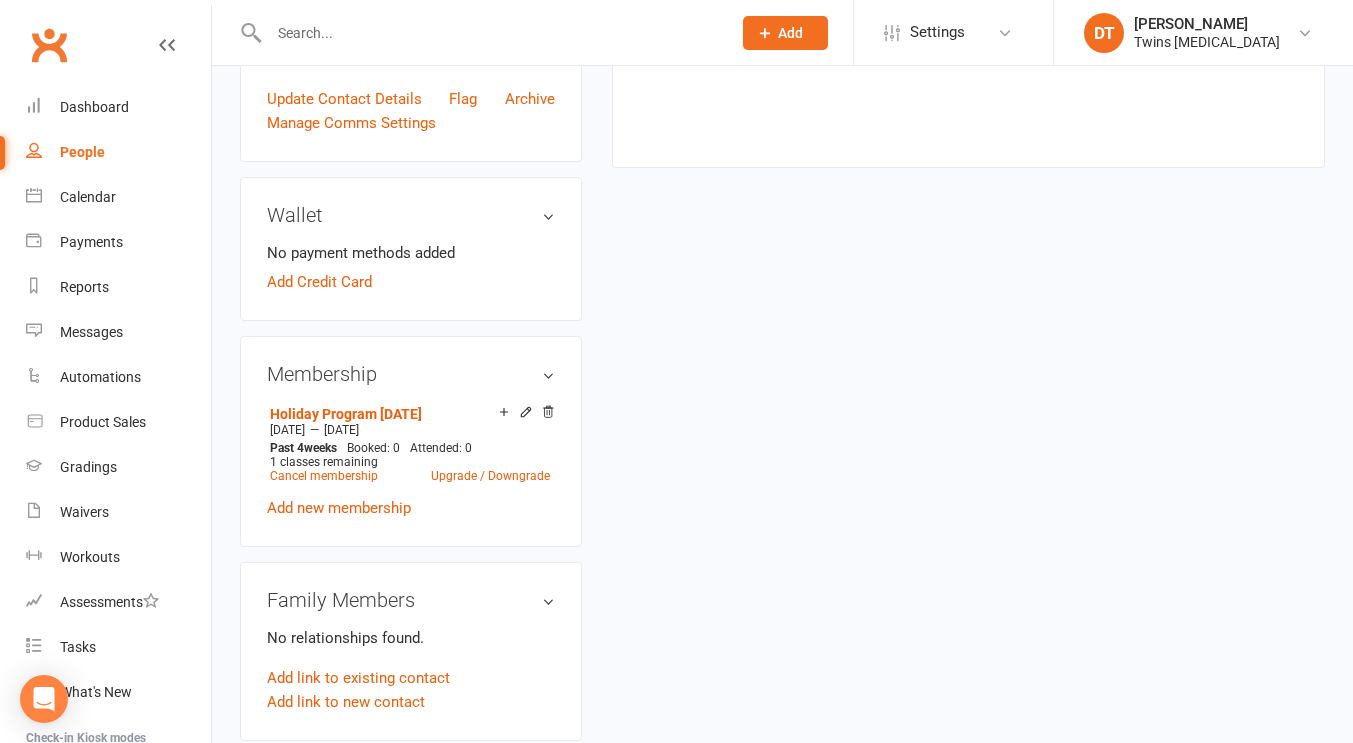 scroll, scrollTop: 875, scrollLeft: 0, axis: vertical 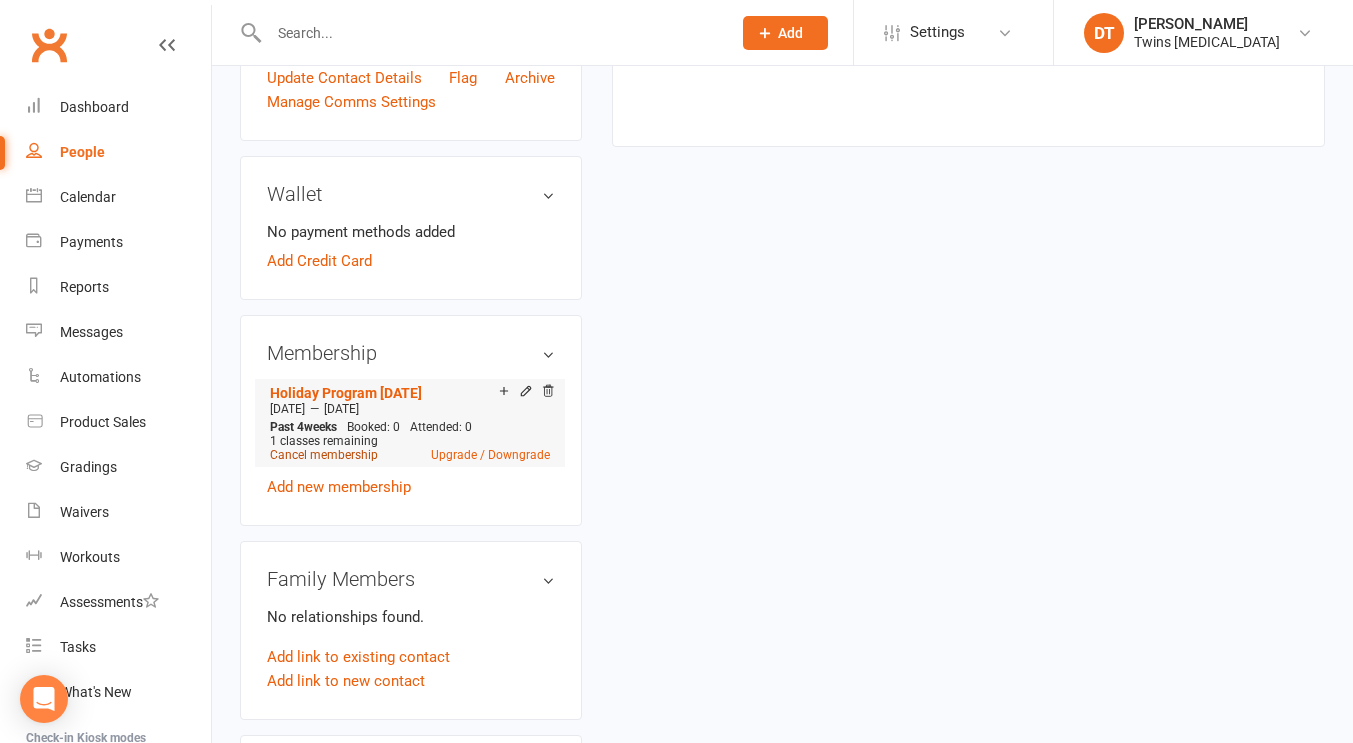 click on "Cancel membership" at bounding box center (324, 455) 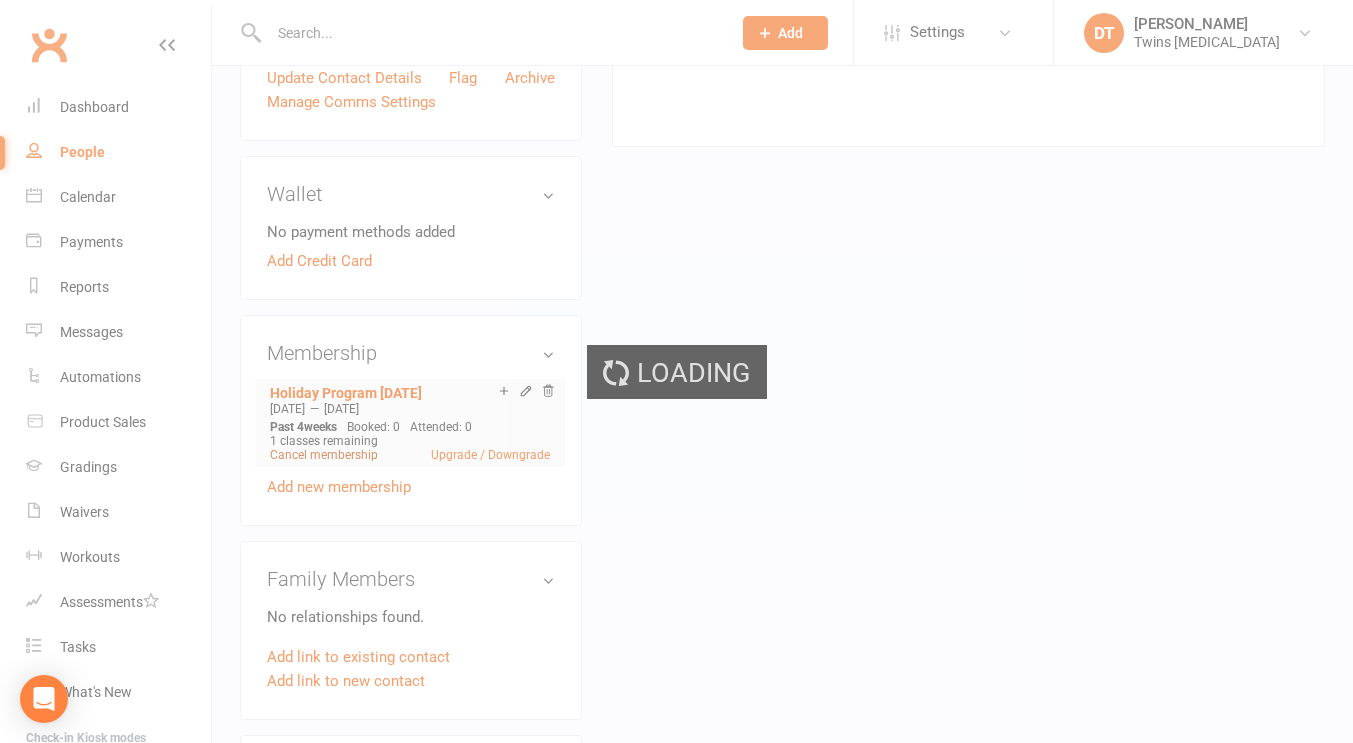 scroll, scrollTop: 0, scrollLeft: 0, axis: both 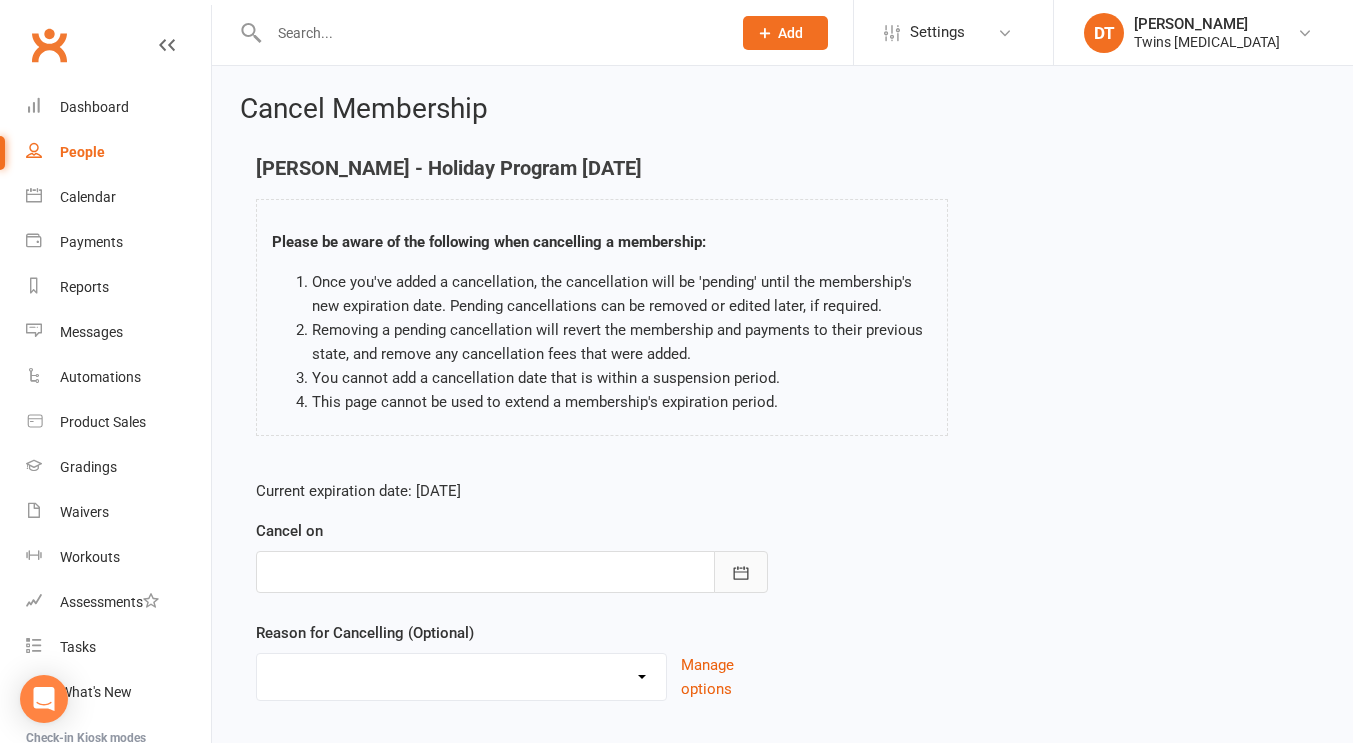click at bounding box center [741, 572] 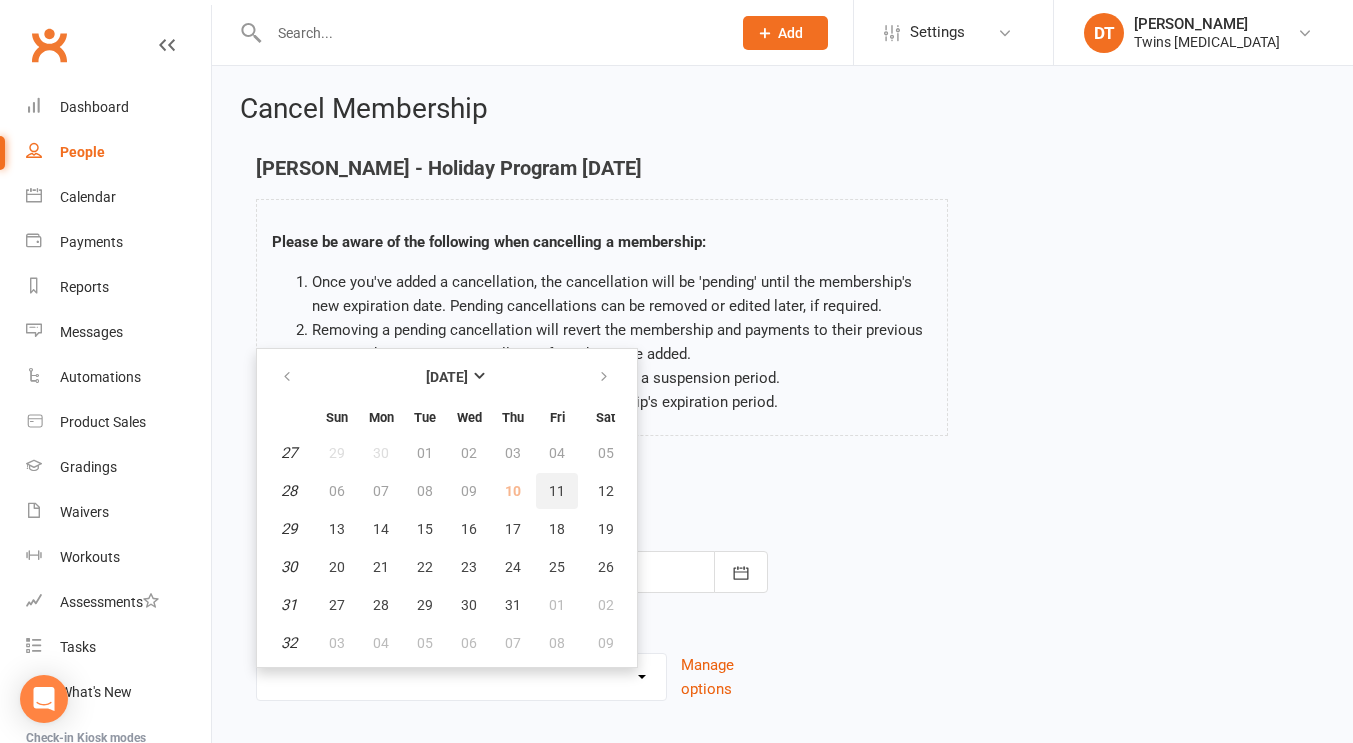 click on "11" at bounding box center (557, 491) 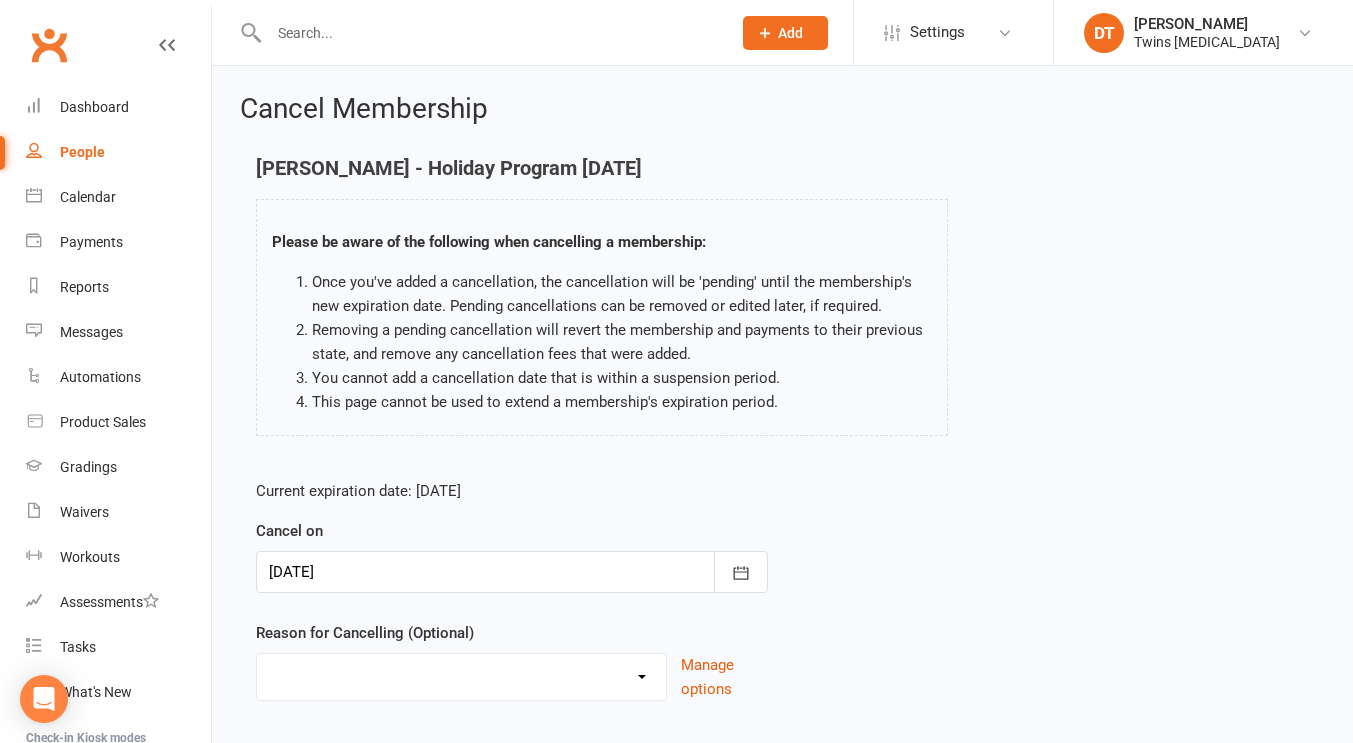 scroll, scrollTop: 121, scrollLeft: 0, axis: vertical 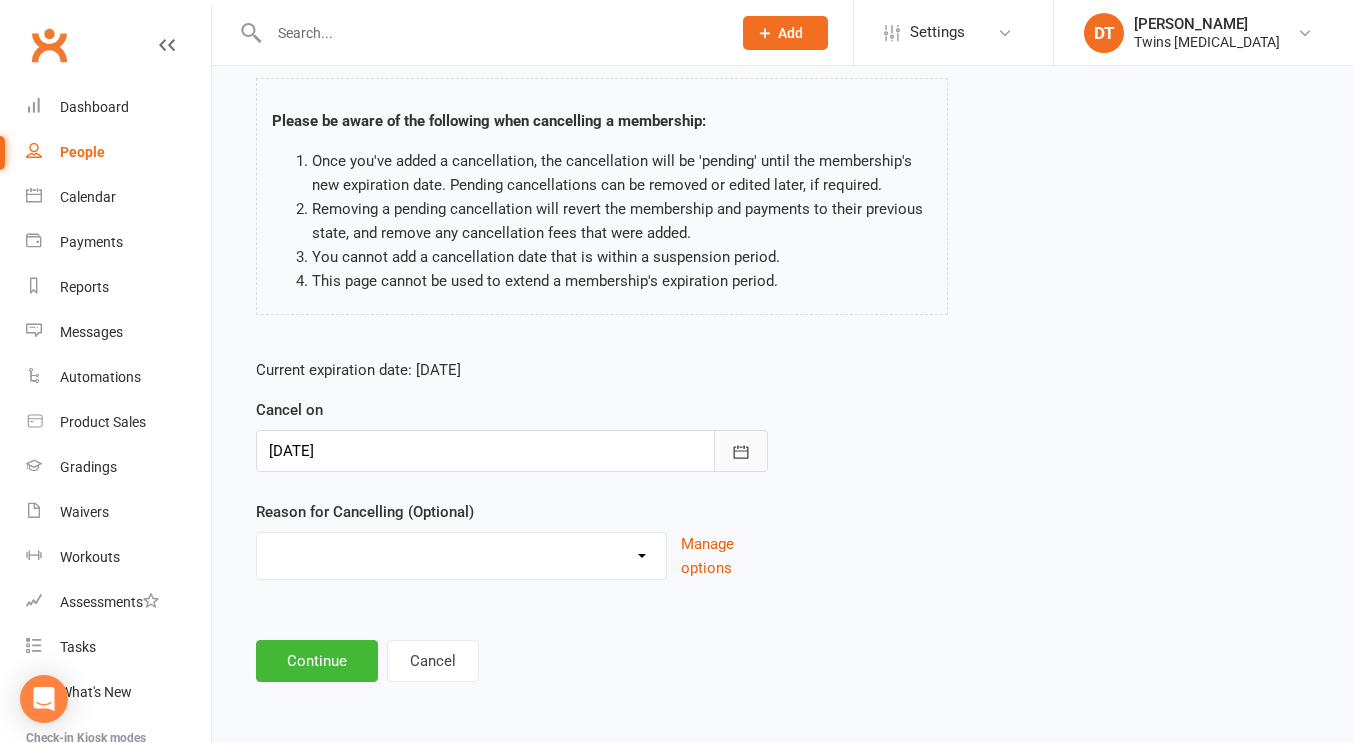click at bounding box center (741, 451) 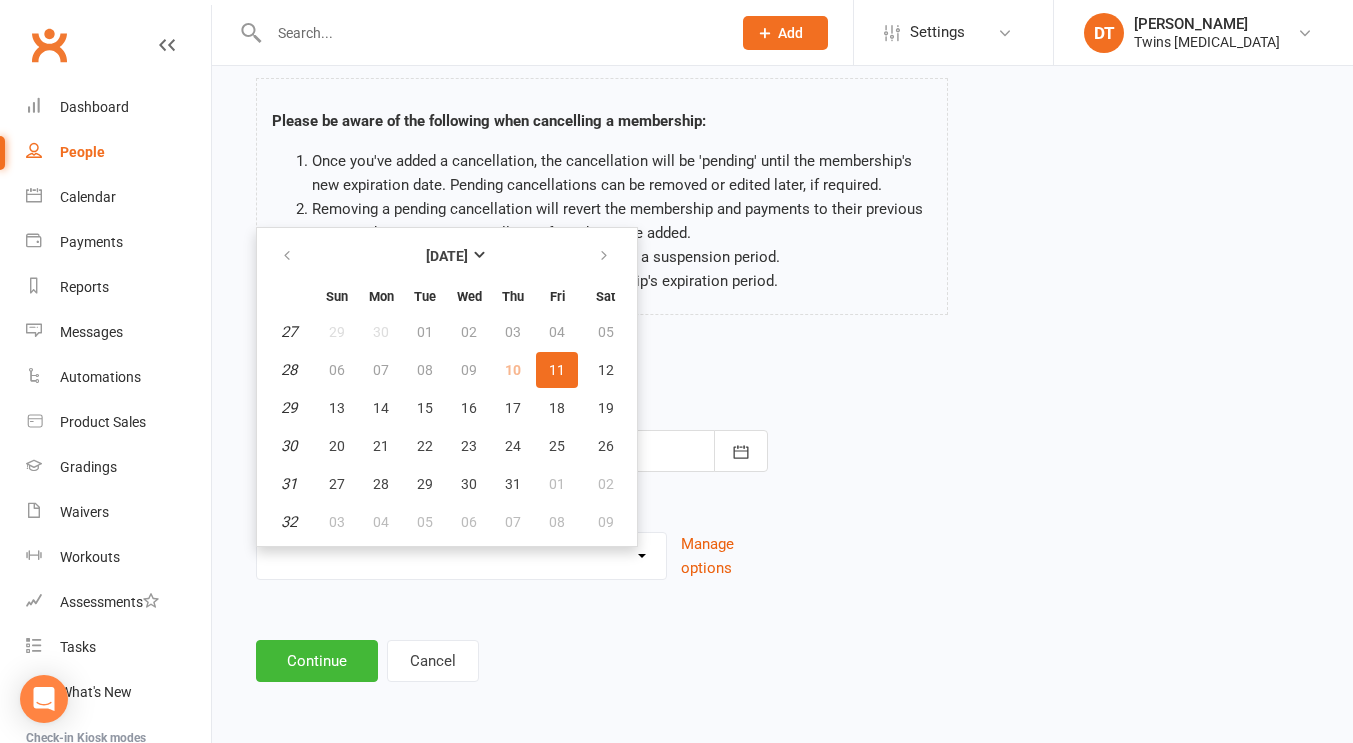 click on "11" at bounding box center [557, 370] 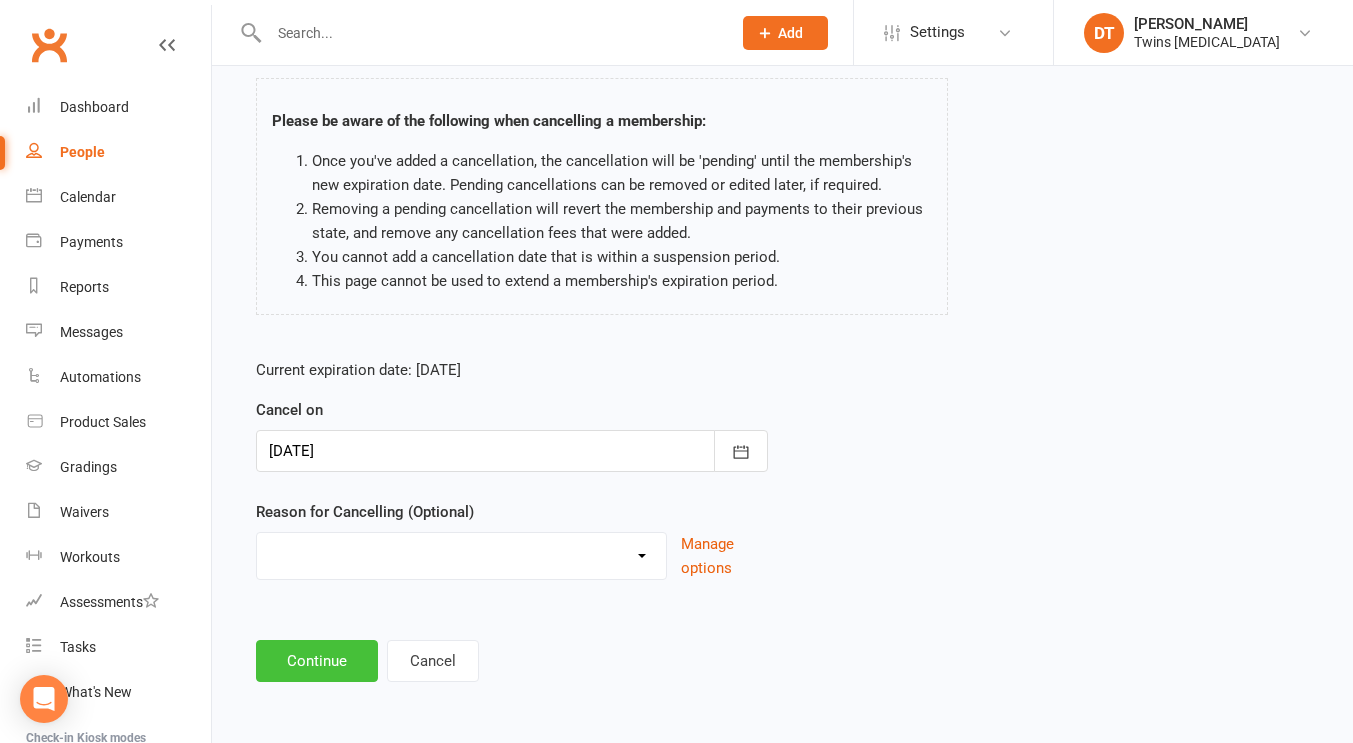 click on "Continue" at bounding box center (317, 661) 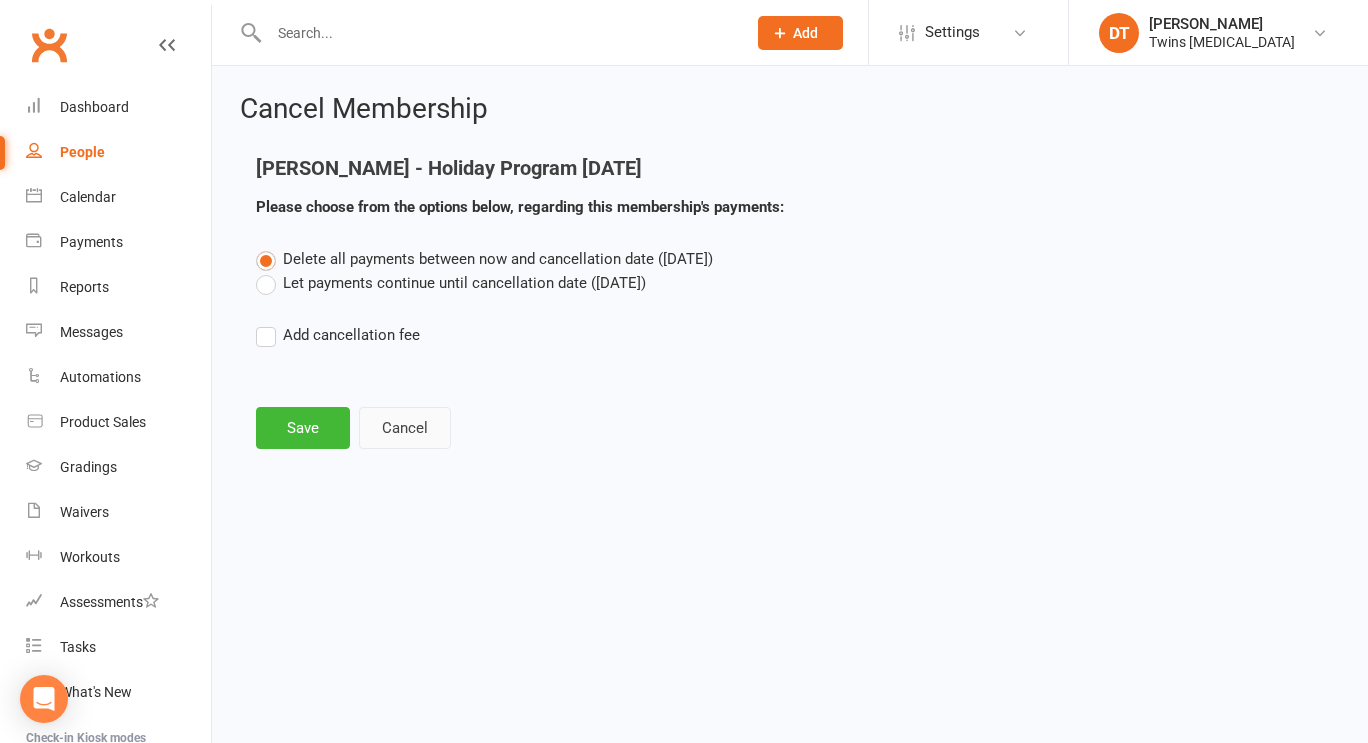 click on "Cancel" at bounding box center (405, 428) 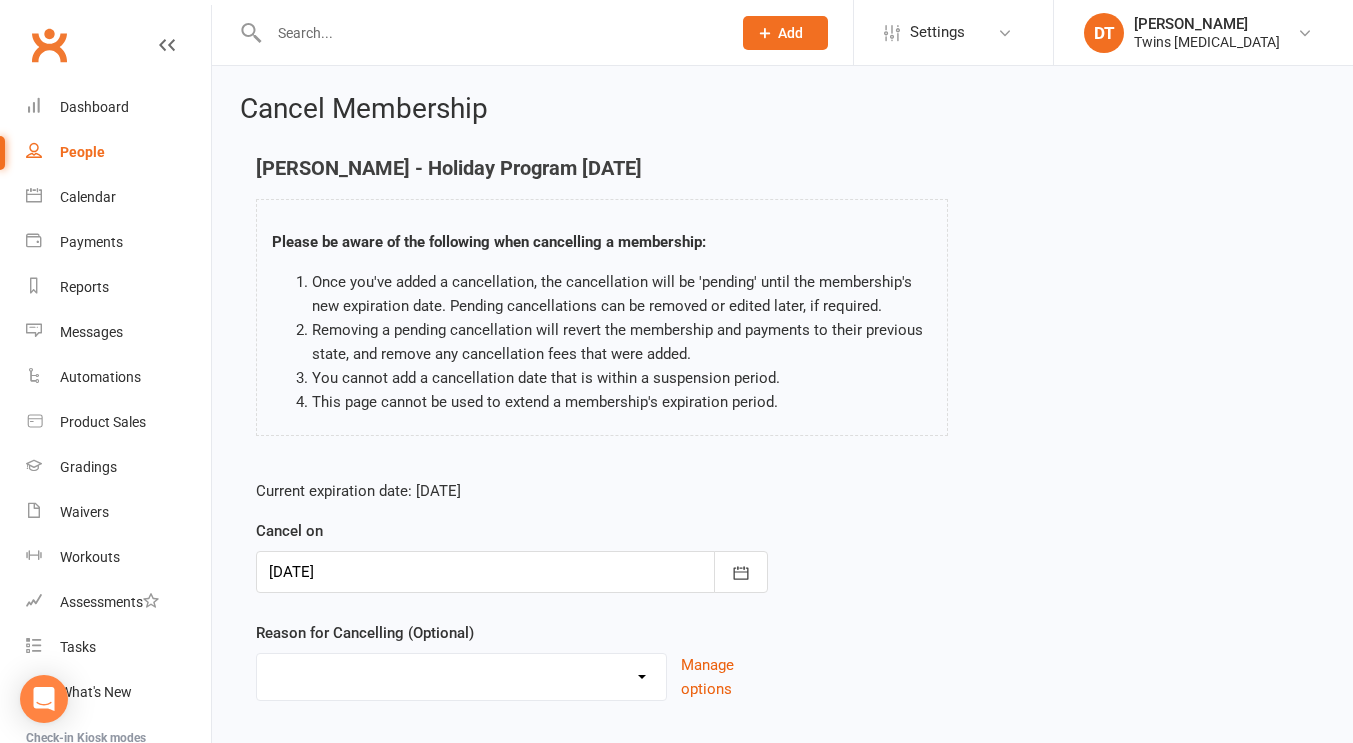 click at bounding box center (167, 45) 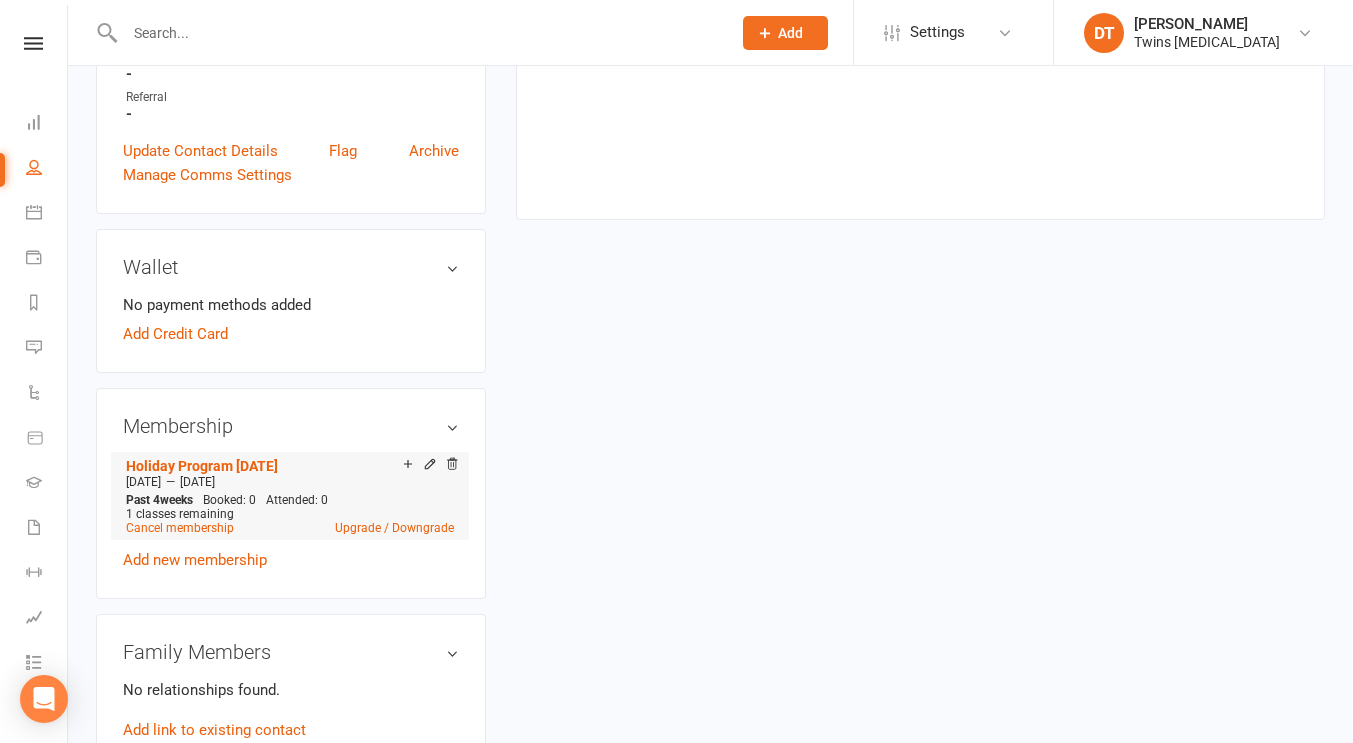 scroll, scrollTop: 804, scrollLeft: 0, axis: vertical 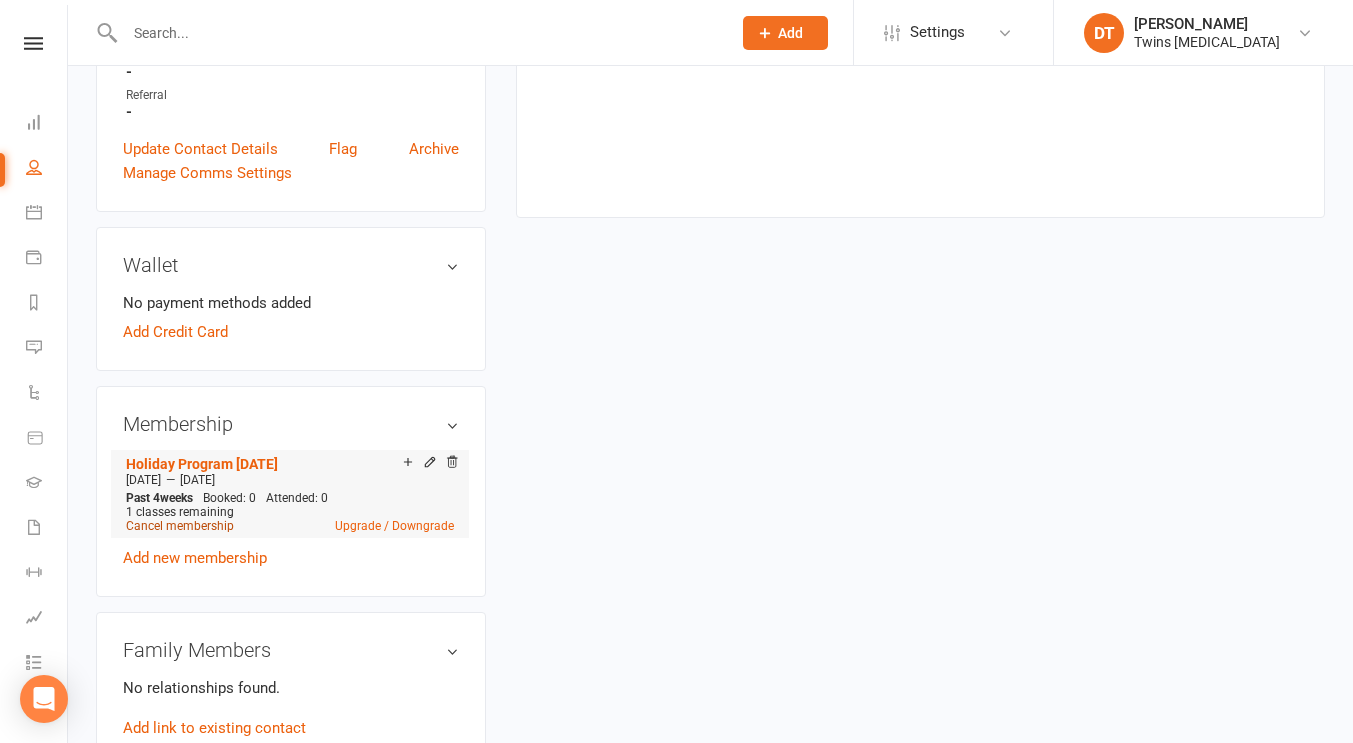 click on "Cancel membership" at bounding box center [180, 526] 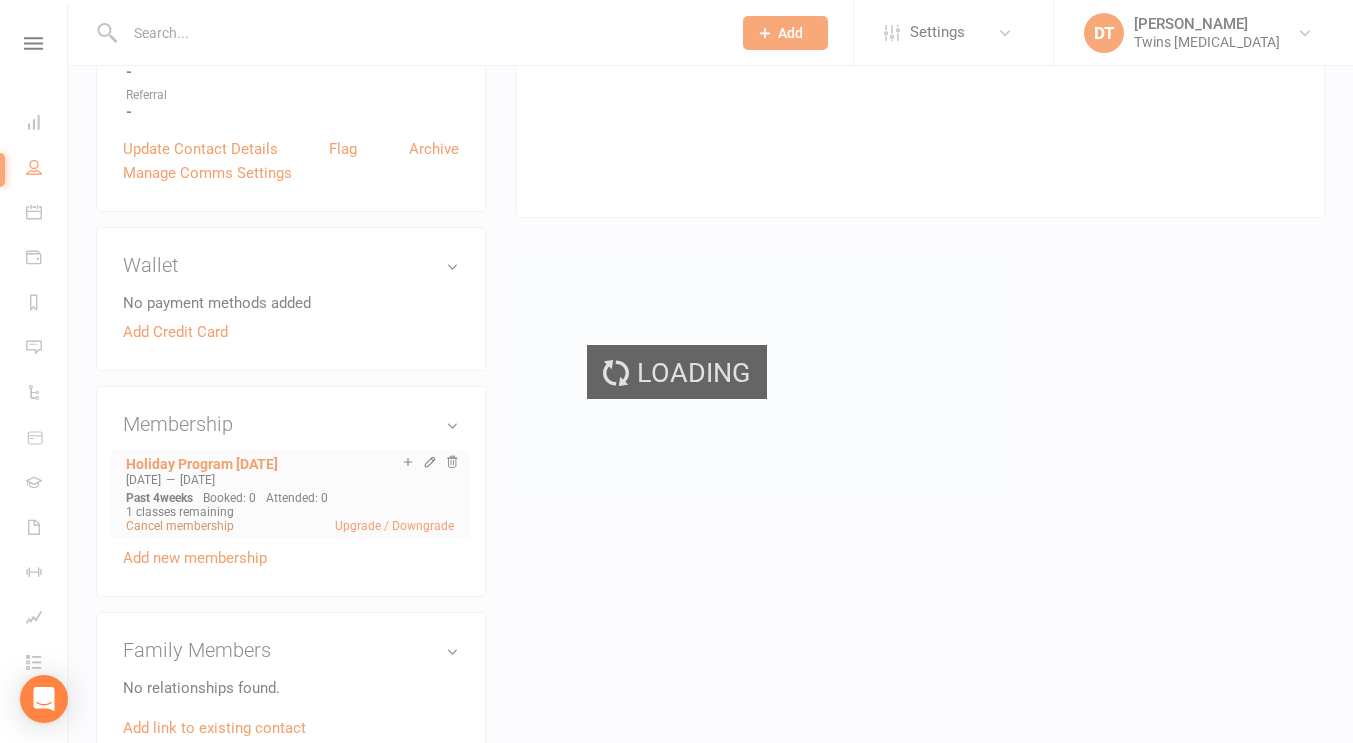 scroll, scrollTop: 0, scrollLeft: 0, axis: both 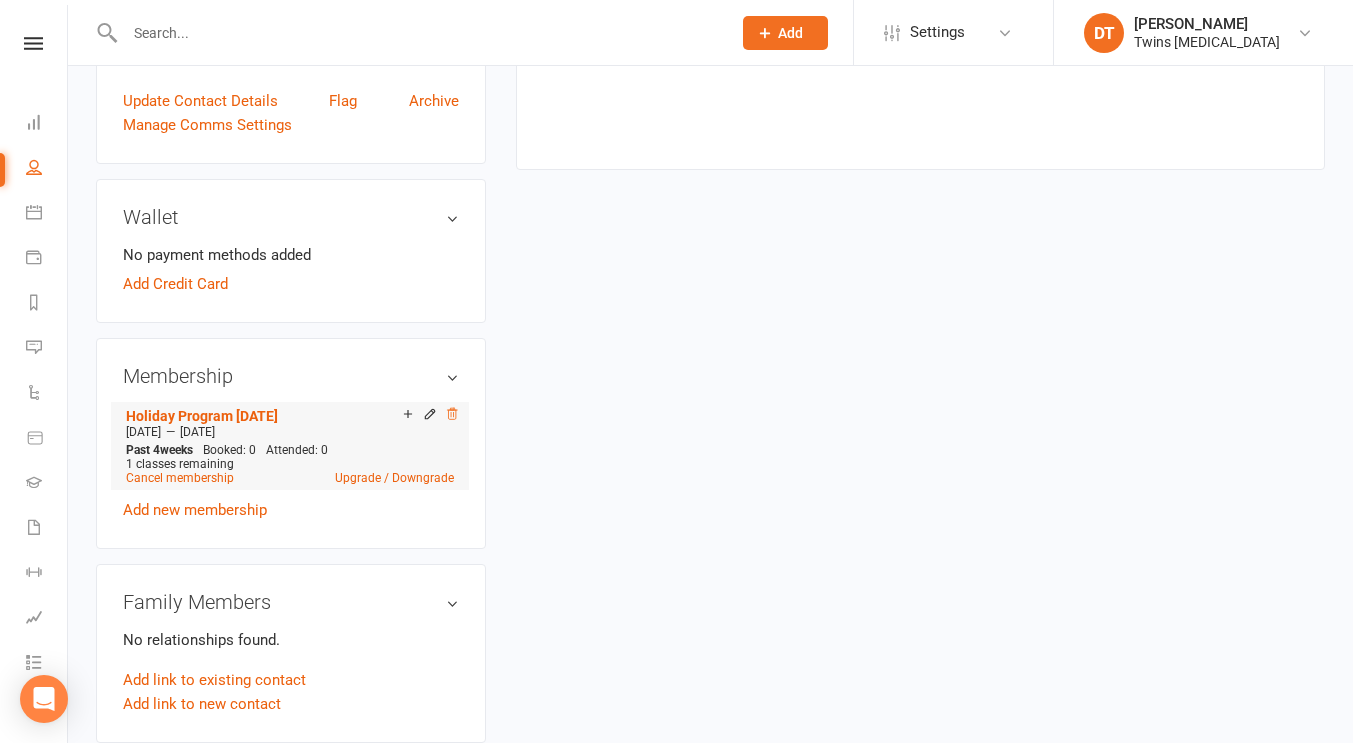 click 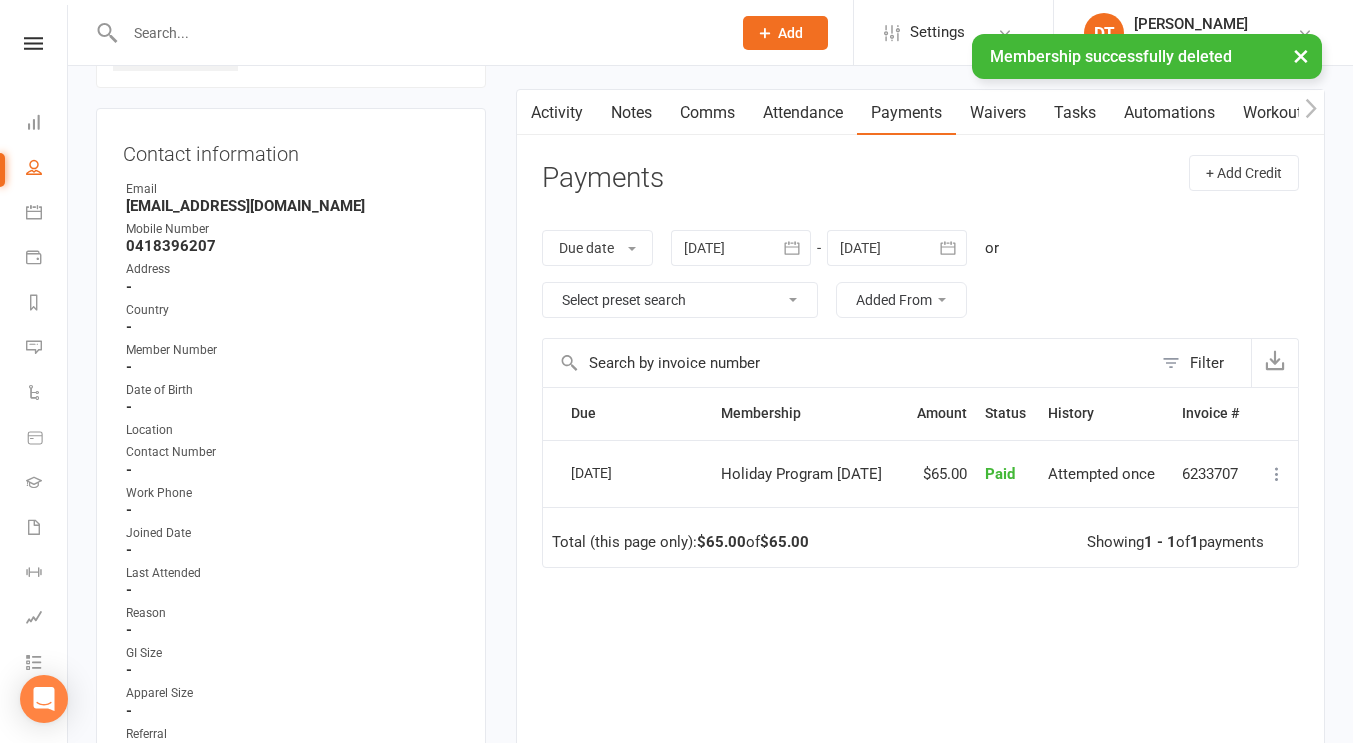 scroll, scrollTop: 0, scrollLeft: 0, axis: both 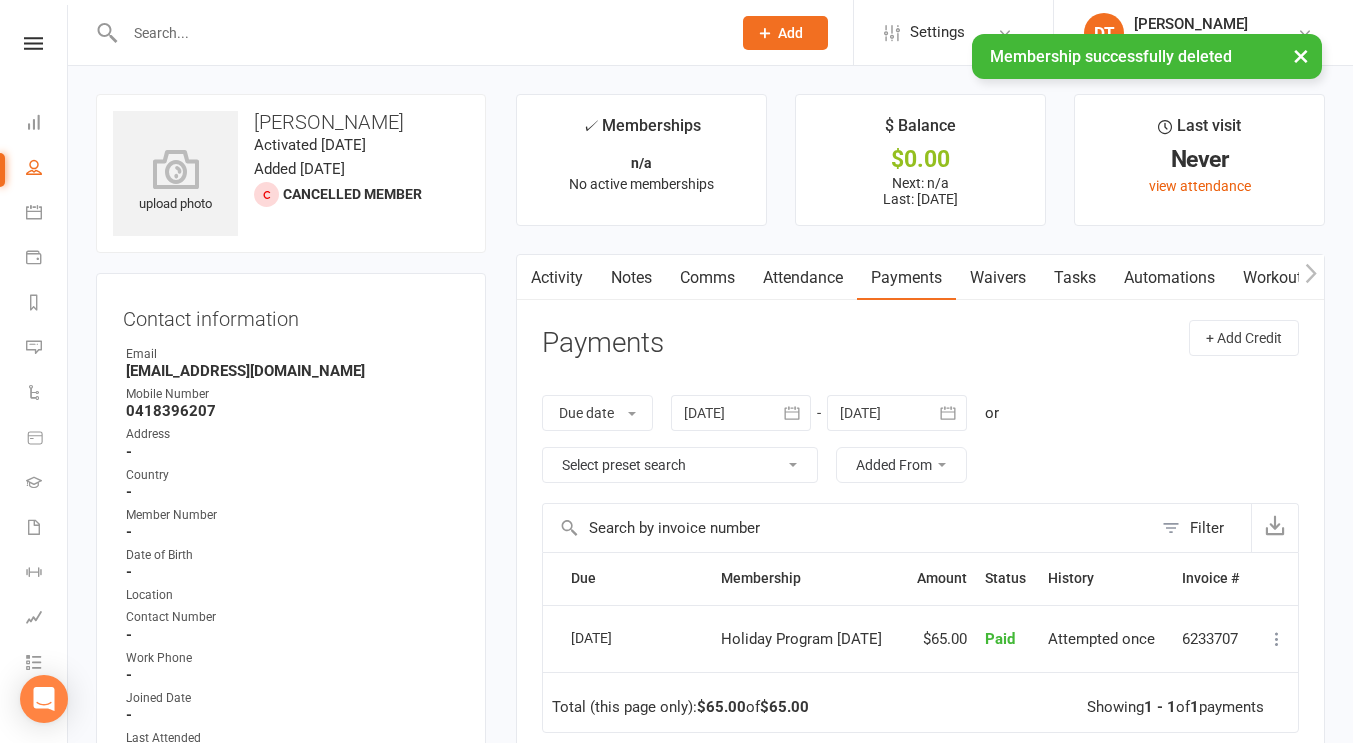 click on "× Membership successfully deleted" at bounding box center [663, 34] 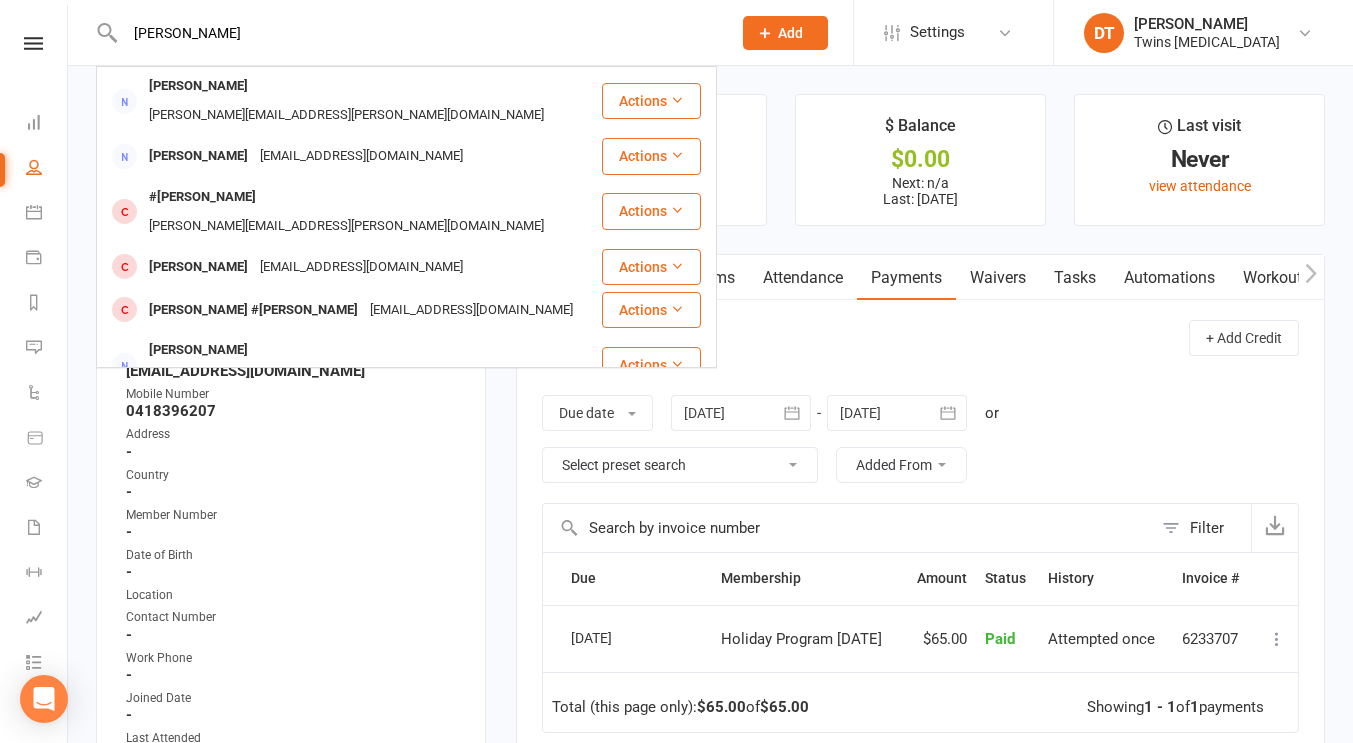 type on "peter" 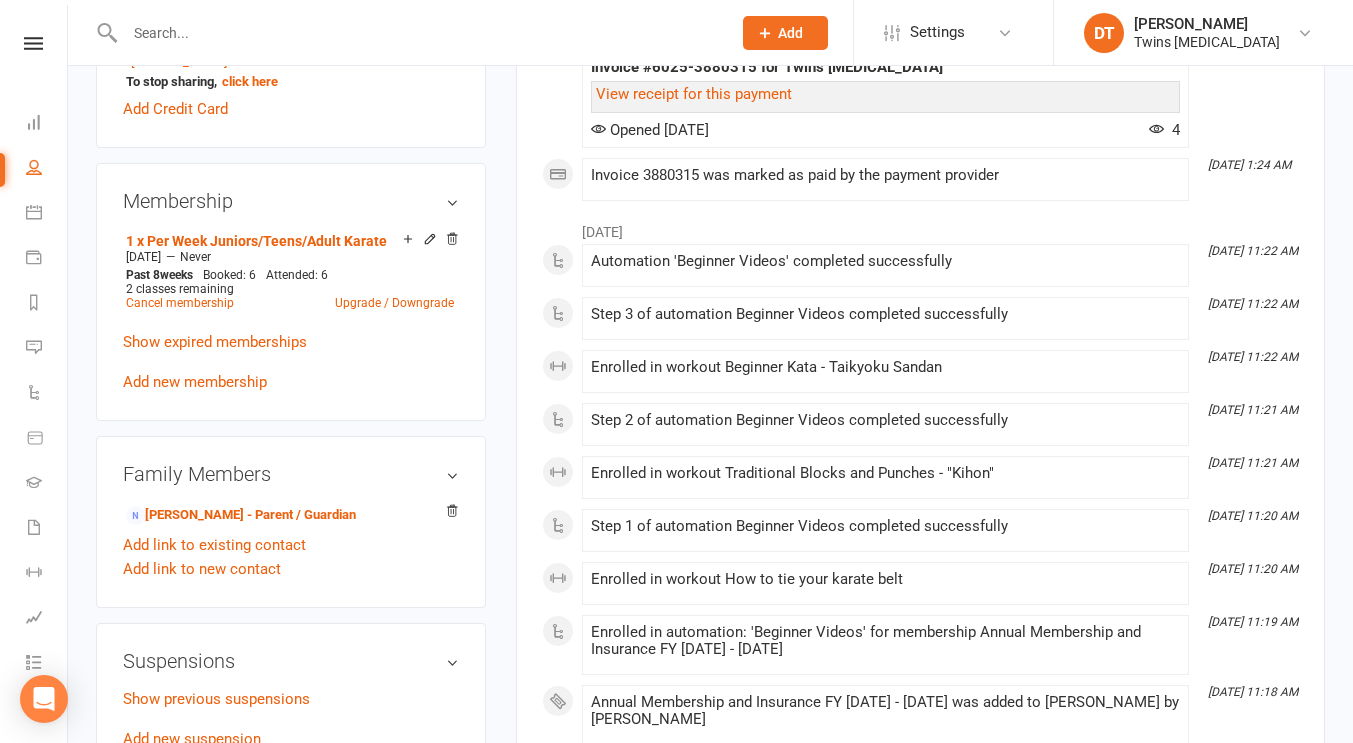 scroll, scrollTop: 1127, scrollLeft: 0, axis: vertical 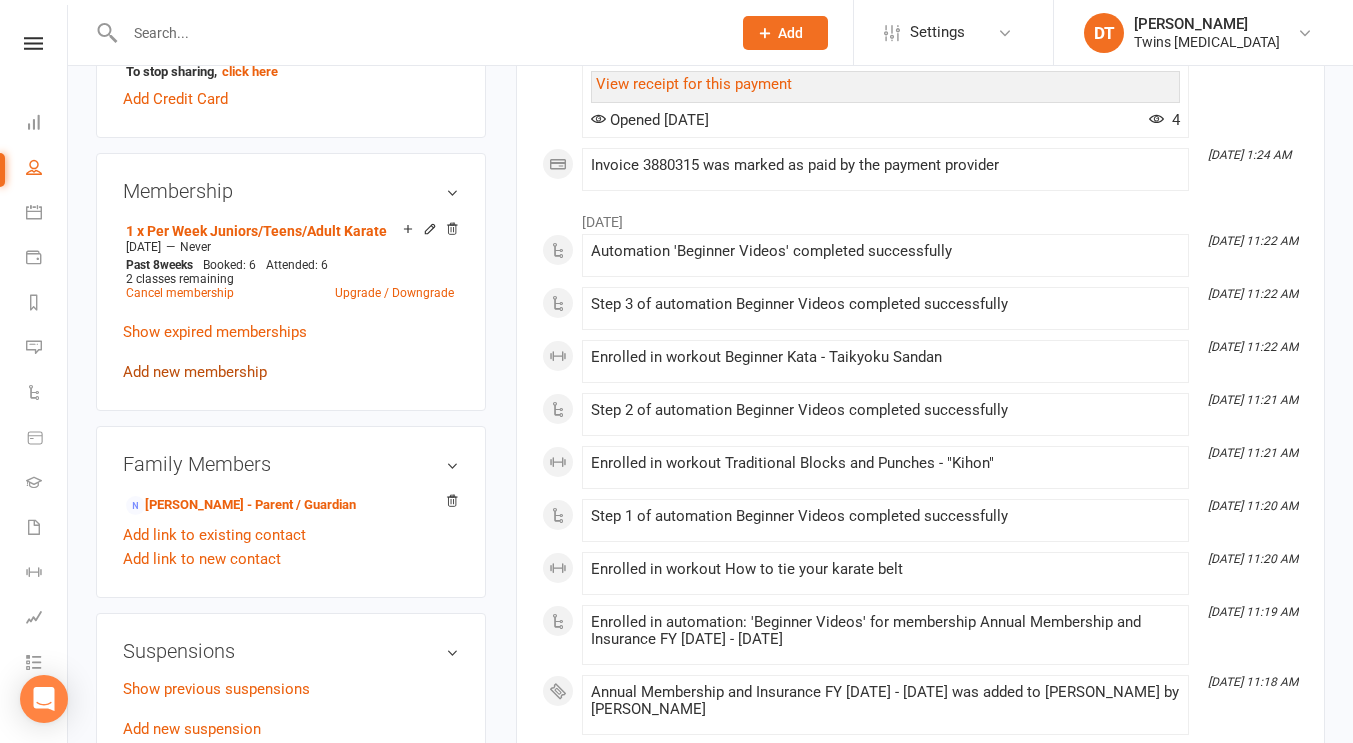 click on "Add new membership" at bounding box center (195, 372) 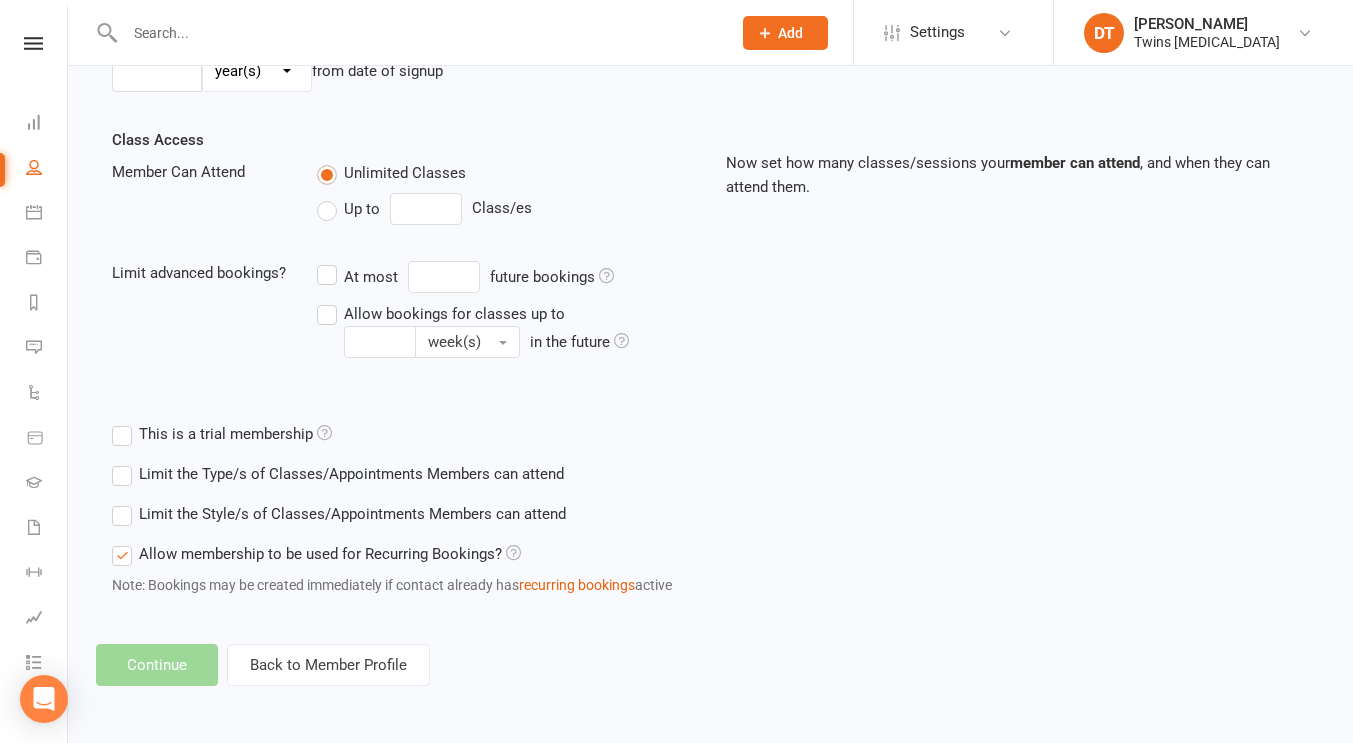 scroll, scrollTop: 0, scrollLeft: 0, axis: both 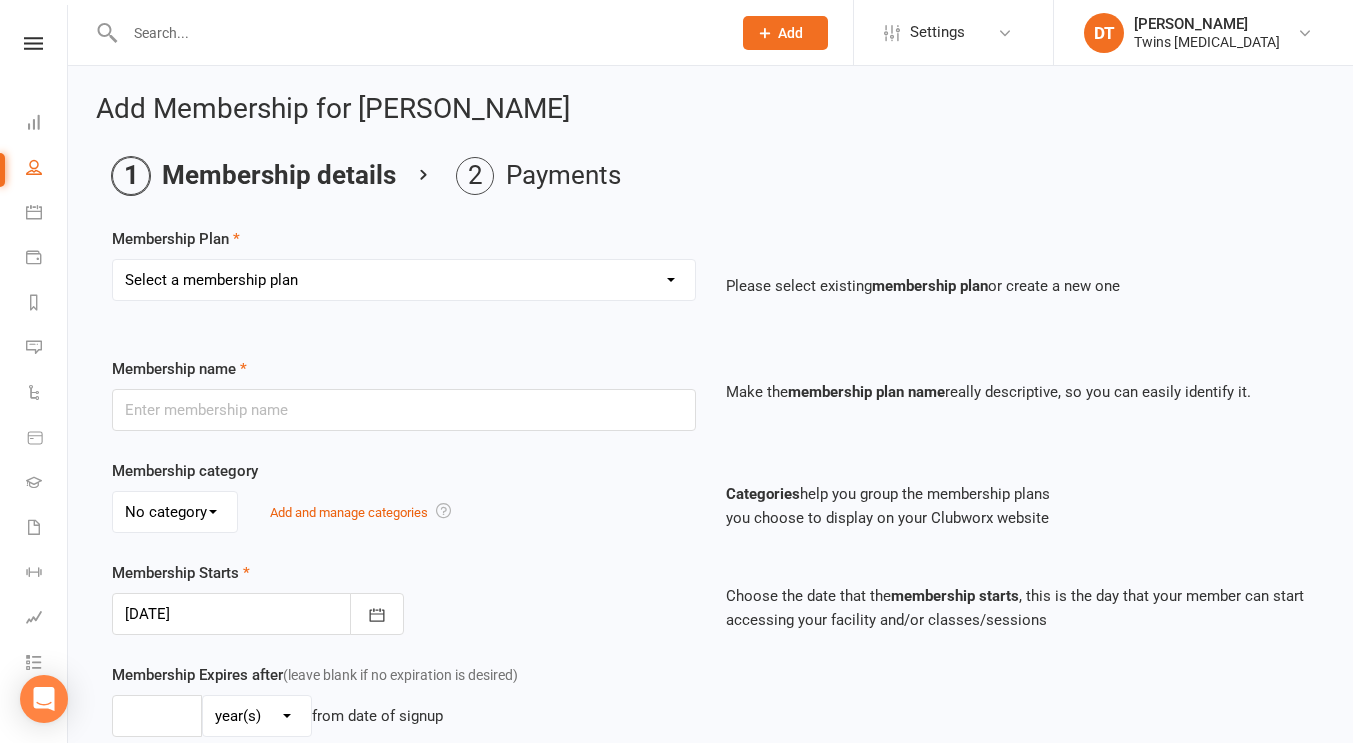 click on "Select a membership plan Create new Membership Plan 1 x Per Week Tiny Ninjas/Little Ninjas/Dragons 1 x Per Week Juniors/Teens/Adult Karate 2 x Per Week Newport 3 X Per Week Newport 4 X Per Week Newport Unlimited Newport BJJ Newport Unlimited Tiny Ninja (Kinder) 3 Class Paid Trial Little Ninja (Prep) 3 Class Paid Trial Dragon (Grade 1) 3 Class Paid Trial Junior (Grade 2 and Above) Karate 3 Class Paid Trial BJJ 3 Class Paid Trial Fitness Kickboxing 9 Weeks Adult and Teens Fundamentals 9 Weeks Paid Trial Westside Term Fee 1/w and Joining Fee Westside Term Fee 1/w Westside Term Fee 2/w Westside Term Fee 3/w Little Ninja (Kinder and Prep) 3 Class Paid Trial Brunswick and Westside Westside Term Fee 1/w and Membership Fee Leadership 2021 Full Year 1 x Per Week Juniors Karate Moving up 2 x Per Week Newport Moving Up Teens and Adults Karate 3 Class Paid Trial Yearly Karate Yearly Westside Little Ninja (Prep) 2 Classes Paid Trial Dragon (Grade 1) 2 Class Paid Trial $1 1 Class Special Offer Leadership 2021 Half Year" at bounding box center (404, 280) 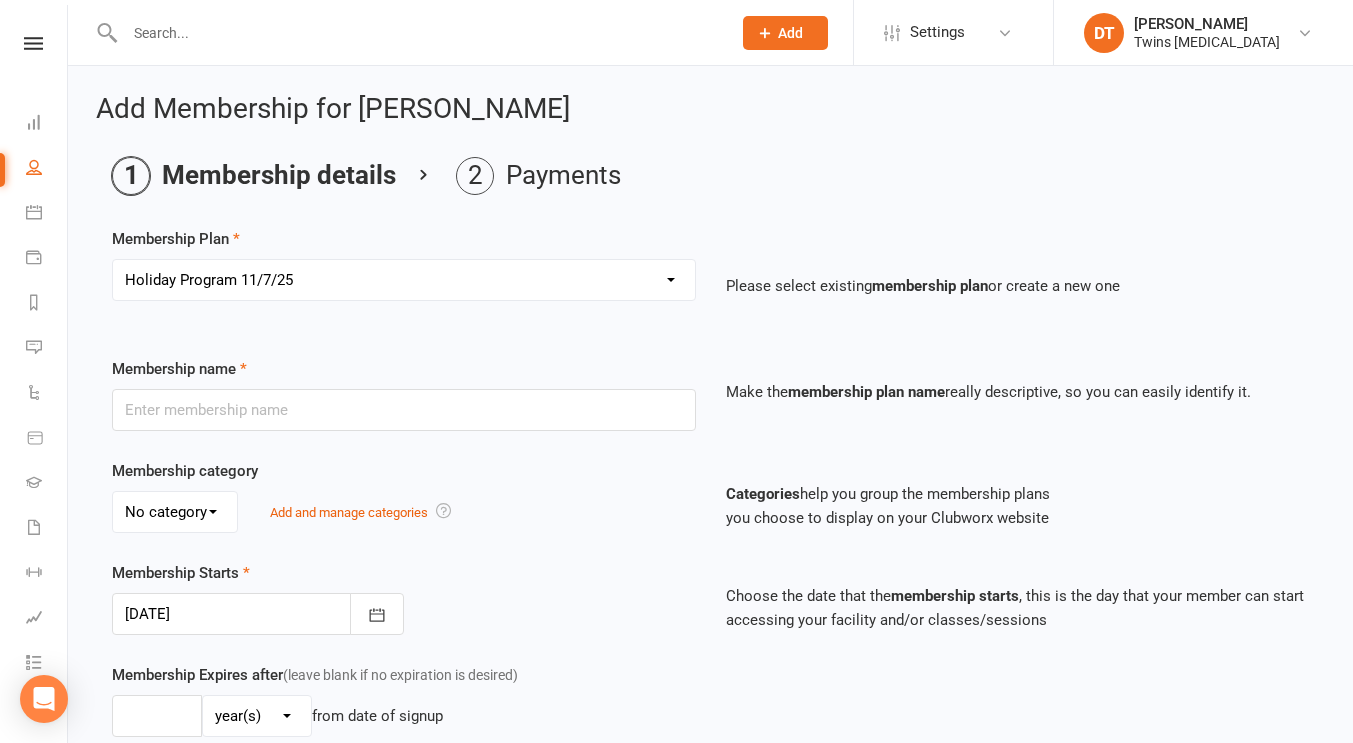 click on "Select a membership plan Create new Membership Plan 1 x Per Week Tiny Ninjas/Little Ninjas/Dragons 1 x Per Week Juniors/Teens/Adult Karate 2 x Per Week Newport 3 X Per Week Newport 4 X Per Week Newport Unlimited Newport BJJ Newport Unlimited Tiny Ninja (Kinder) 3 Class Paid Trial Little Ninja (Prep) 3 Class Paid Trial Dragon (Grade 1) 3 Class Paid Trial Junior (Grade 2 and Above) Karate 3 Class Paid Trial BJJ 3 Class Paid Trial Fitness Kickboxing 9 Weeks Adult and Teens Fundamentals 9 Weeks Paid Trial Westside Term Fee 1/w and Joining Fee Westside Term Fee 1/w Westside Term Fee 2/w Westside Term Fee 3/w Little Ninja (Kinder and Prep) 3 Class Paid Trial Brunswick and Westside Westside Term Fee 1/w and Membership Fee Leadership 2021 Full Year 1 x Per Week Juniors Karate Moving up 2 x Per Week Newport Moving Up Teens and Adults Karate 3 Class Paid Trial Yearly Karate Yearly Westside Little Ninja (Prep) 2 Classes Paid Trial Dragon (Grade 1) 2 Class Paid Trial $1 1 Class Special Offer Leadership 2021 Half Year" at bounding box center (404, 280) 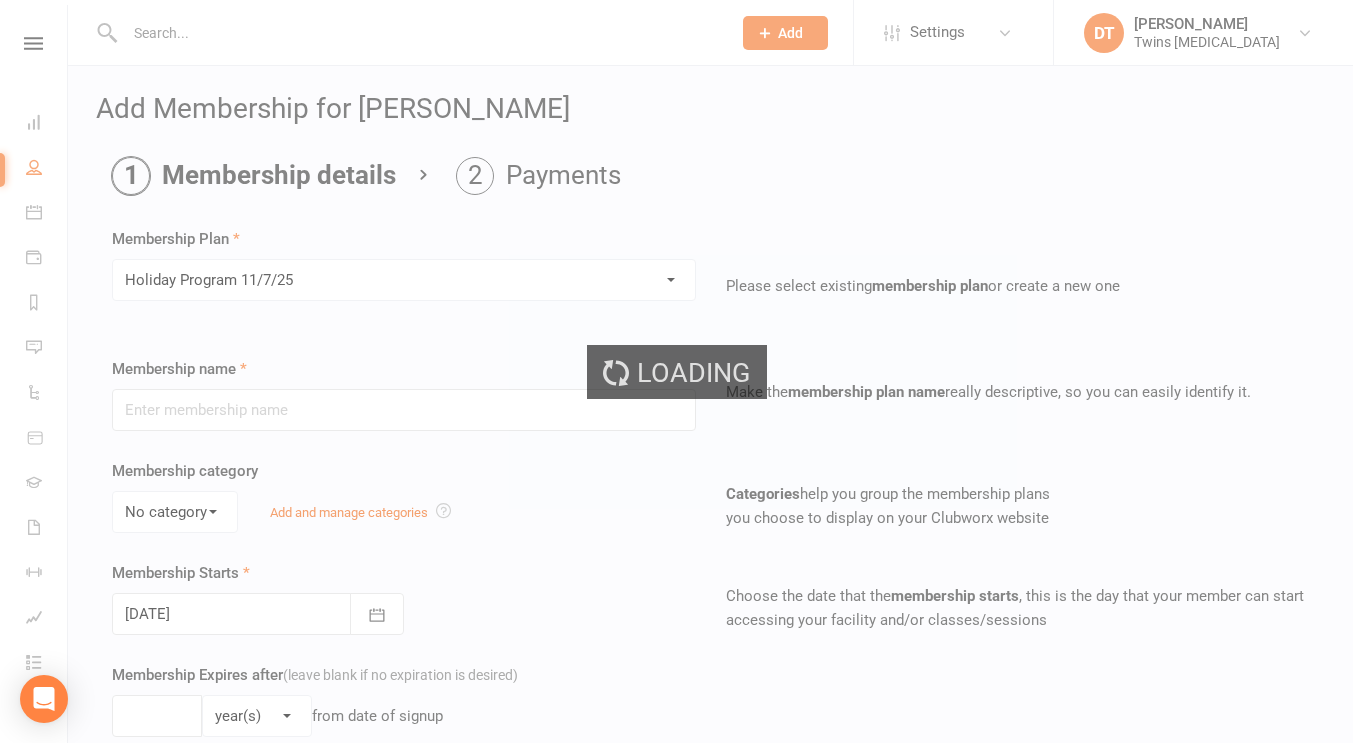 type on "Holiday Program 11/7/25" 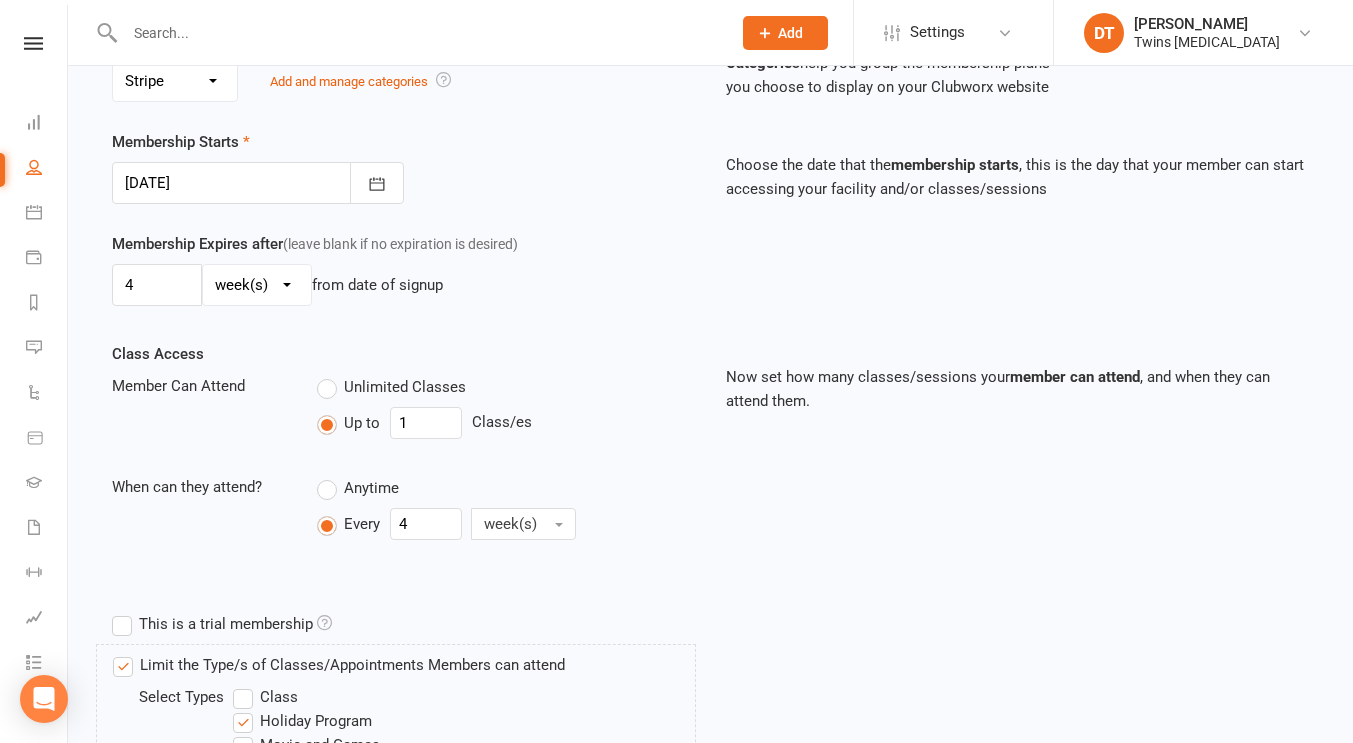 scroll, scrollTop: 912, scrollLeft: 0, axis: vertical 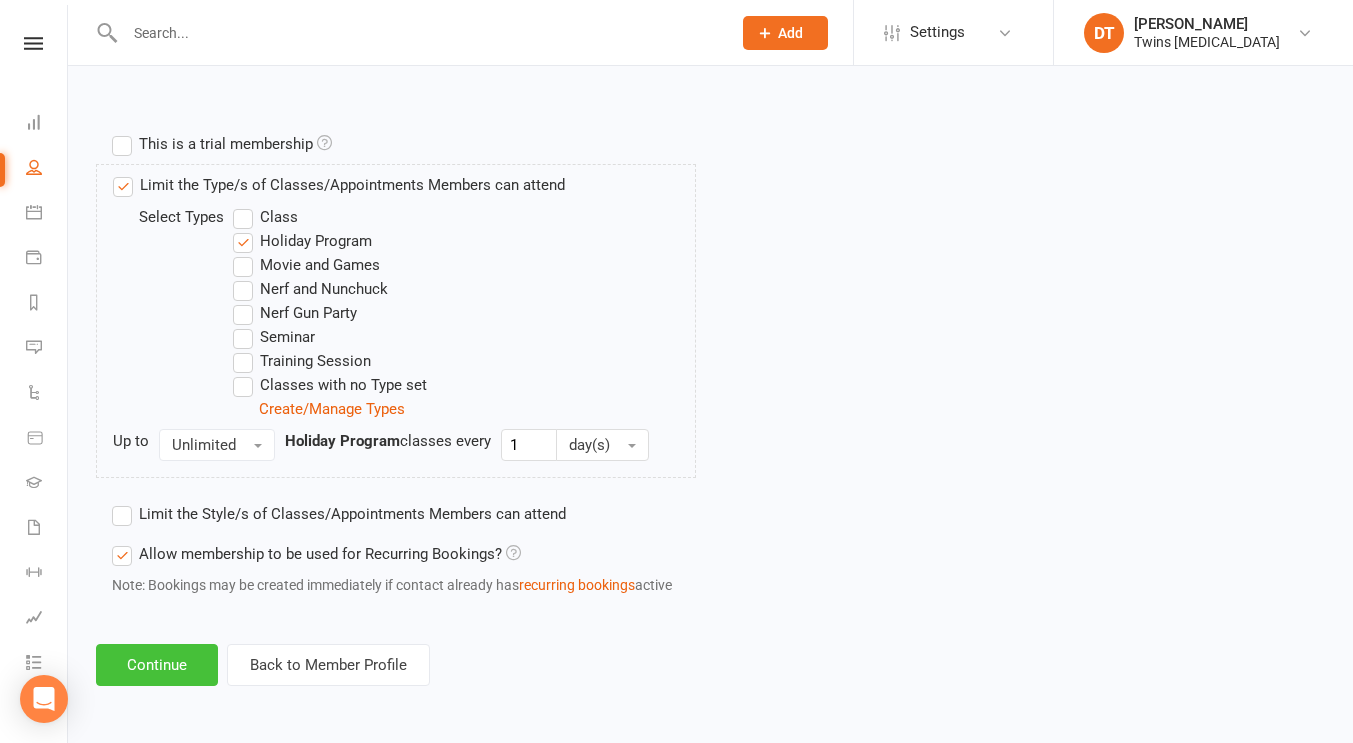 click on "Continue" at bounding box center [157, 665] 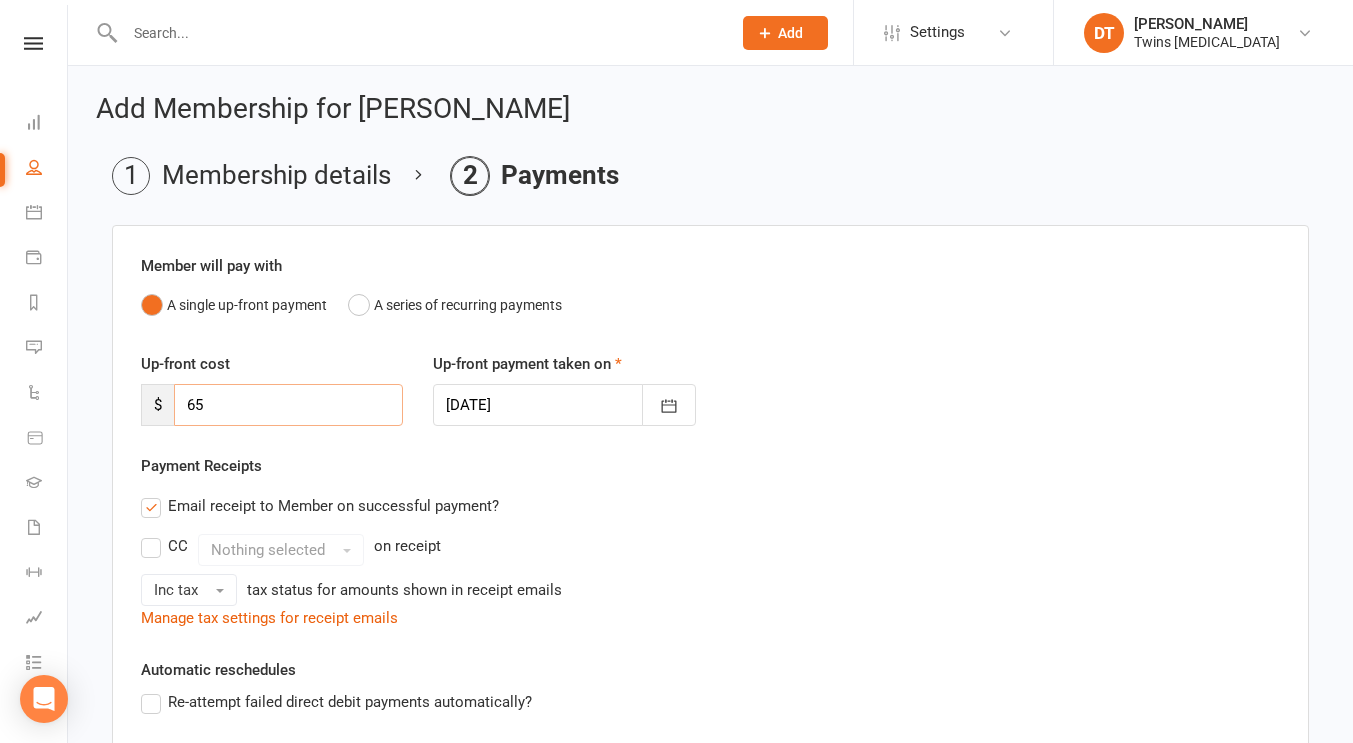click on "65" at bounding box center (288, 405) 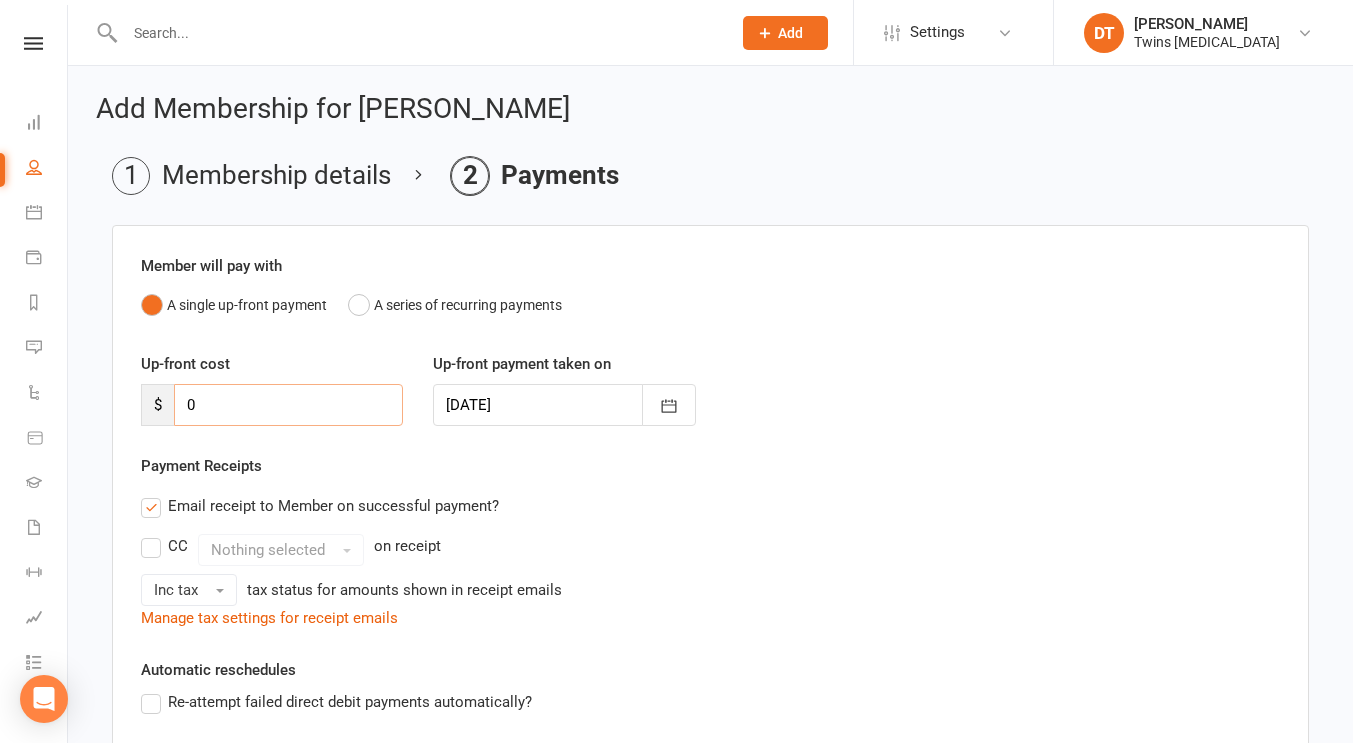 type on "0" 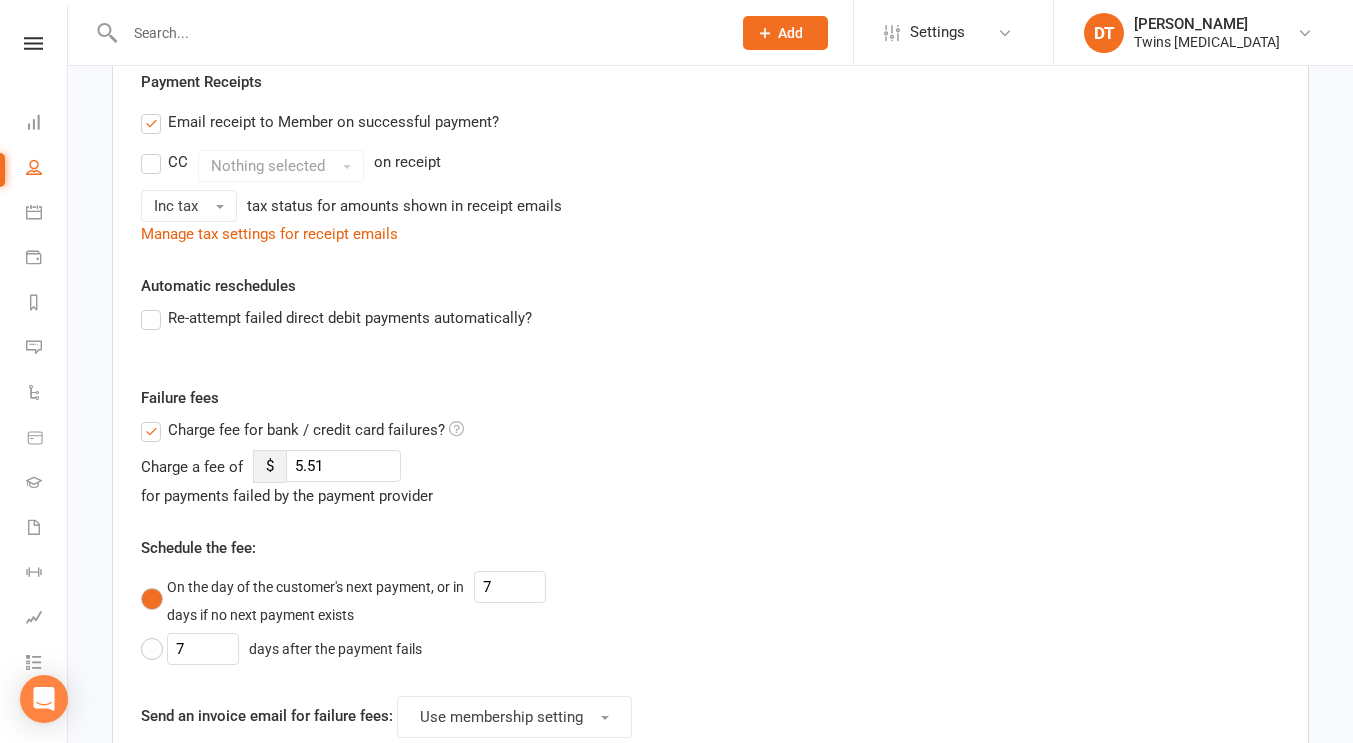 scroll, scrollTop: 0, scrollLeft: 0, axis: both 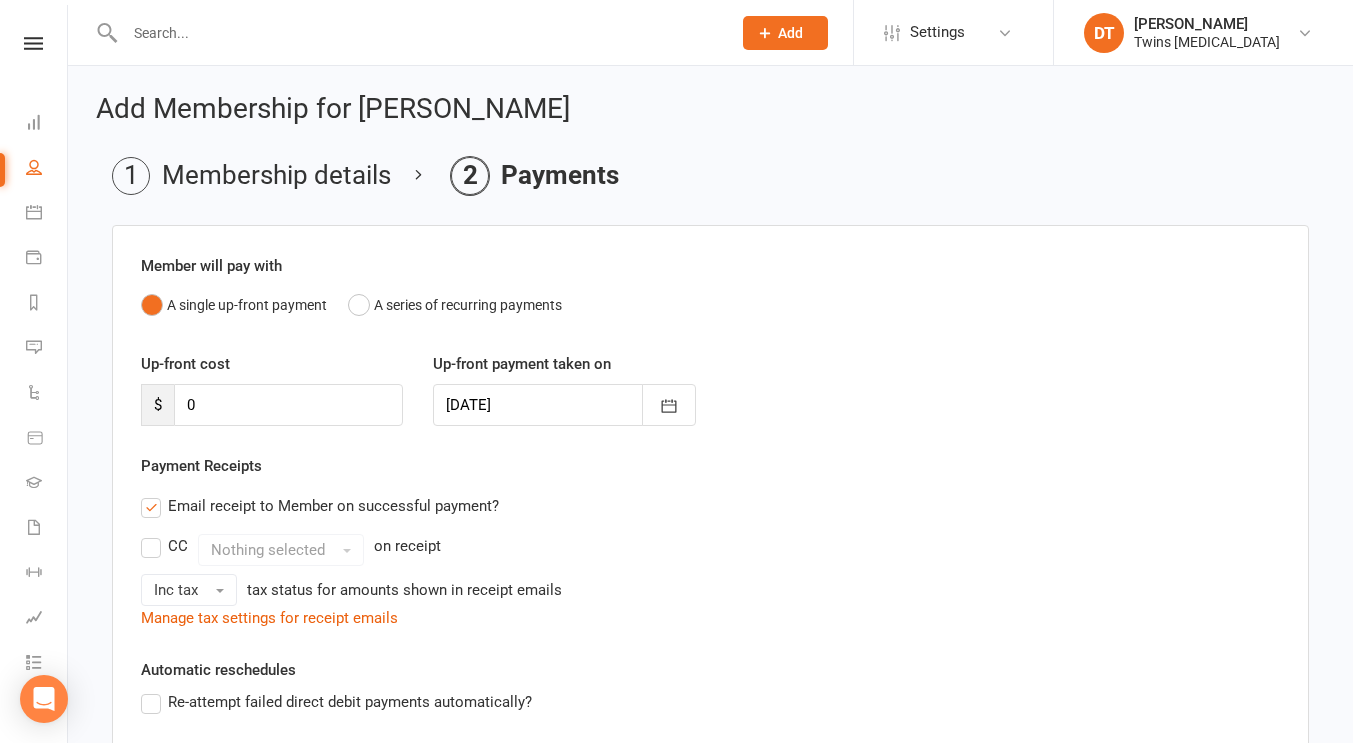 click on "Email receipt to Member on successful payment?" at bounding box center [320, 506] 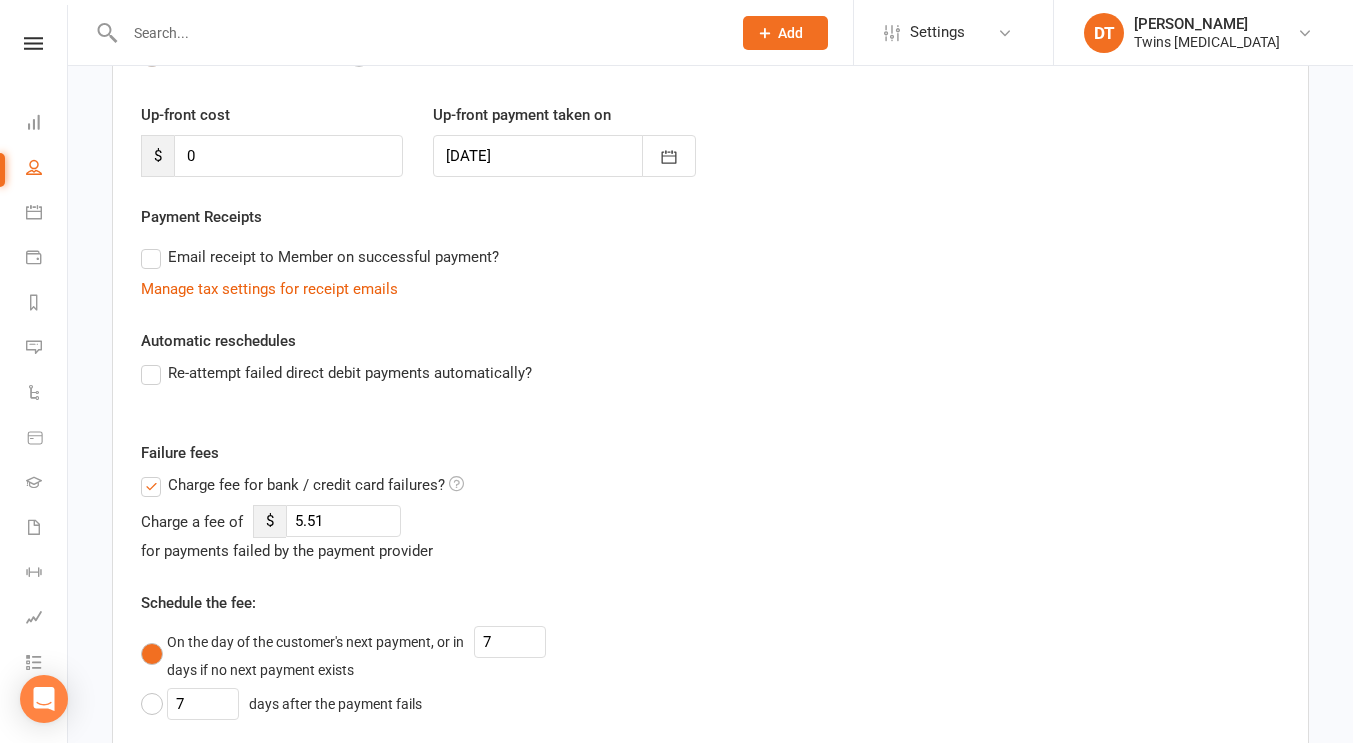 click on "Charge fee for bank / credit card failures?" at bounding box center (302, 485) 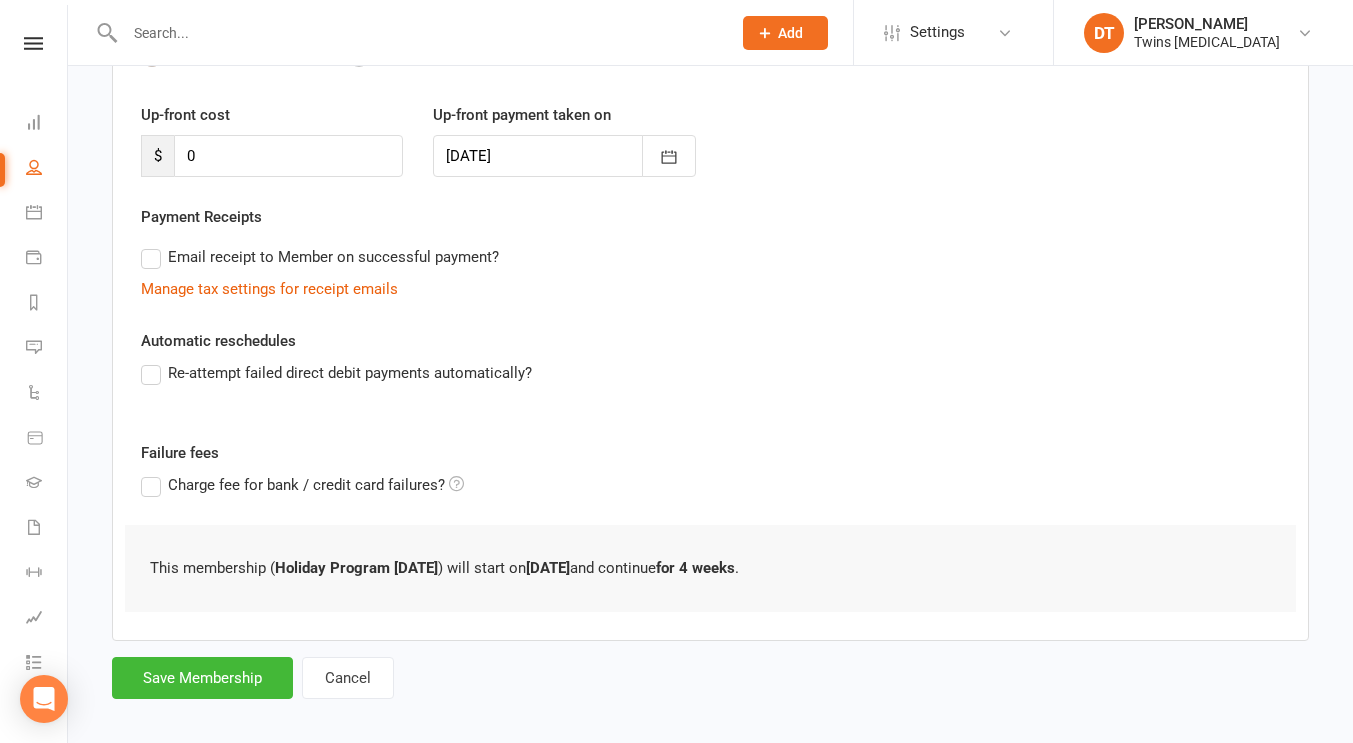 scroll, scrollTop: 266, scrollLeft: 0, axis: vertical 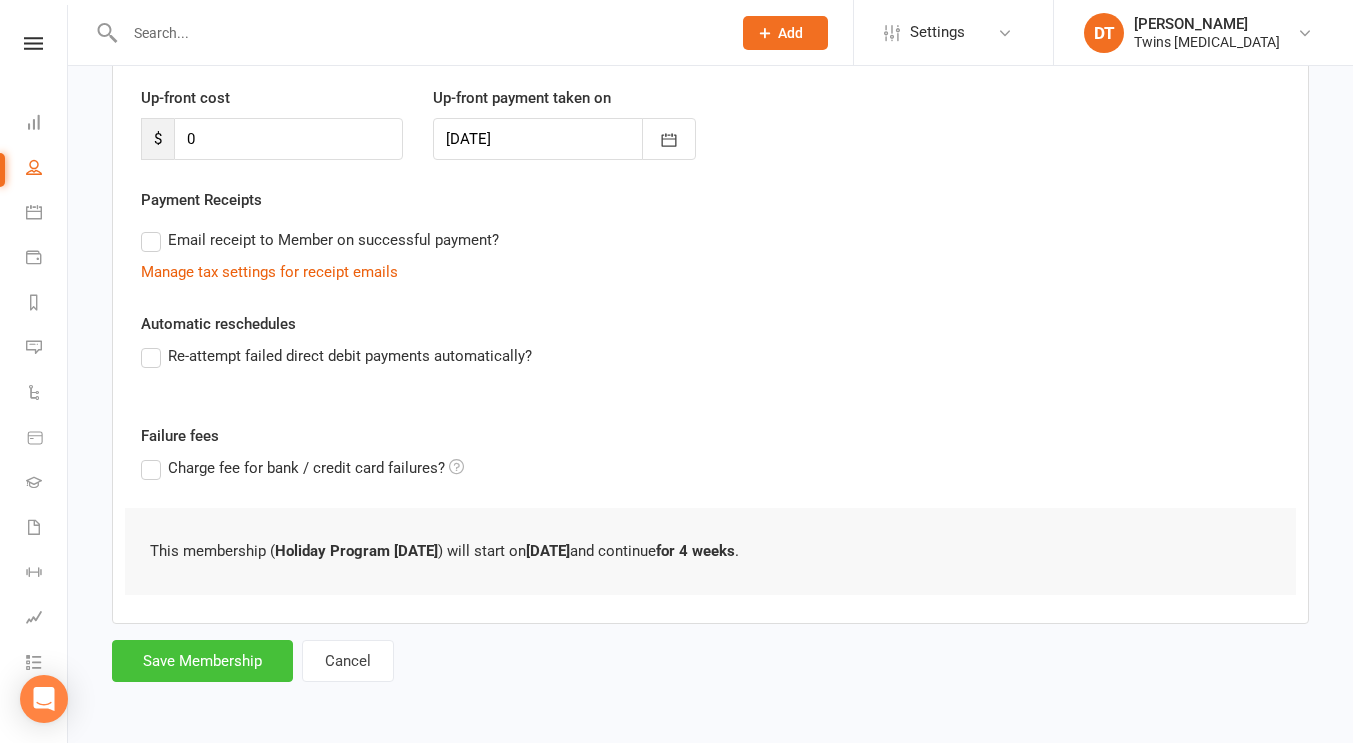 click on "Save Membership" at bounding box center (202, 661) 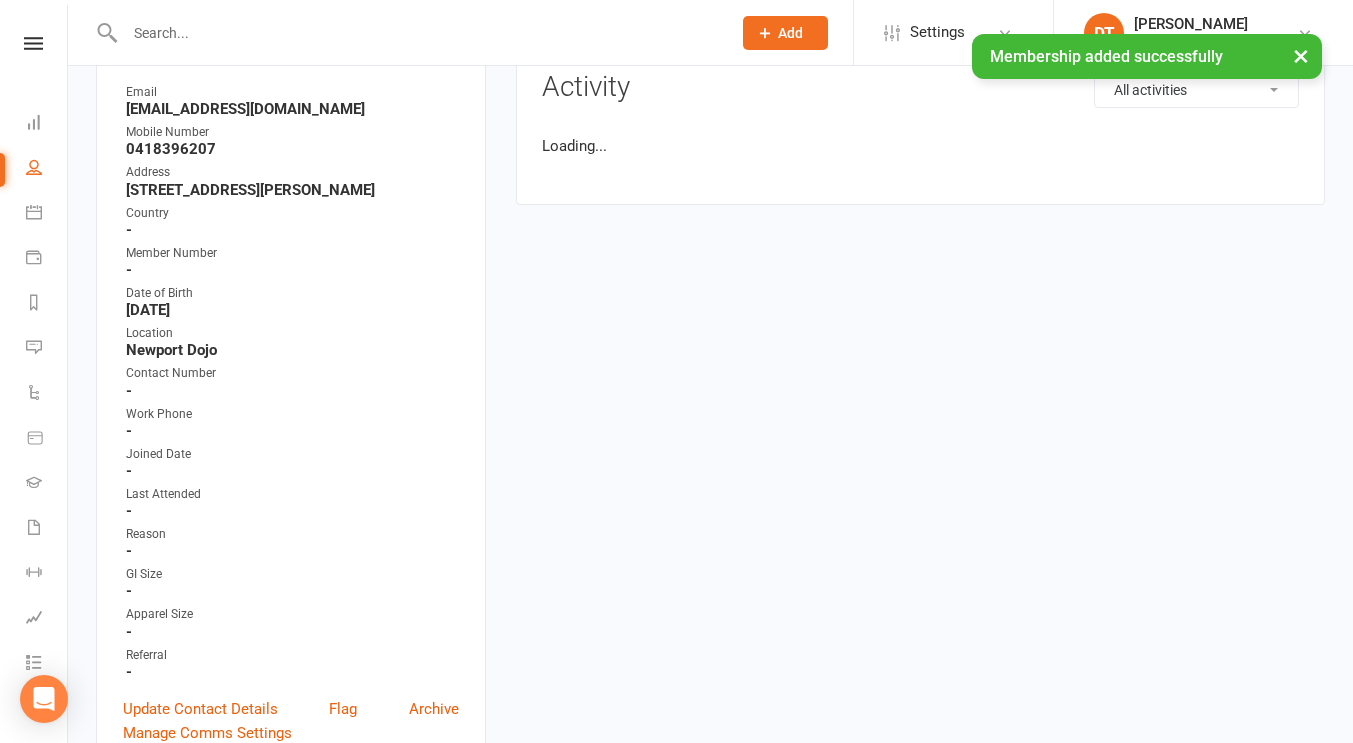 scroll, scrollTop: 0, scrollLeft: 0, axis: both 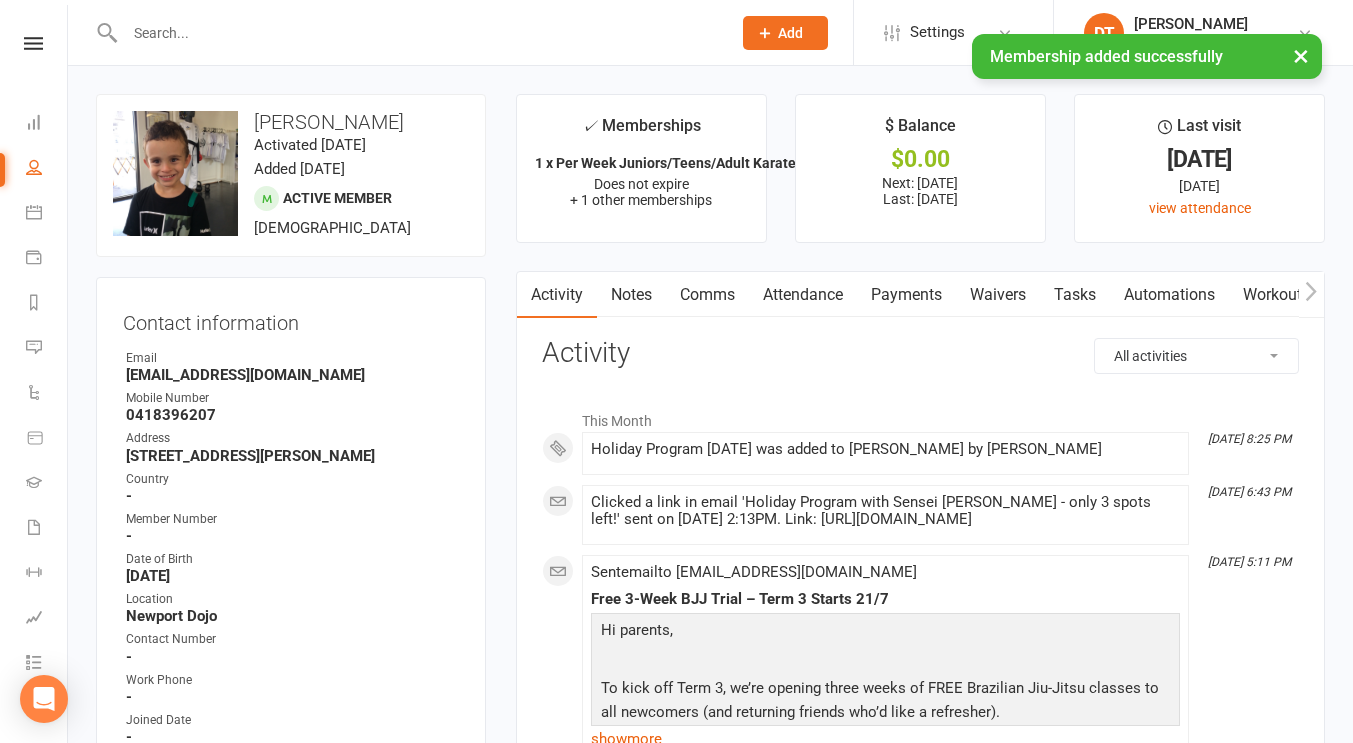 click on "Comms" at bounding box center [707, 295] 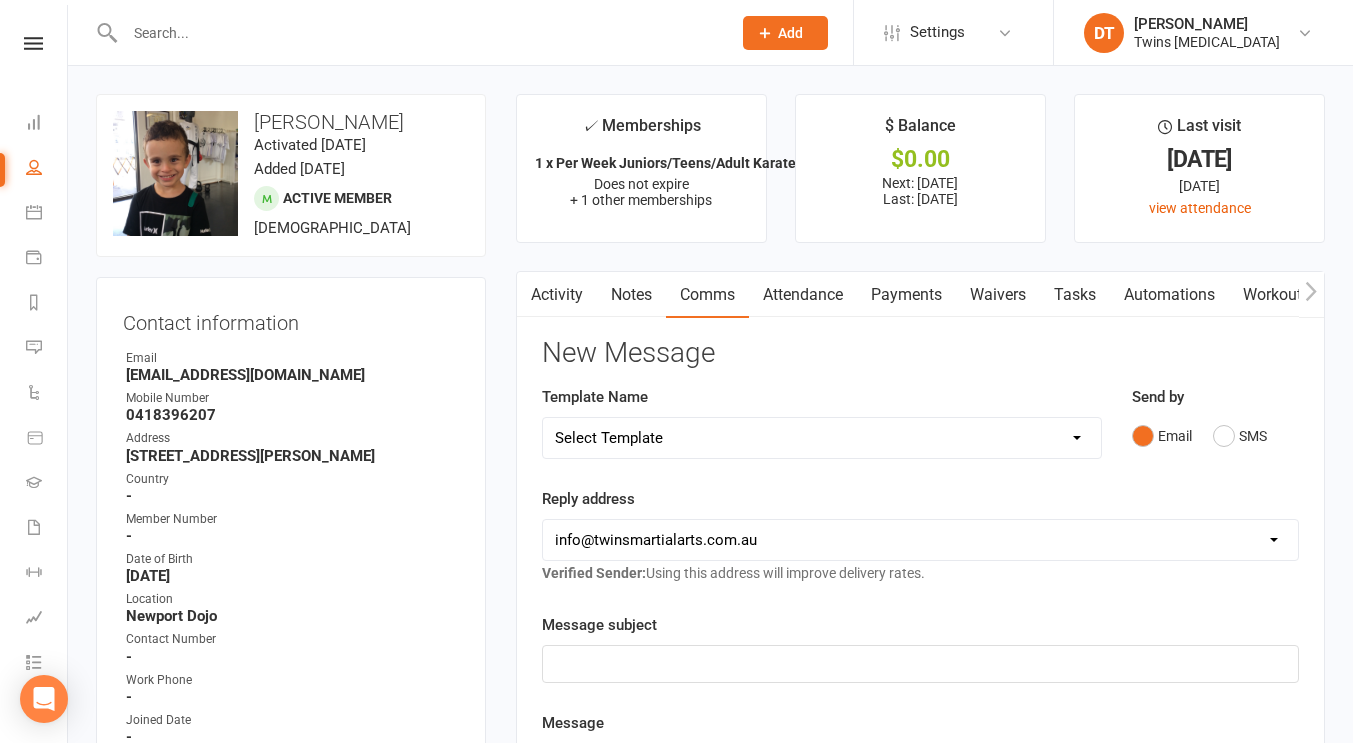 click on "Notes" at bounding box center (631, 295) 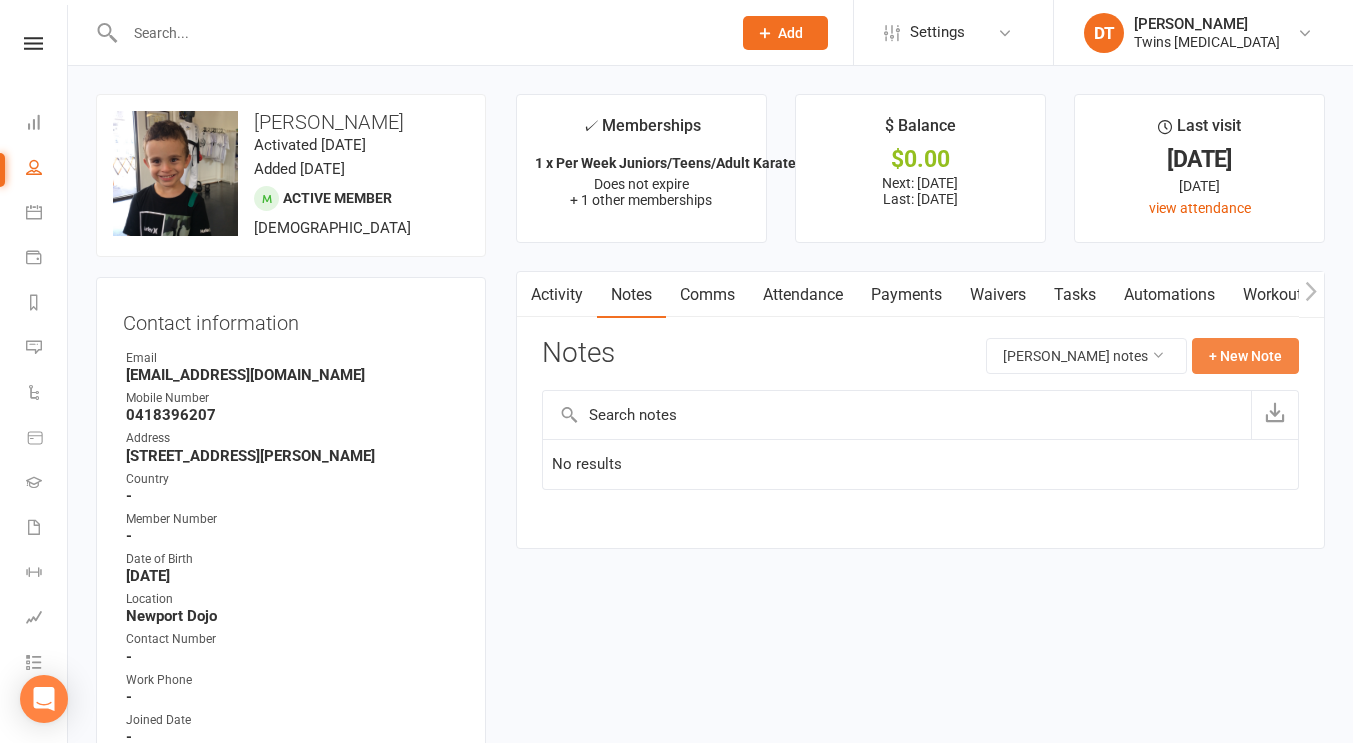 click on "+ New Note" at bounding box center (1245, 356) 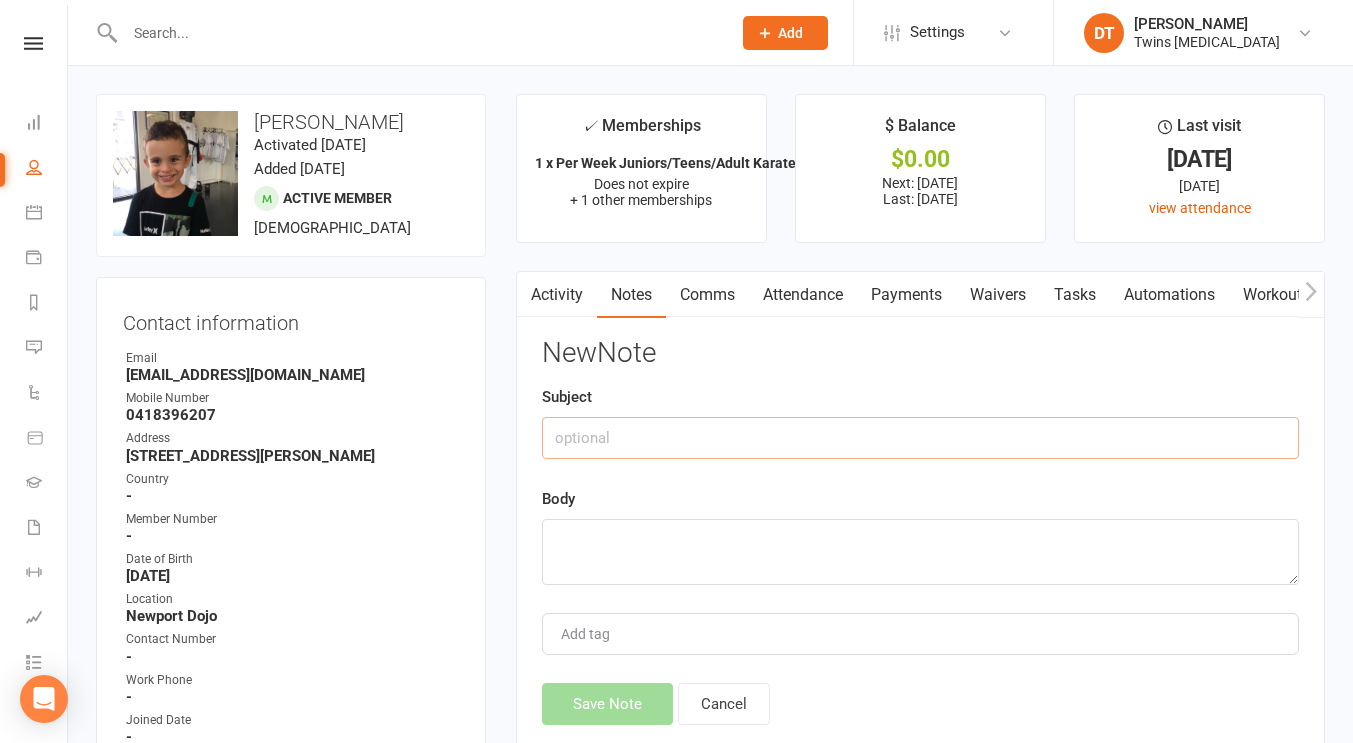 click at bounding box center (920, 438) 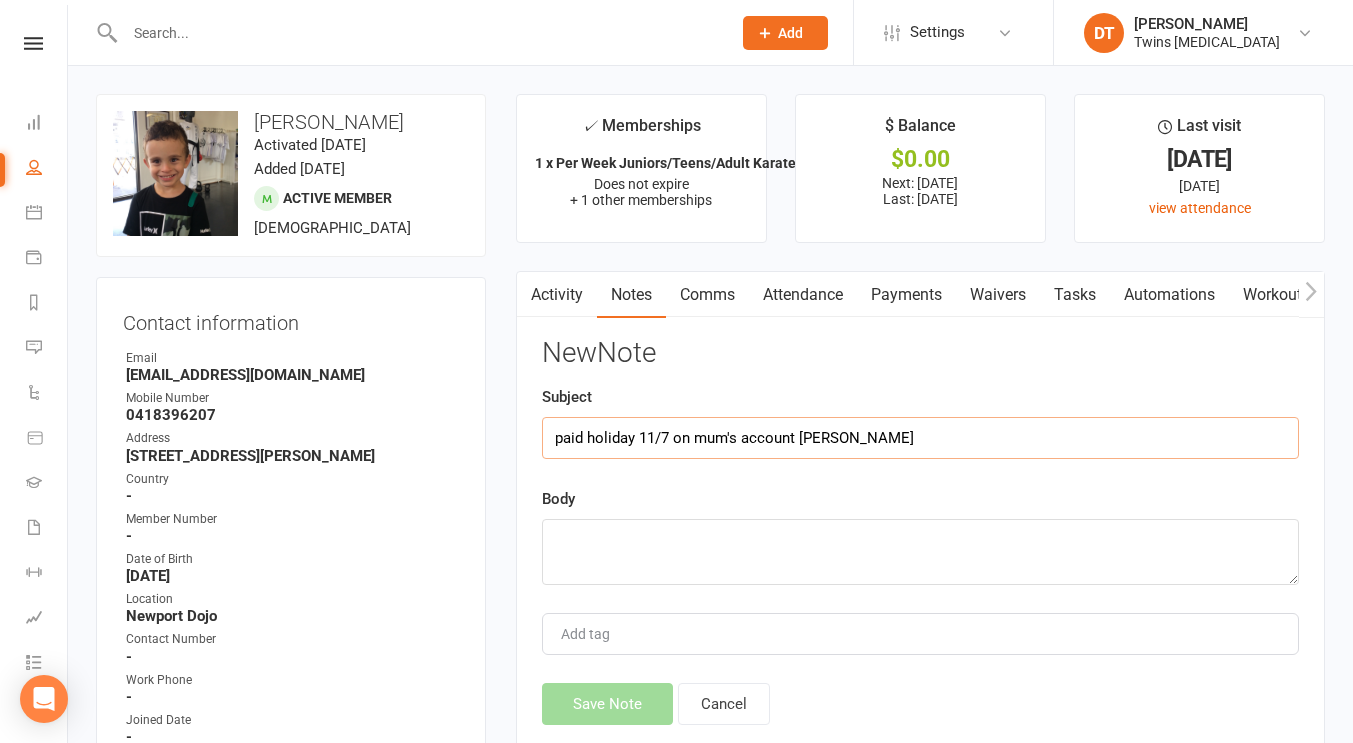type on "paid holiday 11/7 on mum's account stella" 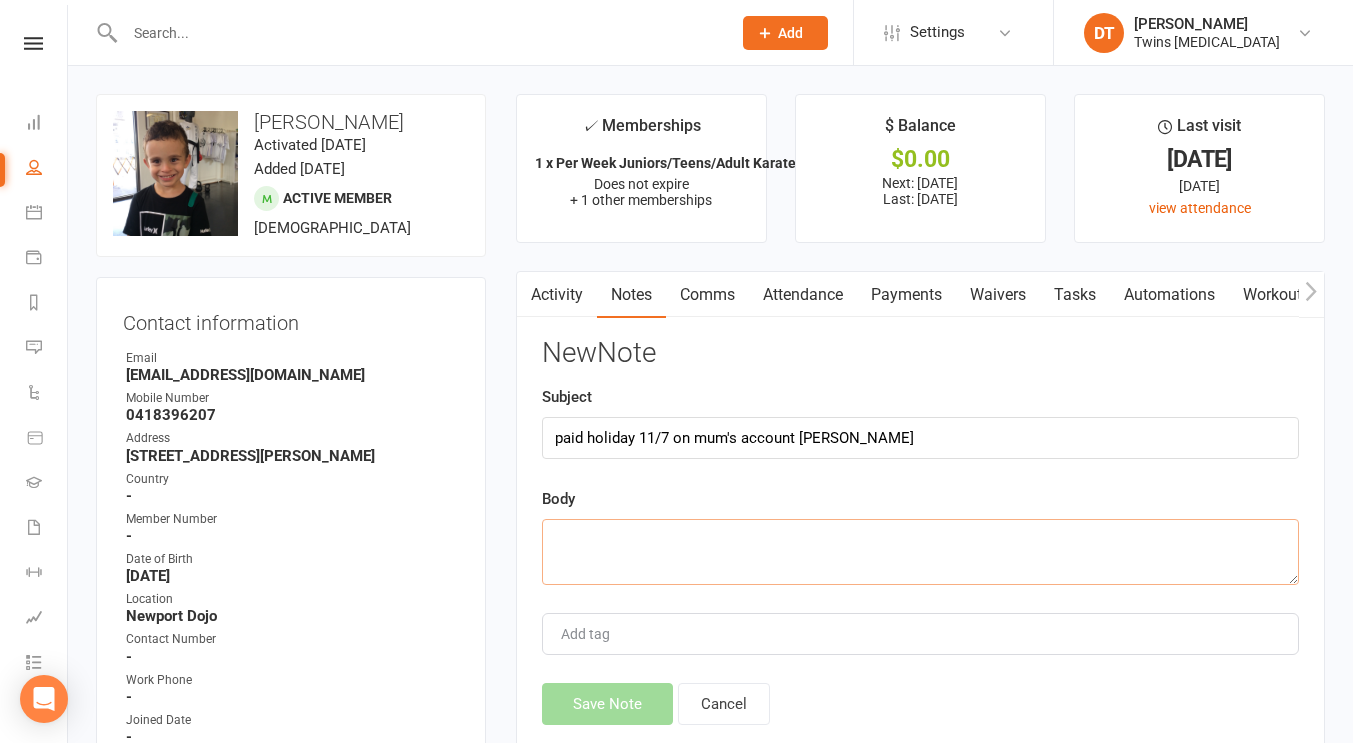 click at bounding box center [920, 552] 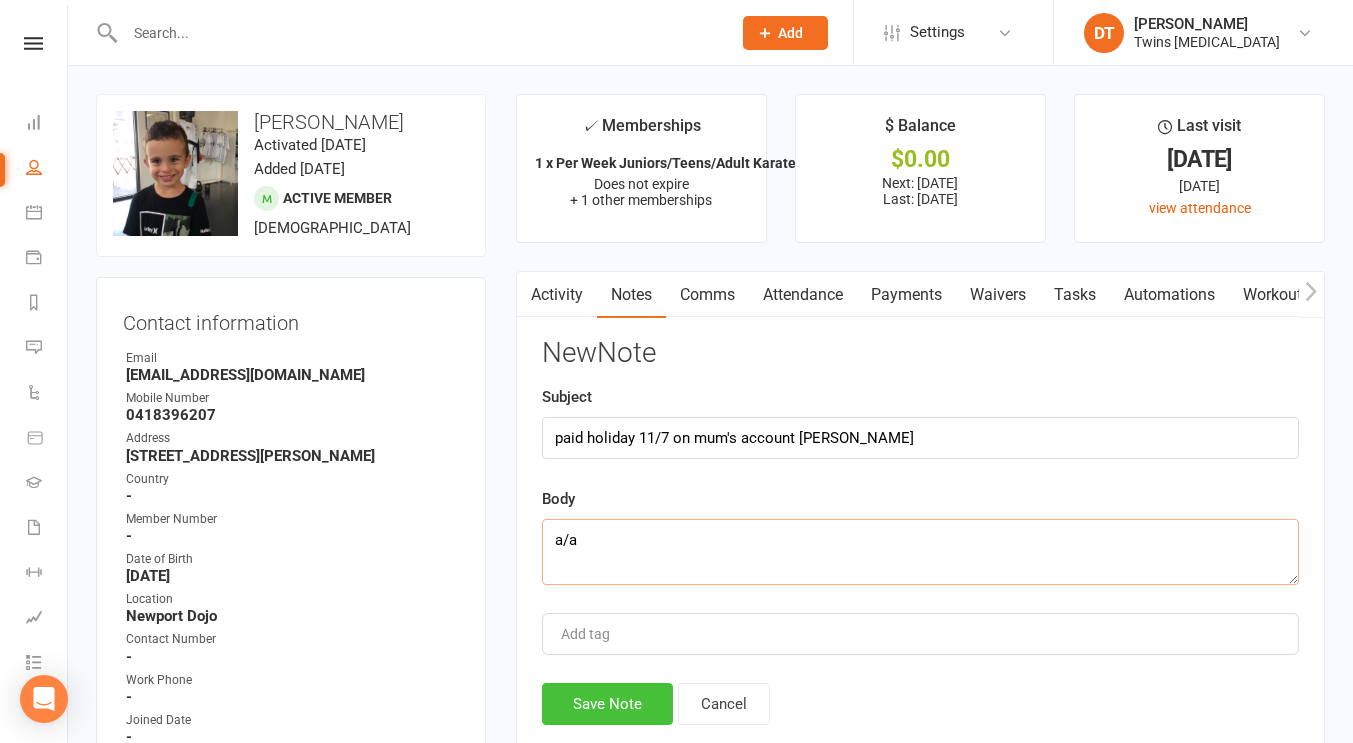 type on "a/a" 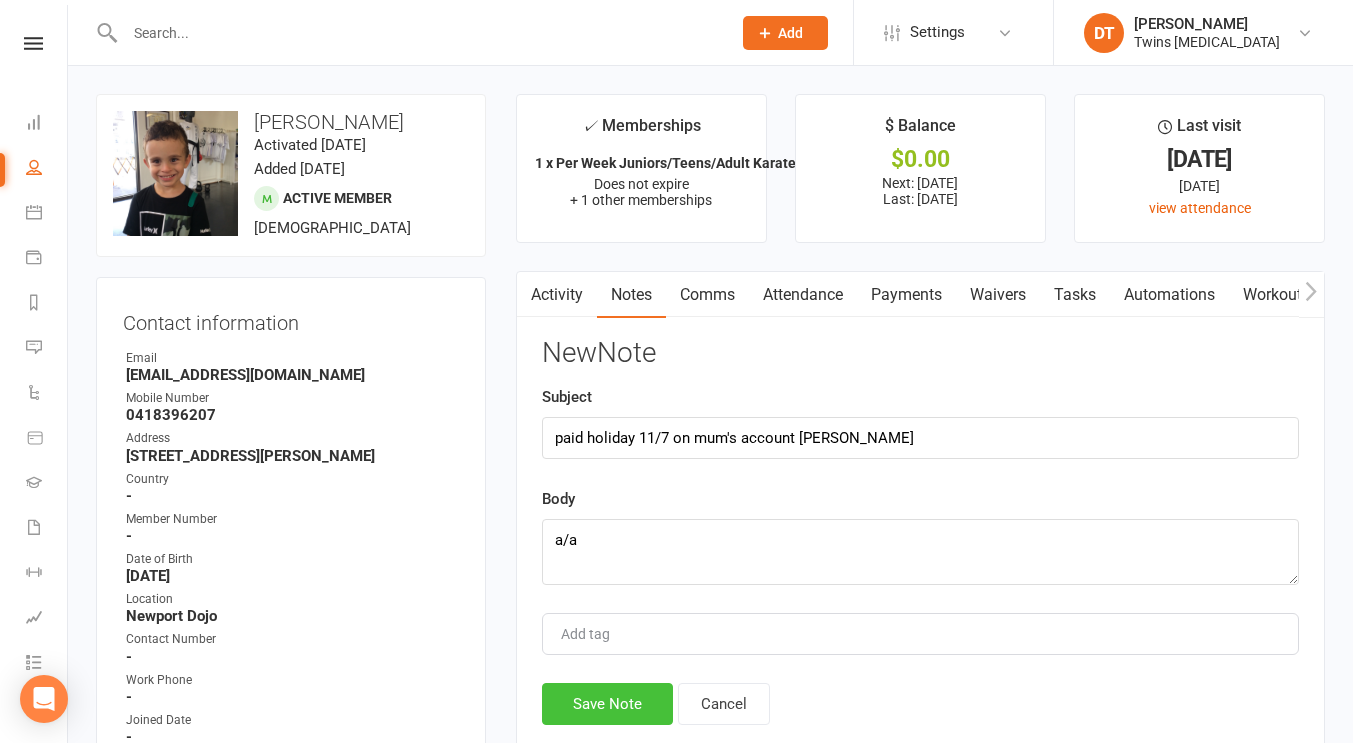 click on "Save Note" at bounding box center [607, 704] 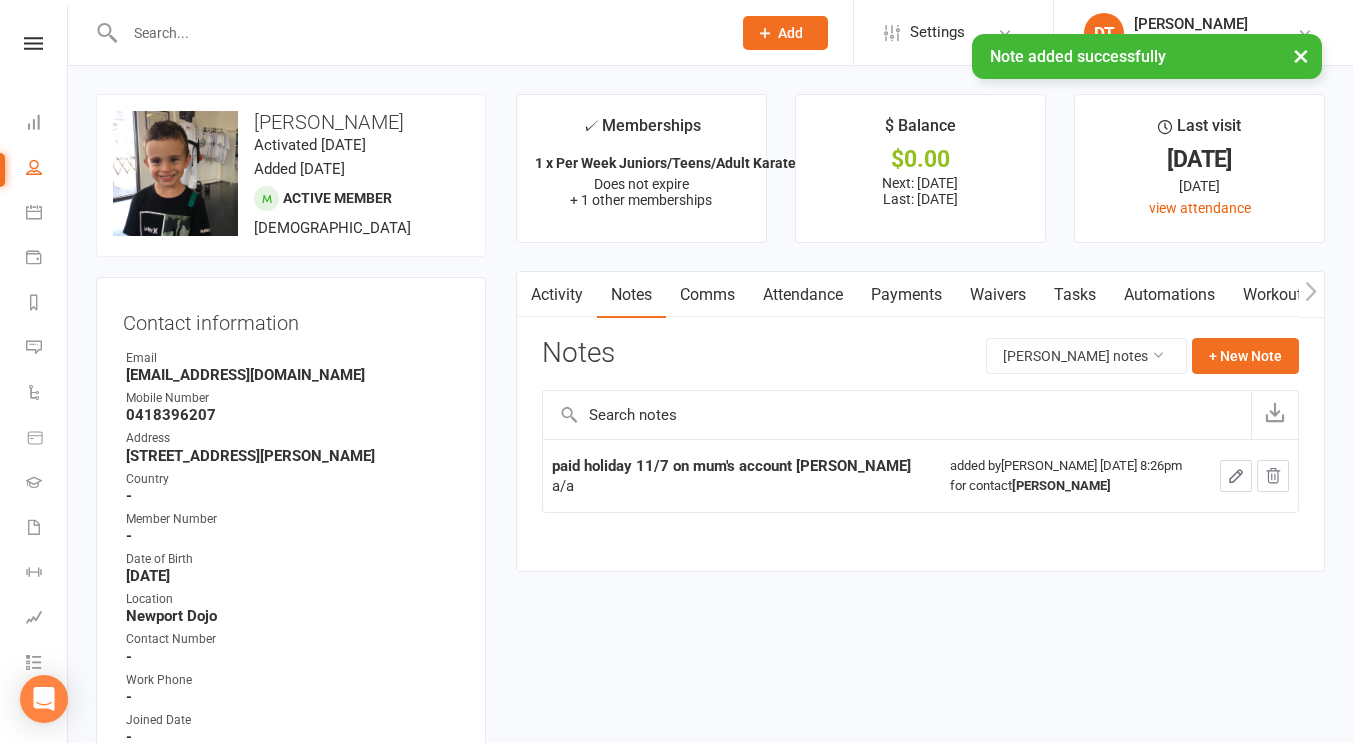 click on "Attendance" at bounding box center (803, 295) 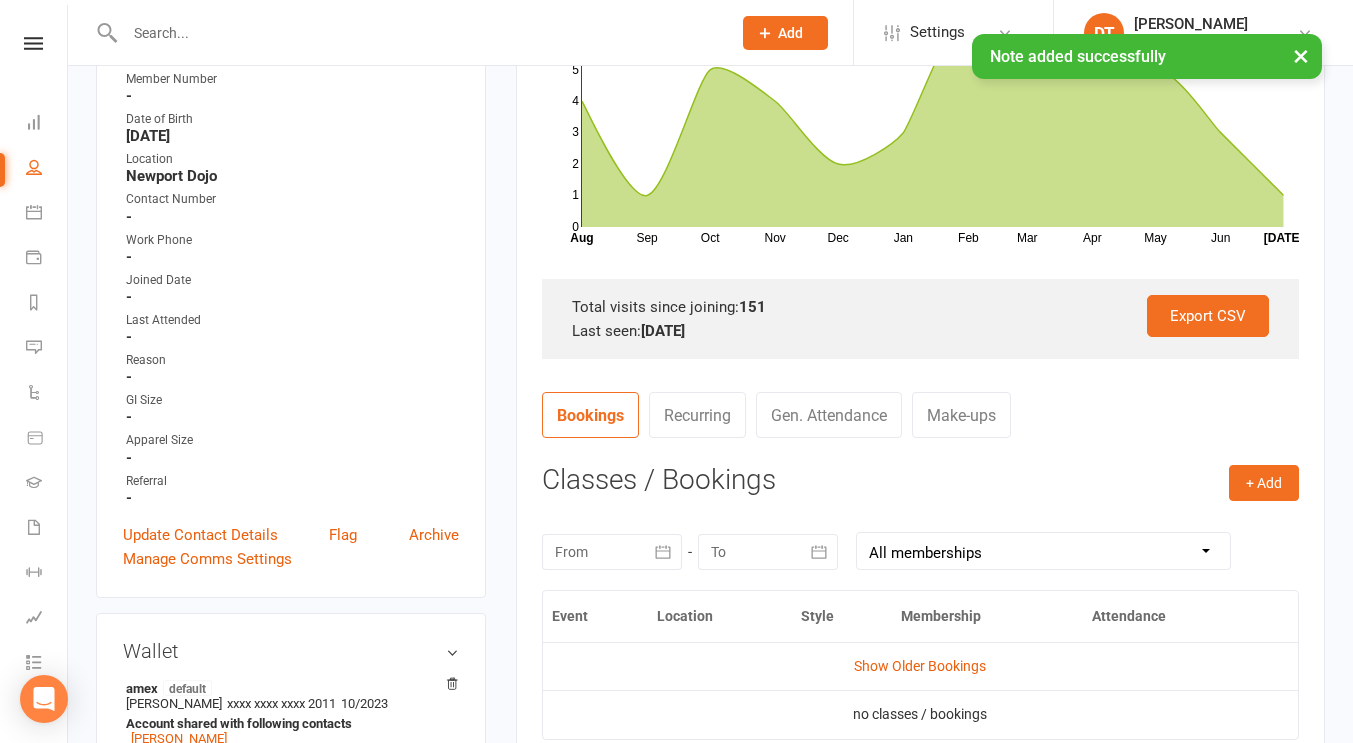 scroll, scrollTop: 451, scrollLeft: 0, axis: vertical 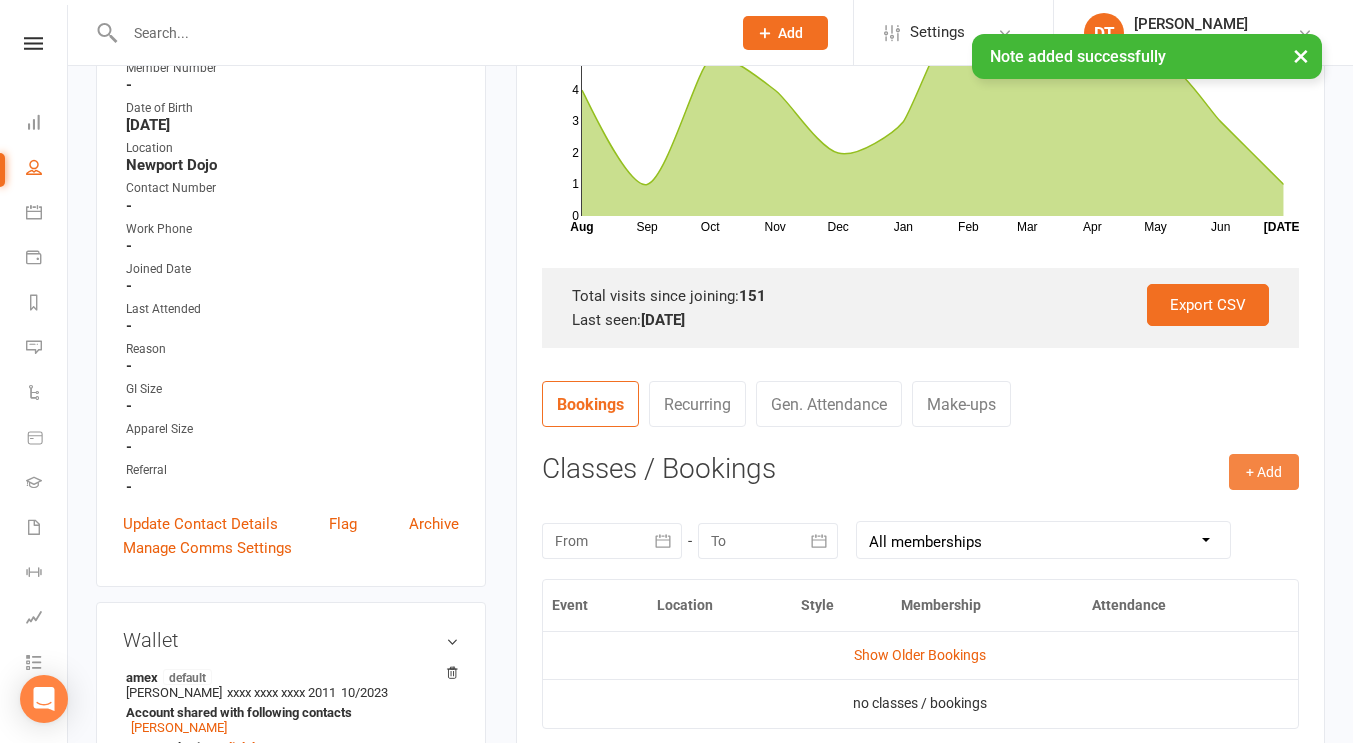 click on "+ Add" at bounding box center (1264, 472) 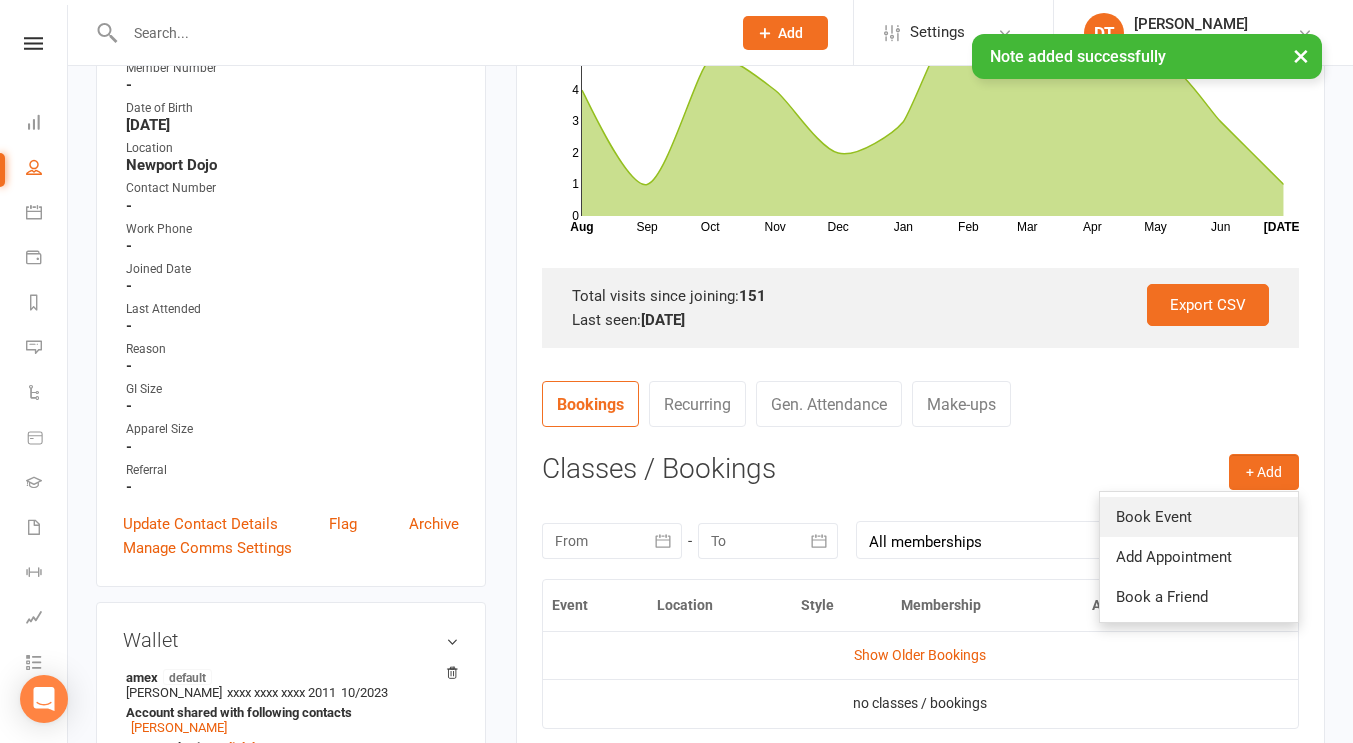 click on "Book Event" at bounding box center [1199, 517] 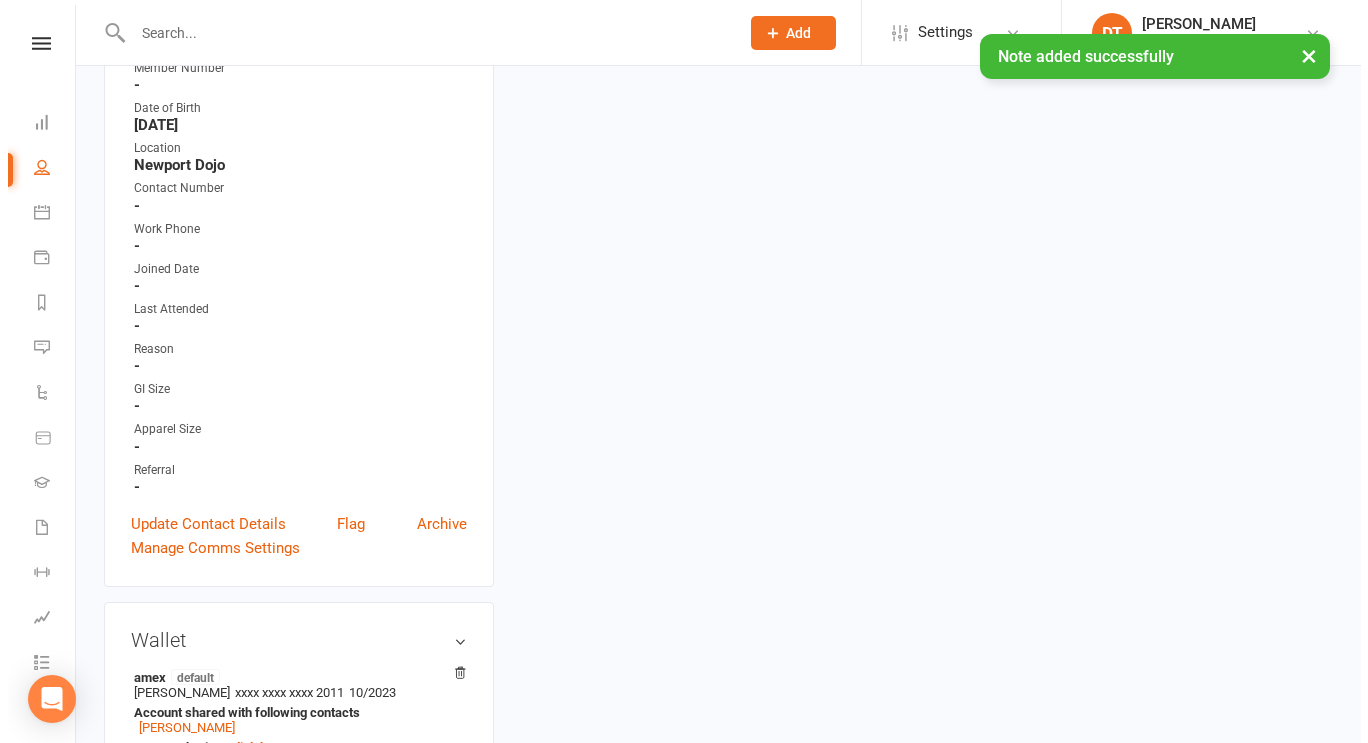 scroll, scrollTop: 171, scrollLeft: 0, axis: vertical 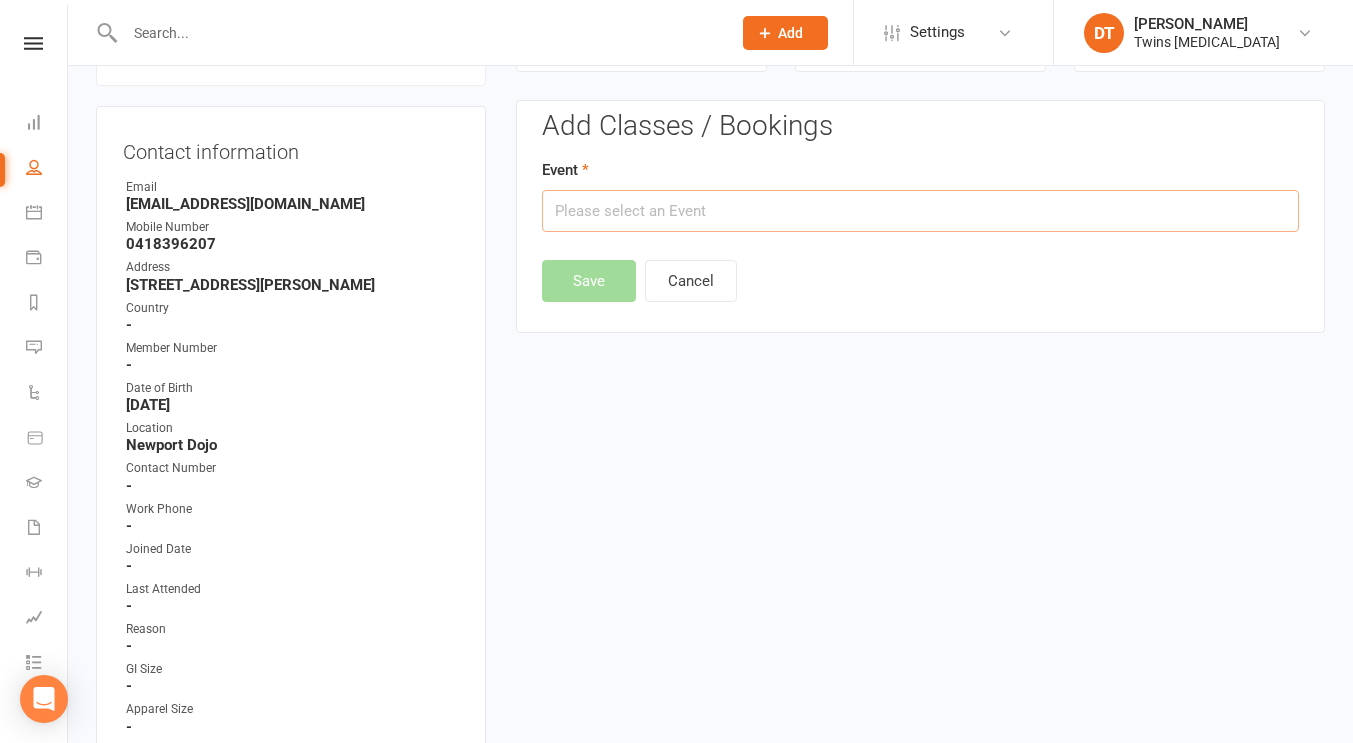 click at bounding box center (920, 211) 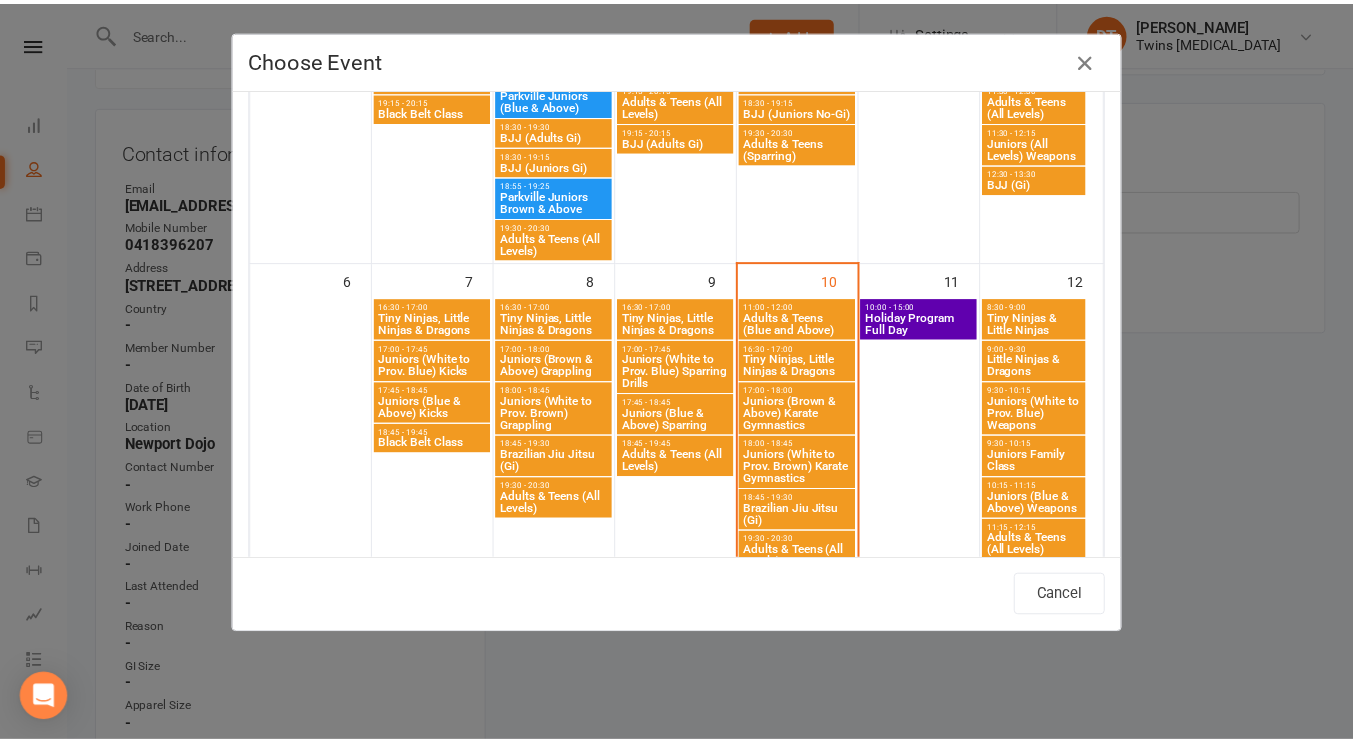 scroll, scrollTop: 534, scrollLeft: 0, axis: vertical 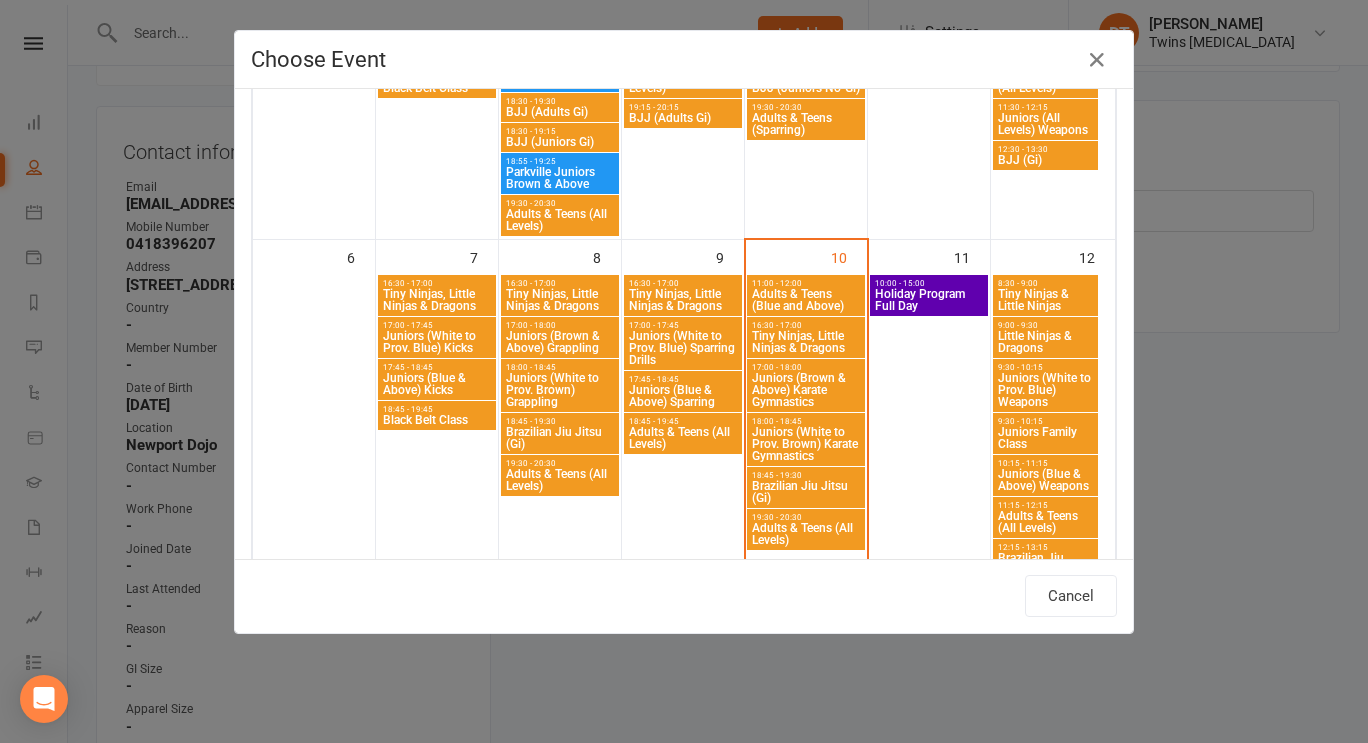 click on "10:00 - 15:00 Holiday Program Full Day" at bounding box center (929, 295) 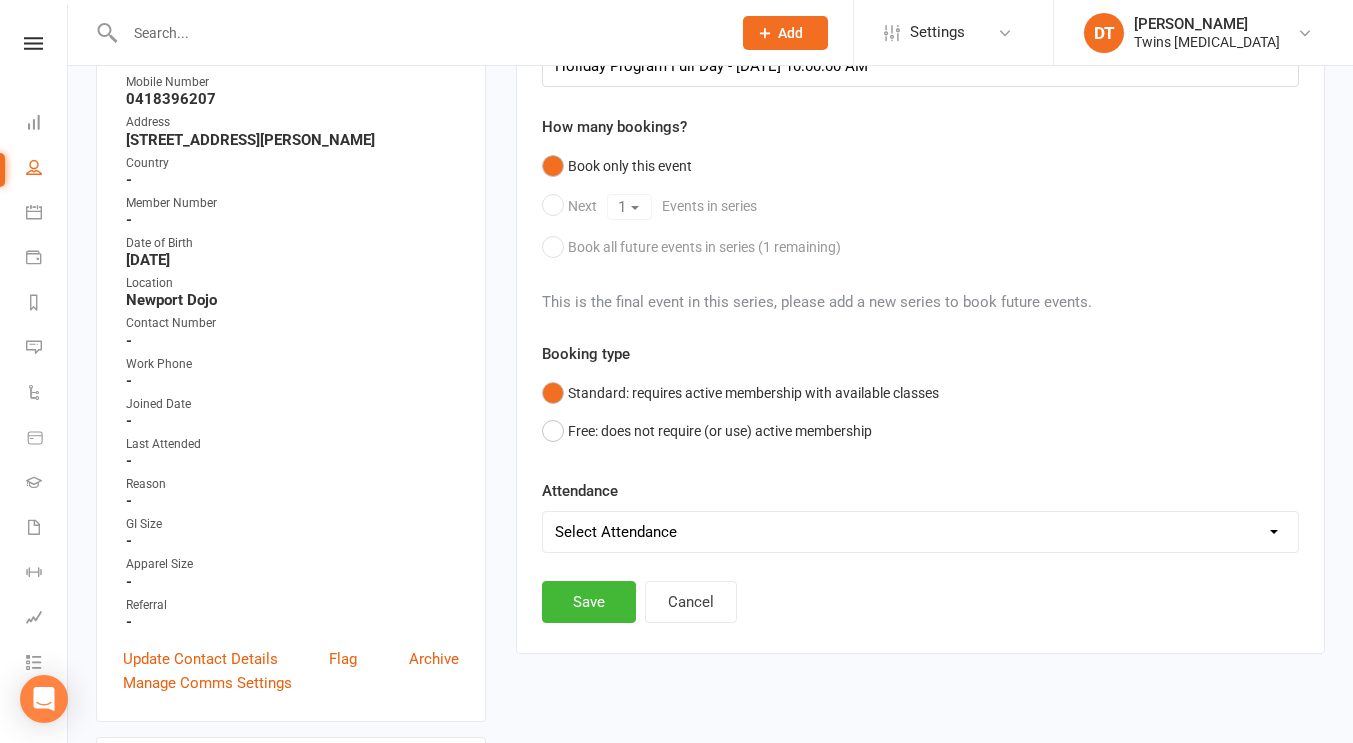 scroll, scrollTop: 317, scrollLeft: 0, axis: vertical 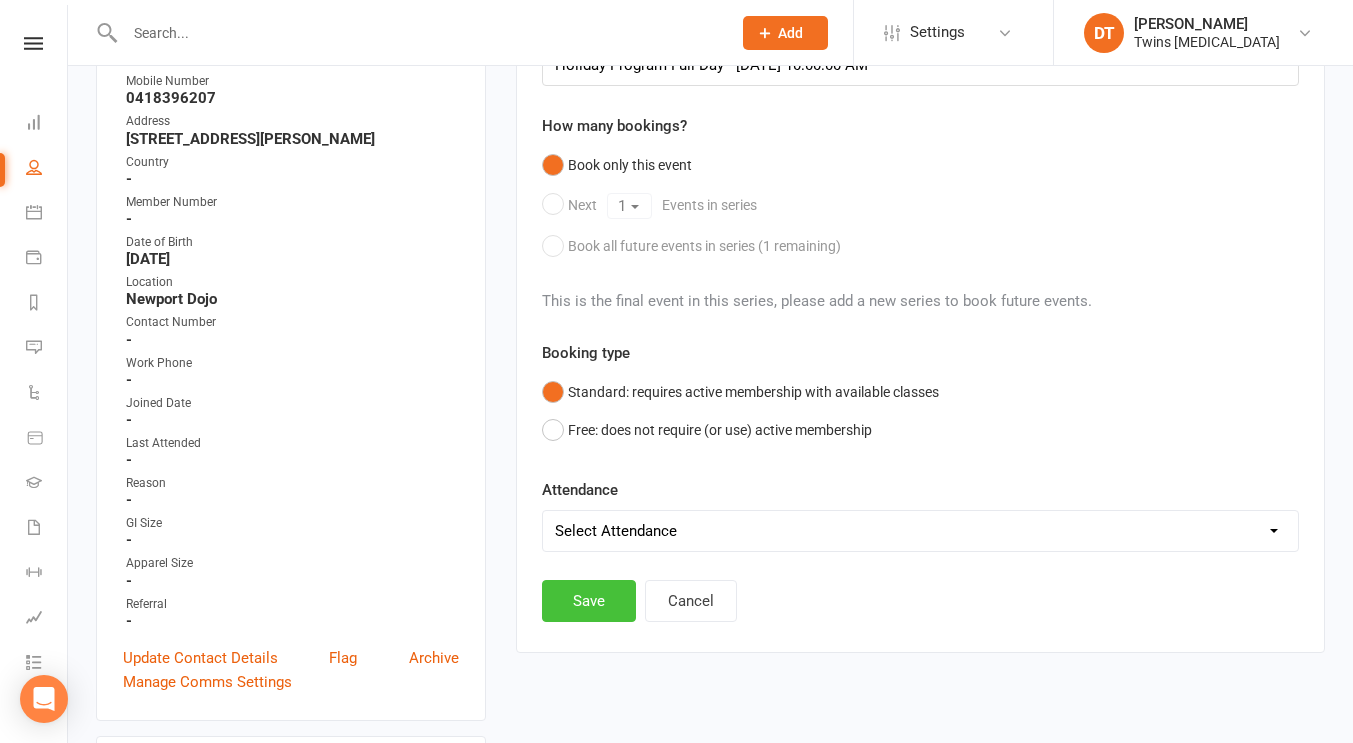 click on "Save" at bounding box center (589, 601) 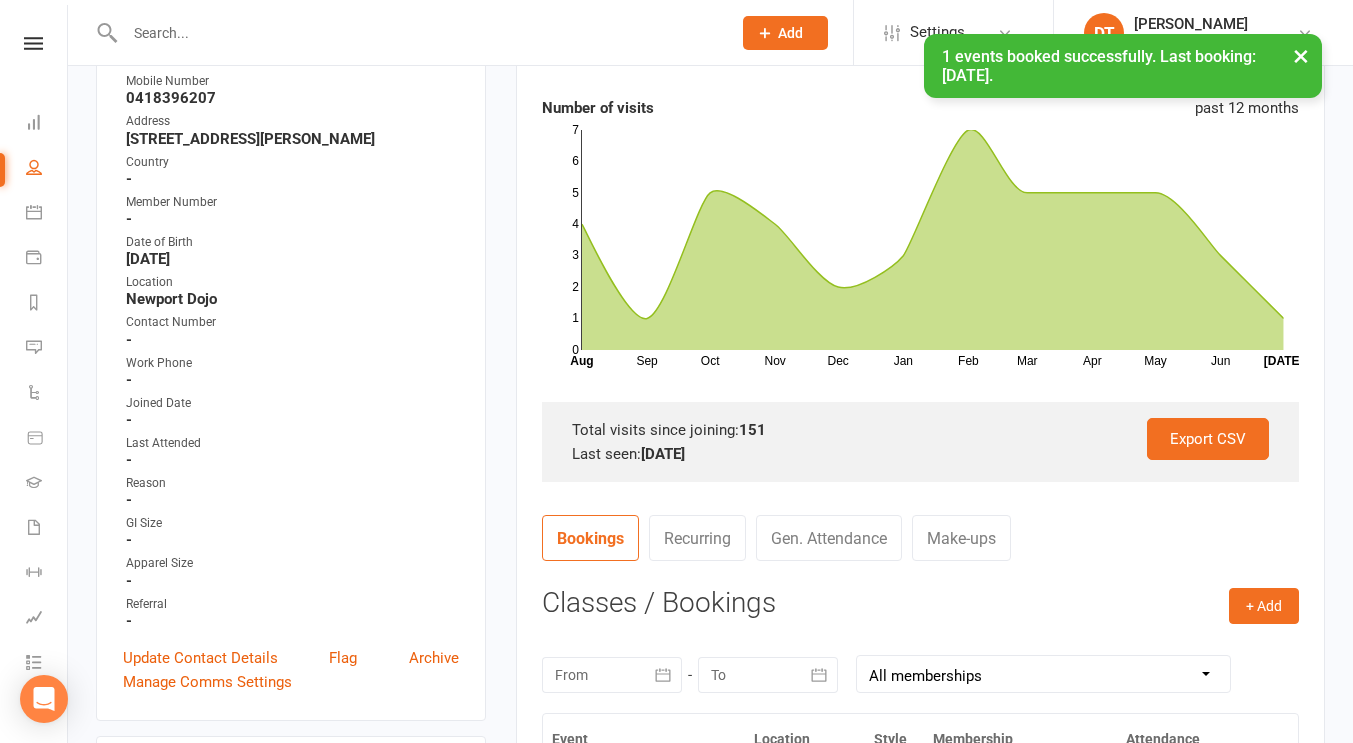 scroll, scrollTop: 0, scrollLeft: 0, axis: both 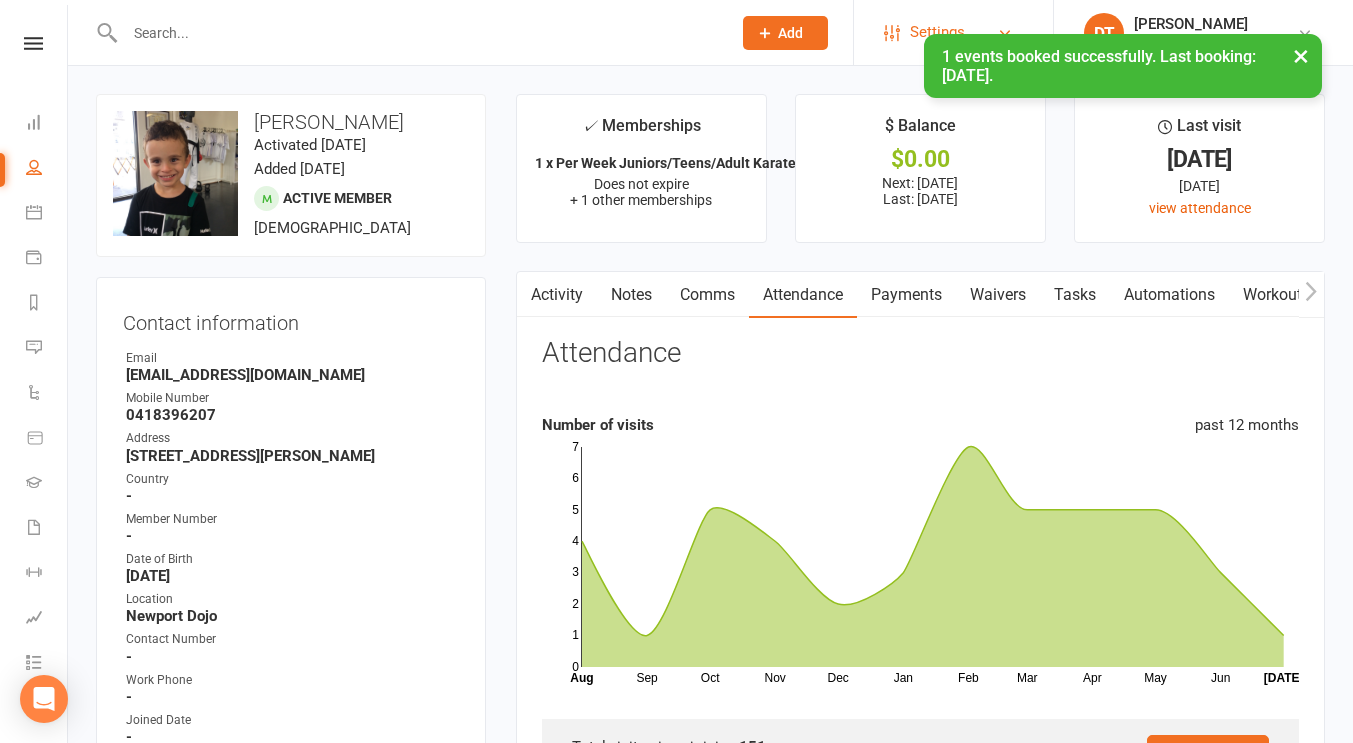 click on "Settings" at bounding box center [953, 32] 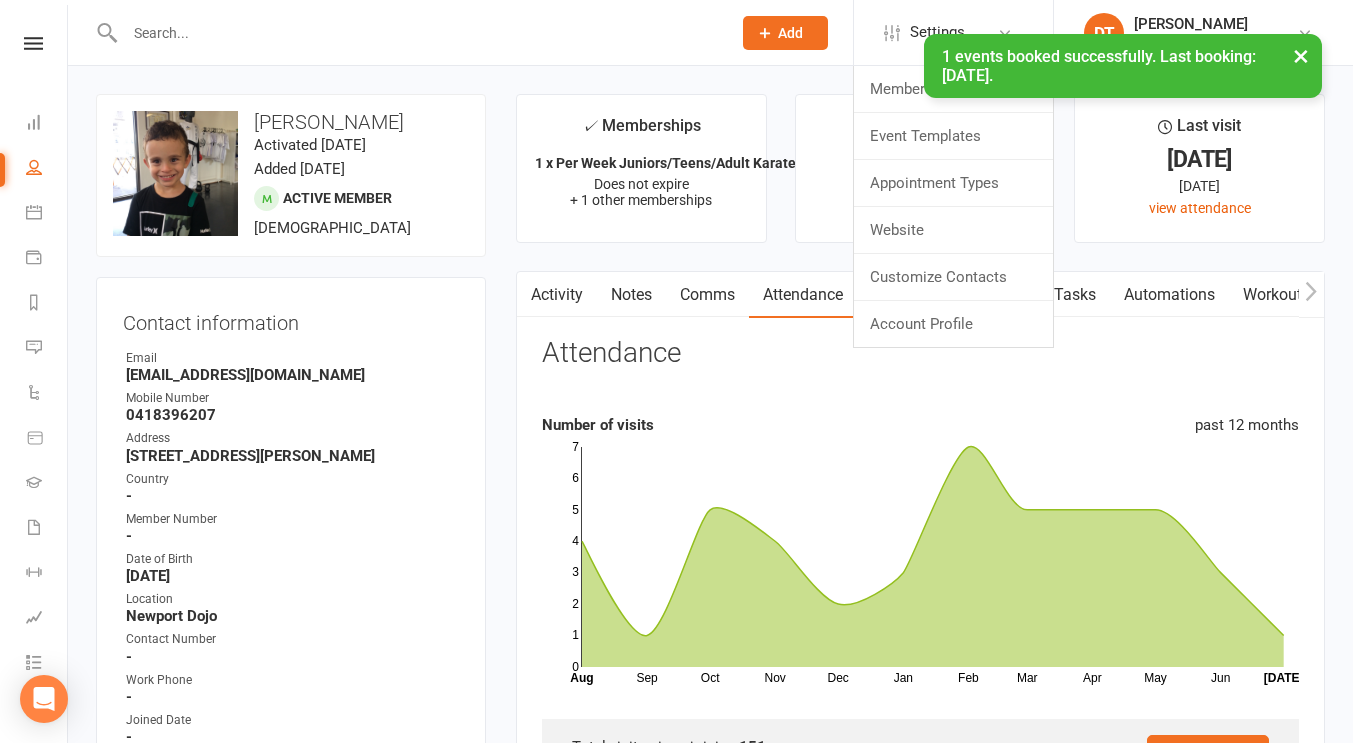 click on "× 1 events booked successfully. Last booking: Jul 11, 2025." at bounding box center (663, 34) 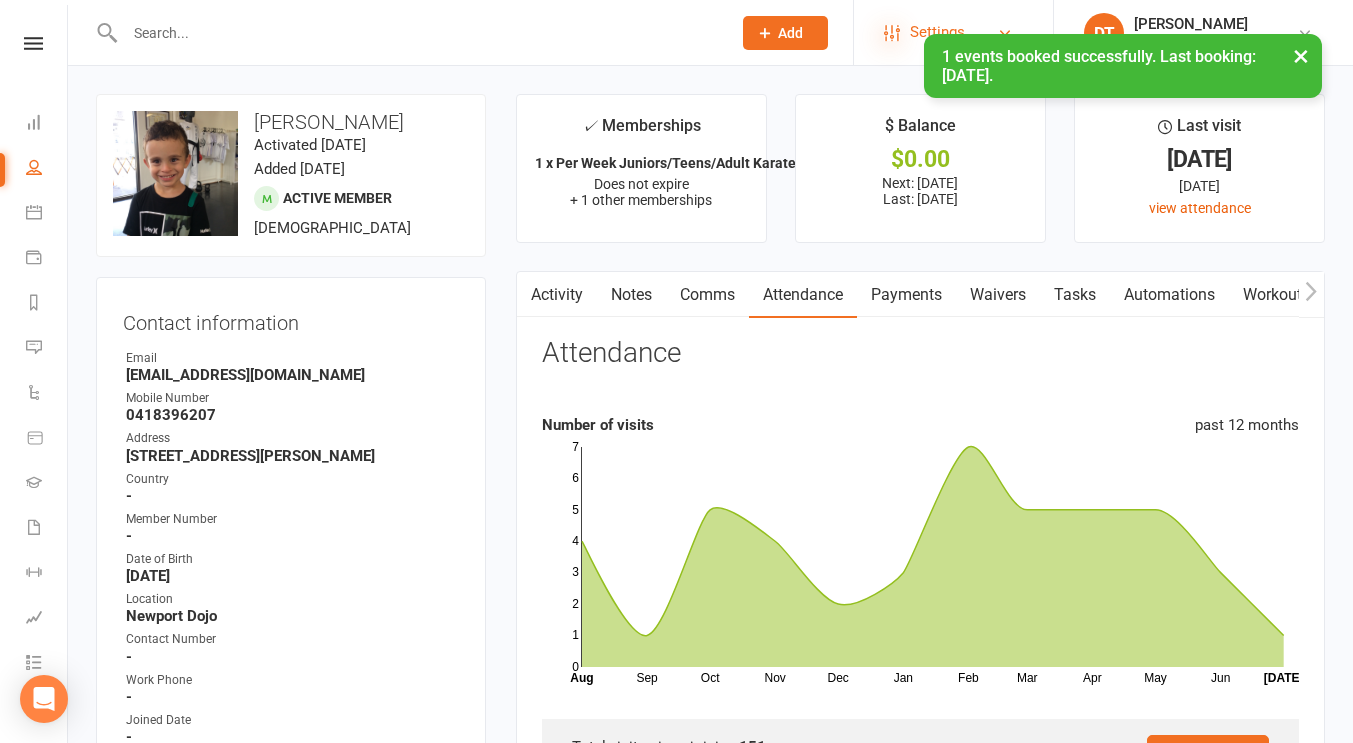 click at bounding box center [892, 33] 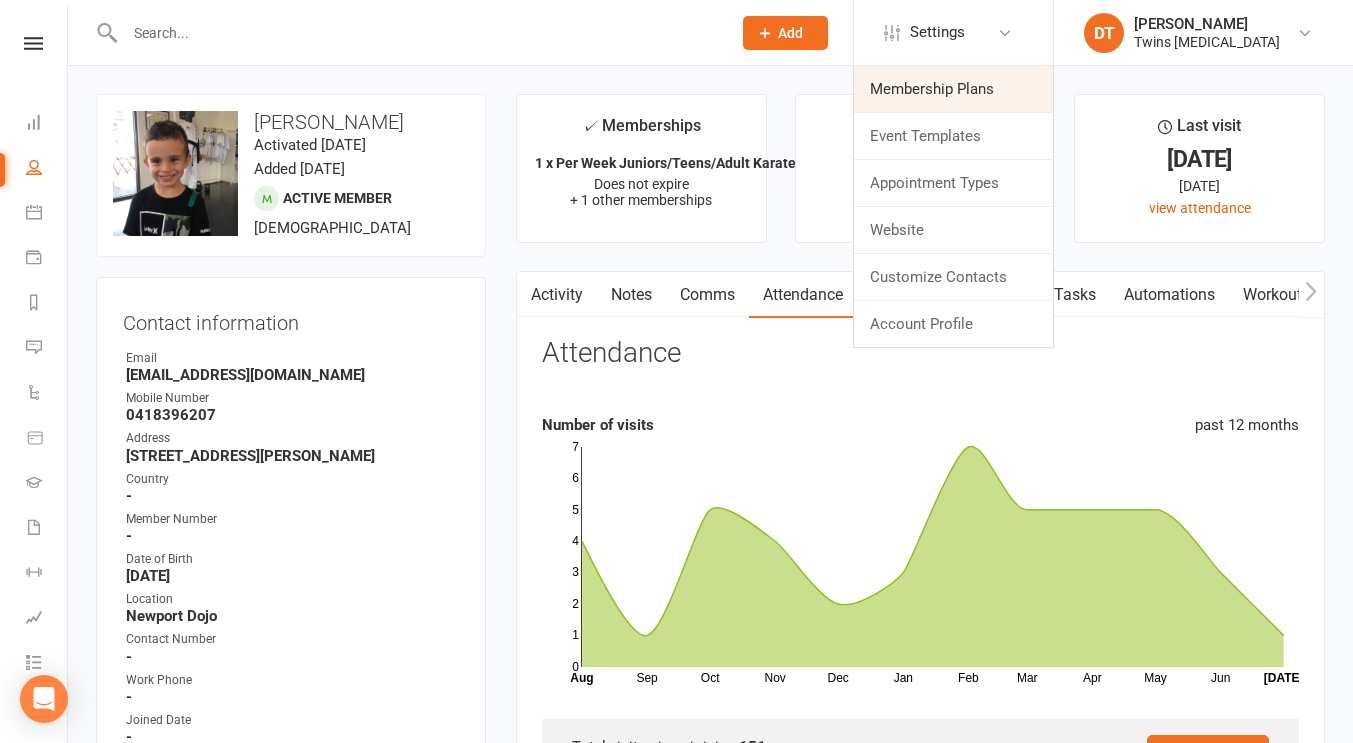 click on "Membership Plans" at bounding box center (953, 89) 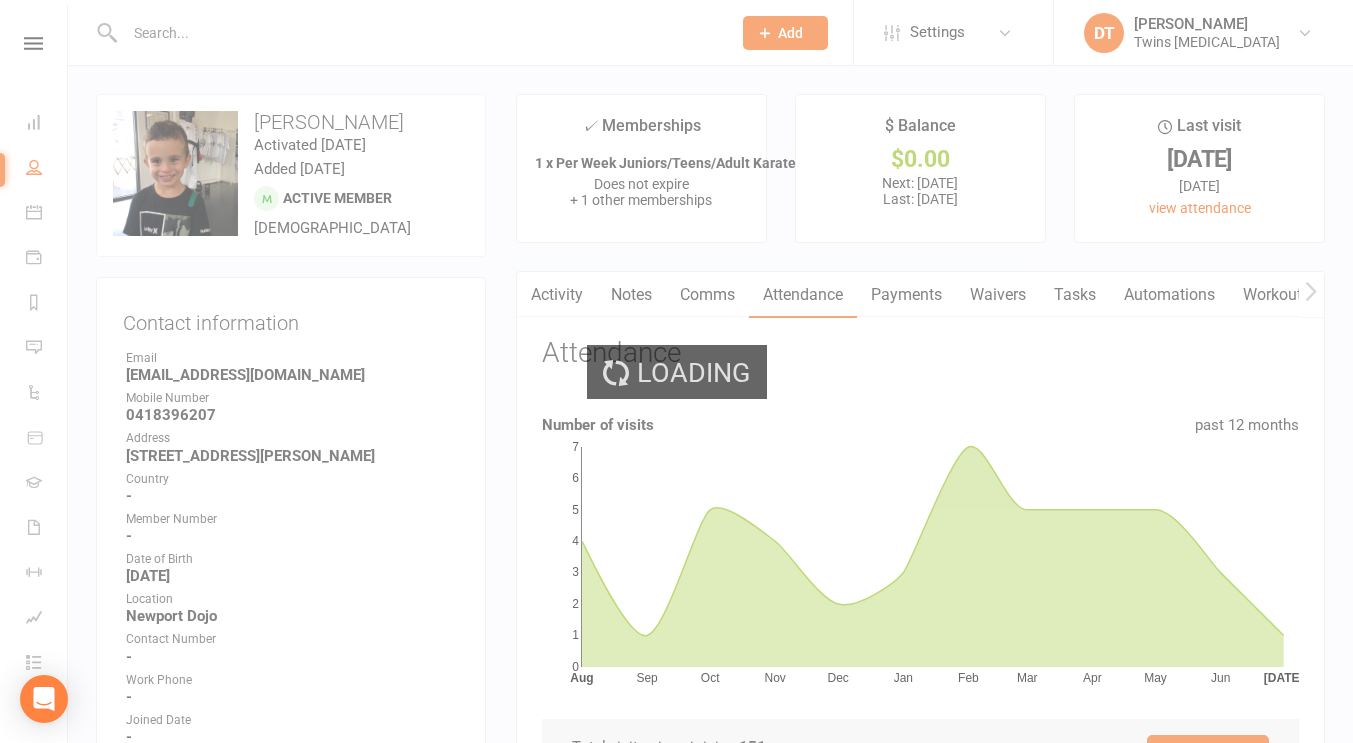 select on "100" 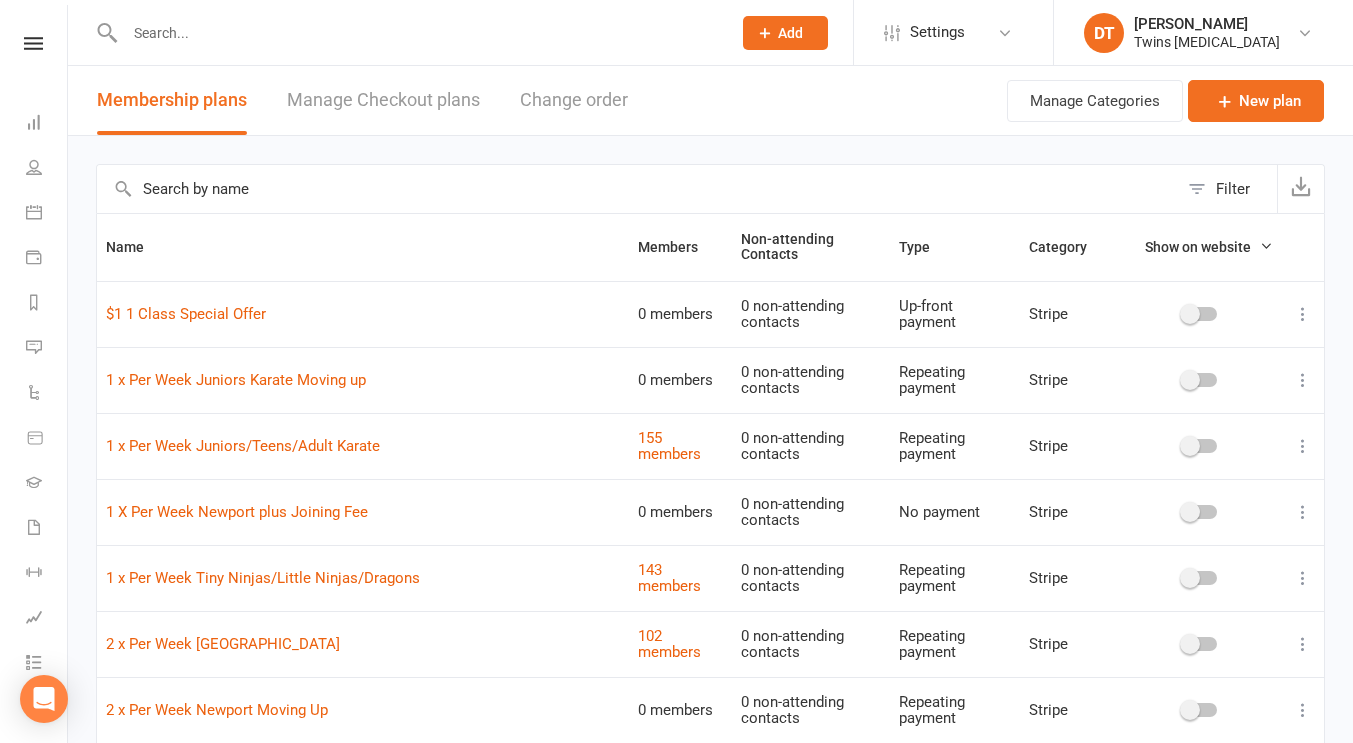 click on "Manage Checkout plans" at bounding box center (383, 100) 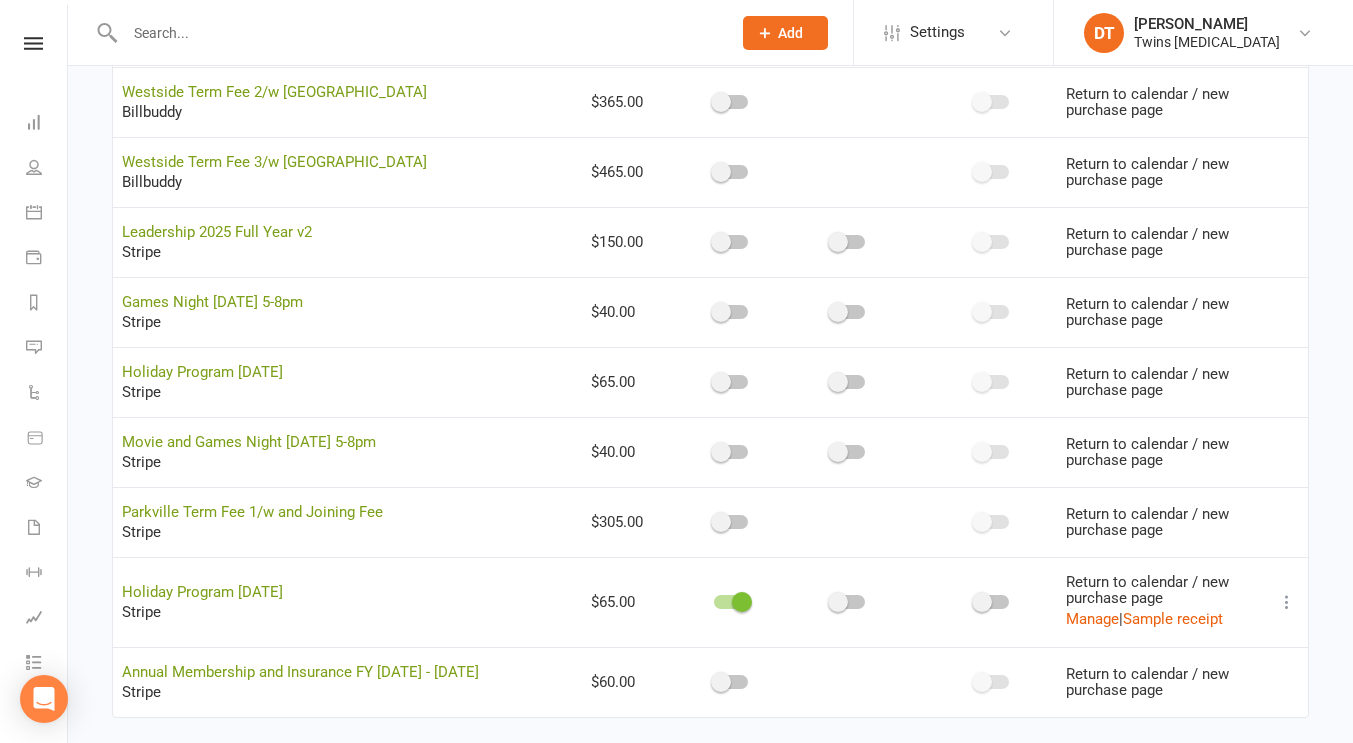 scroll, scrollTop: 3590, scrollLeft: 0, axis: vertical 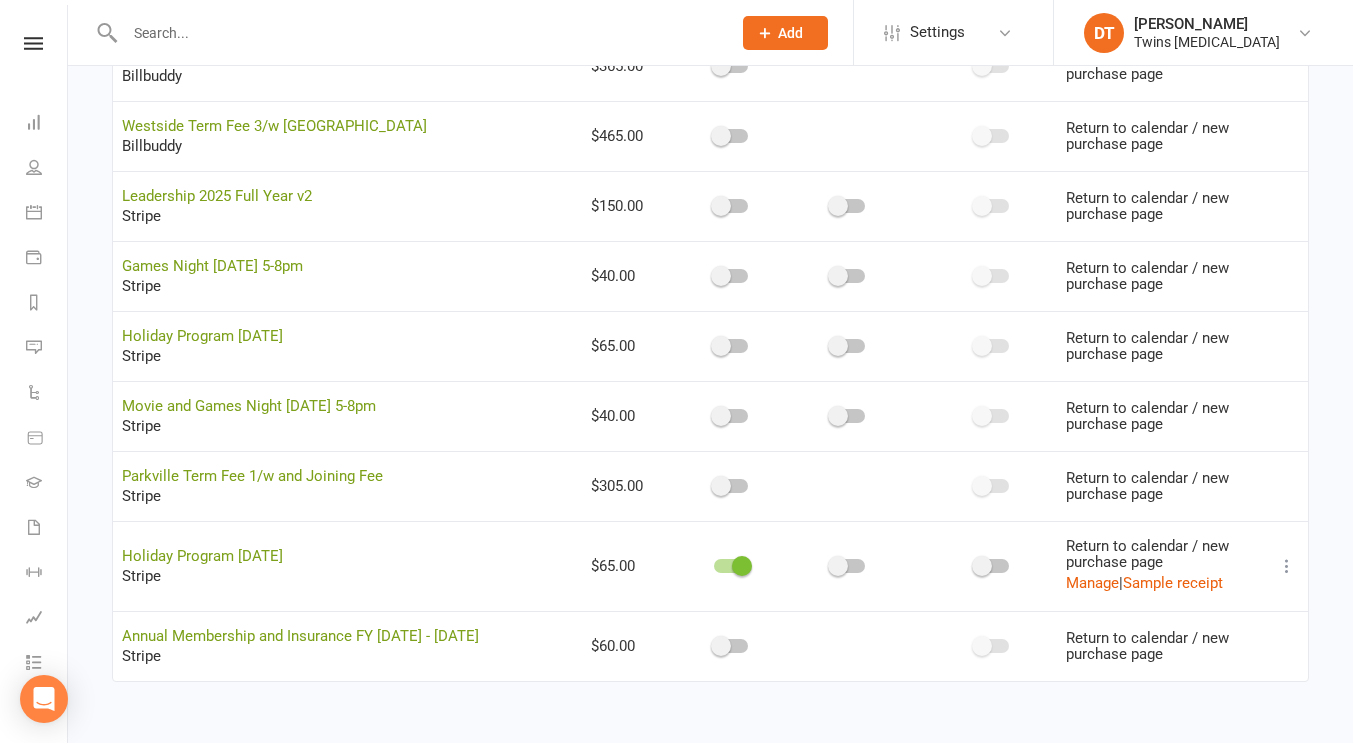 click at bounding box center (742, 566) 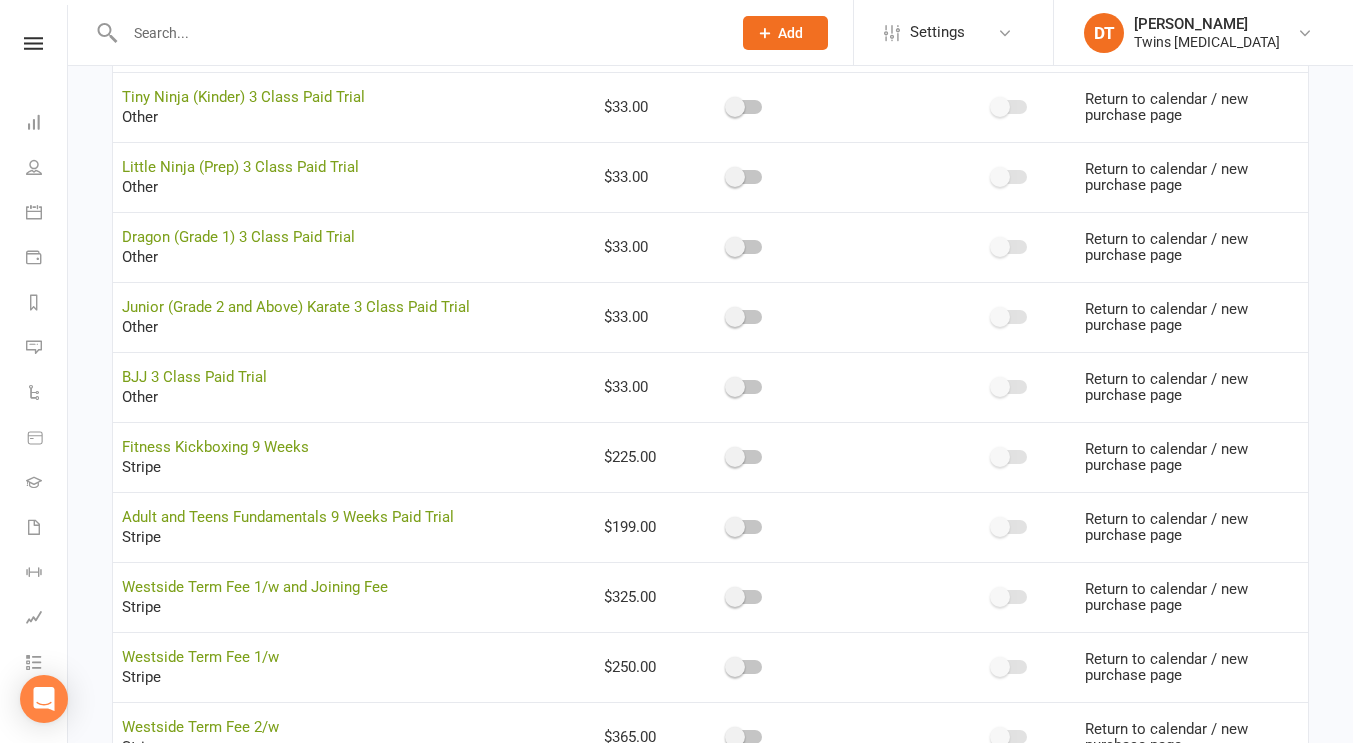 scroll, scrollTop: 593, scrollLeft: 0, axis: vertical 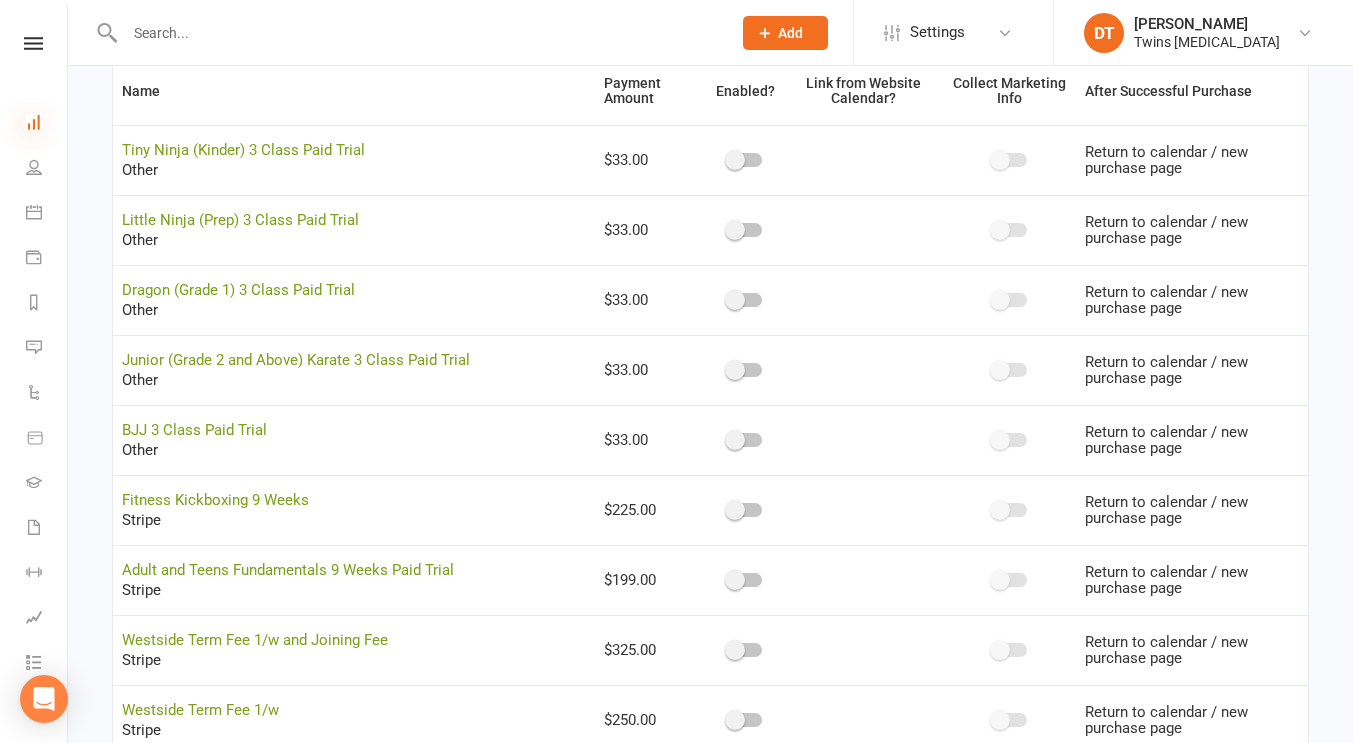 click at bounding box center (34, 122) 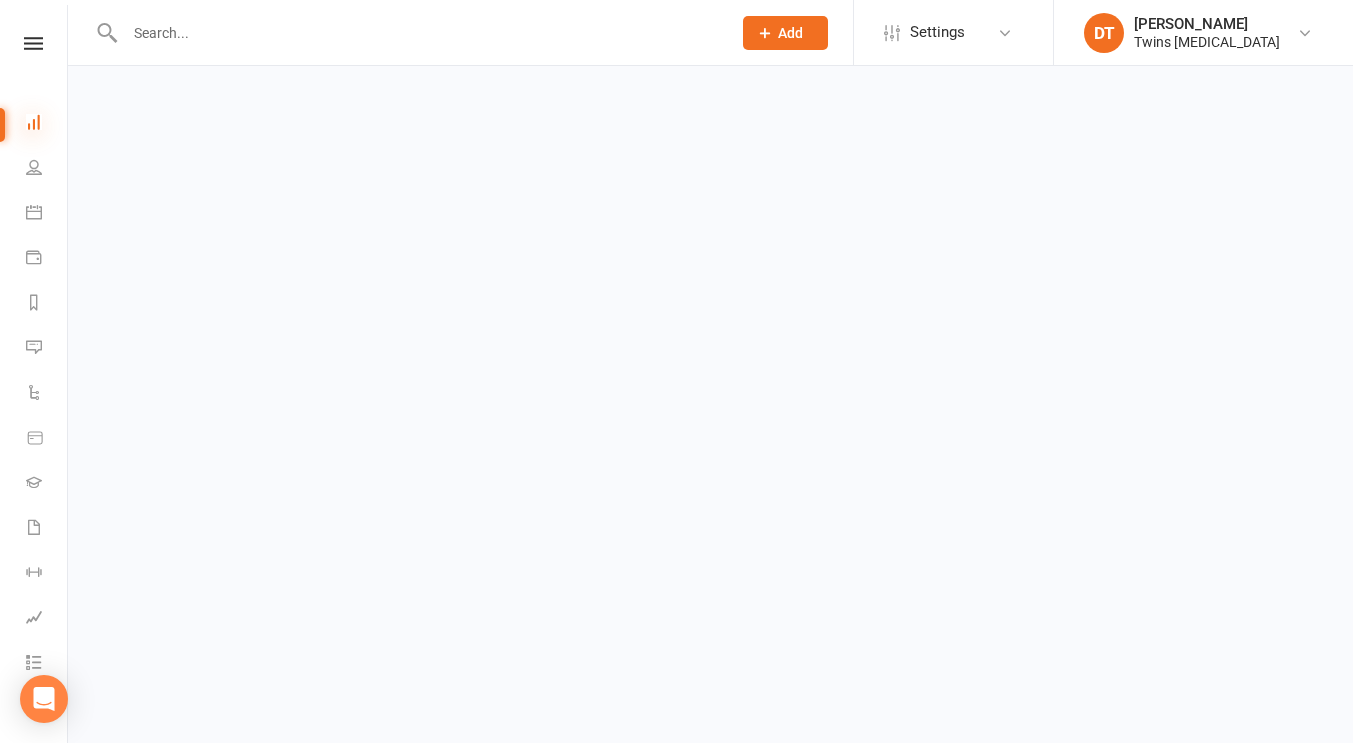 scroll, scrollTop: 0, scrollLeft: 0, axis: both 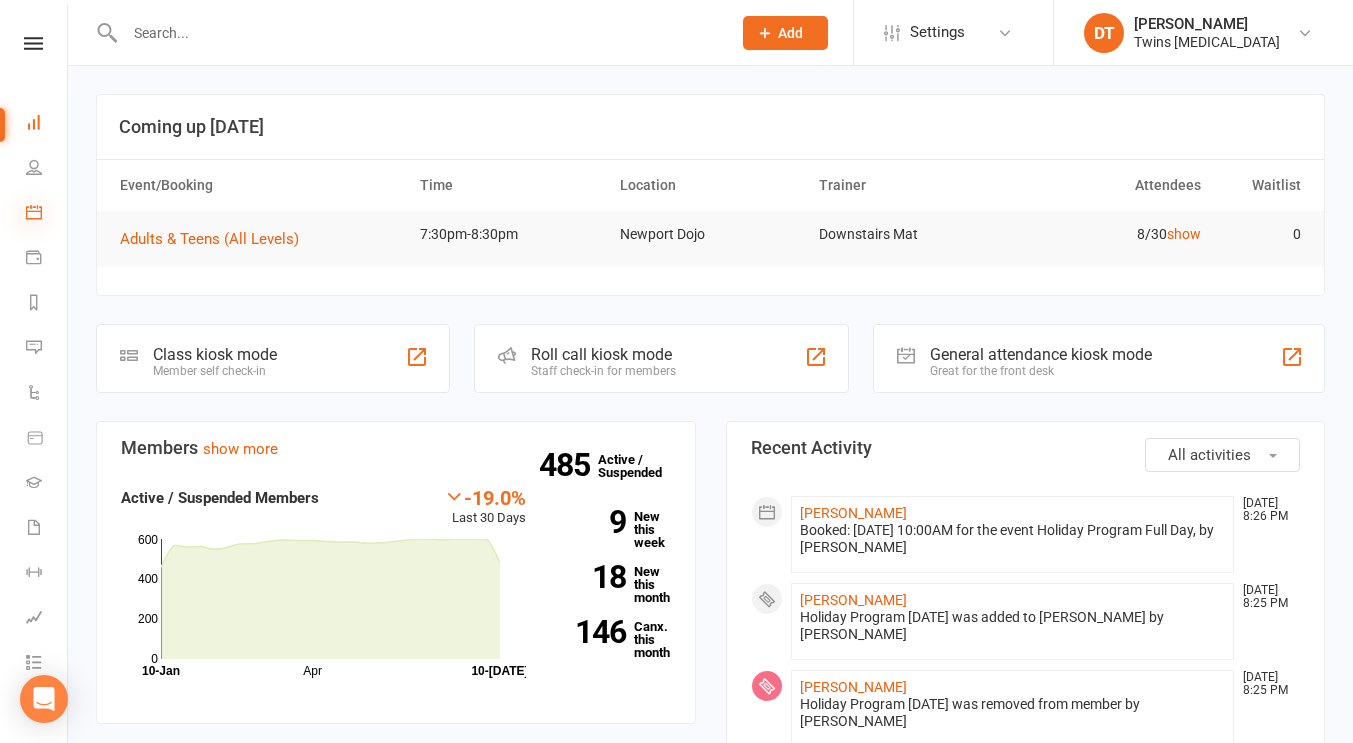 click at bounding box center [34, 212] 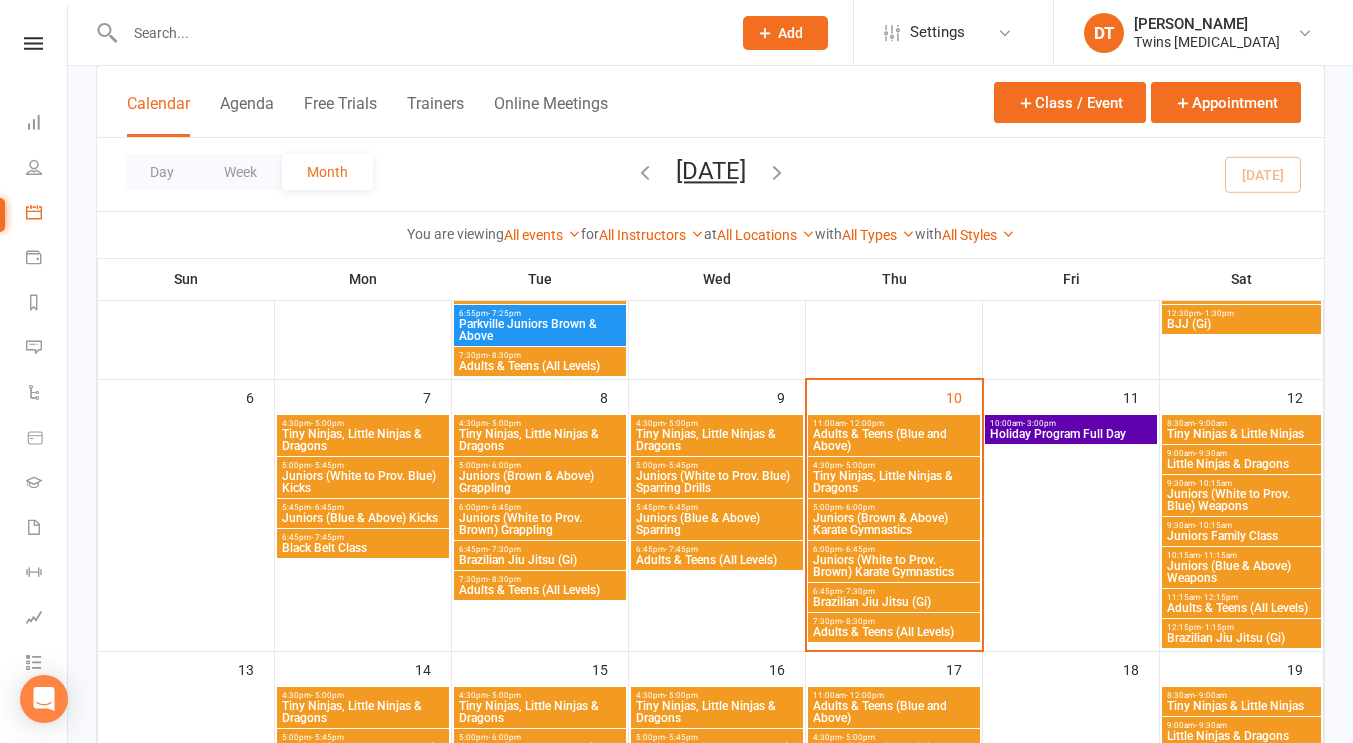 scroll, scrollTop: 534, scrollLeft: 0, axis: vertical 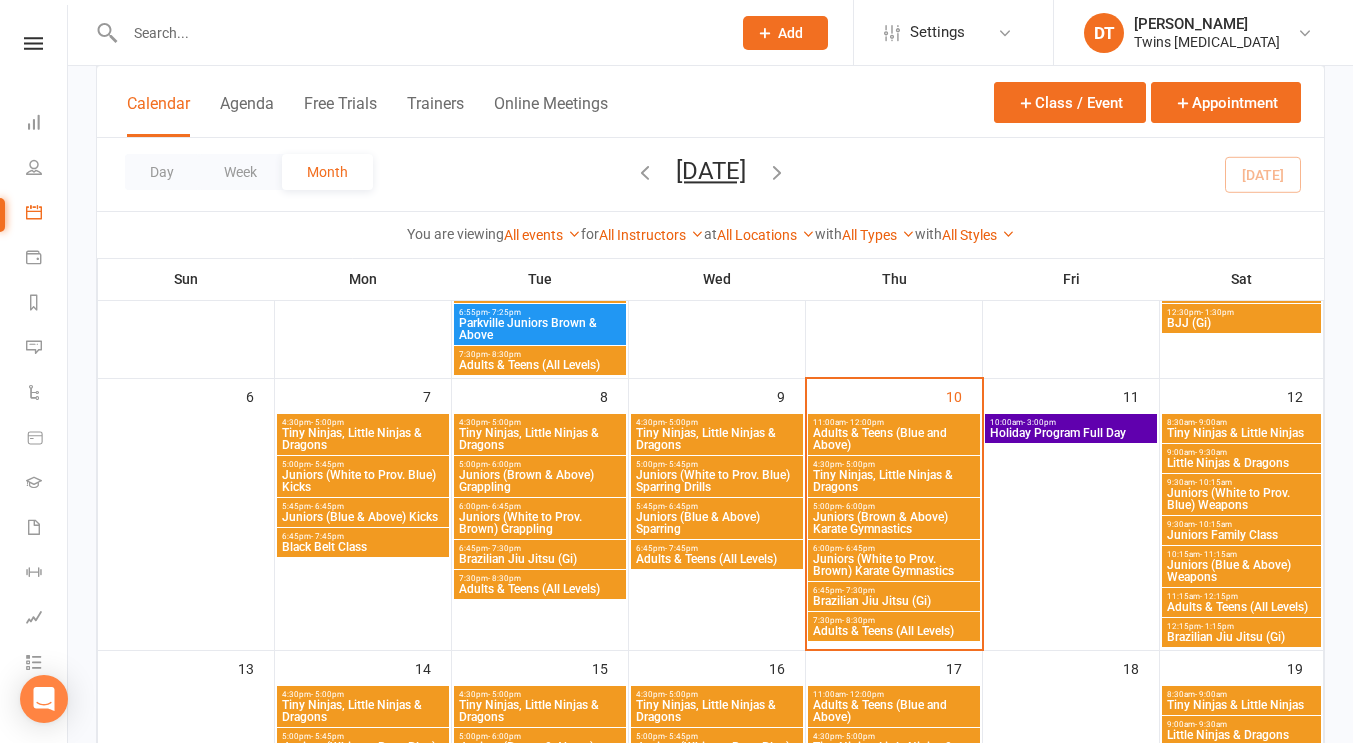 click on "Holiday Program Full Day" at bounding box center (1071, 433) 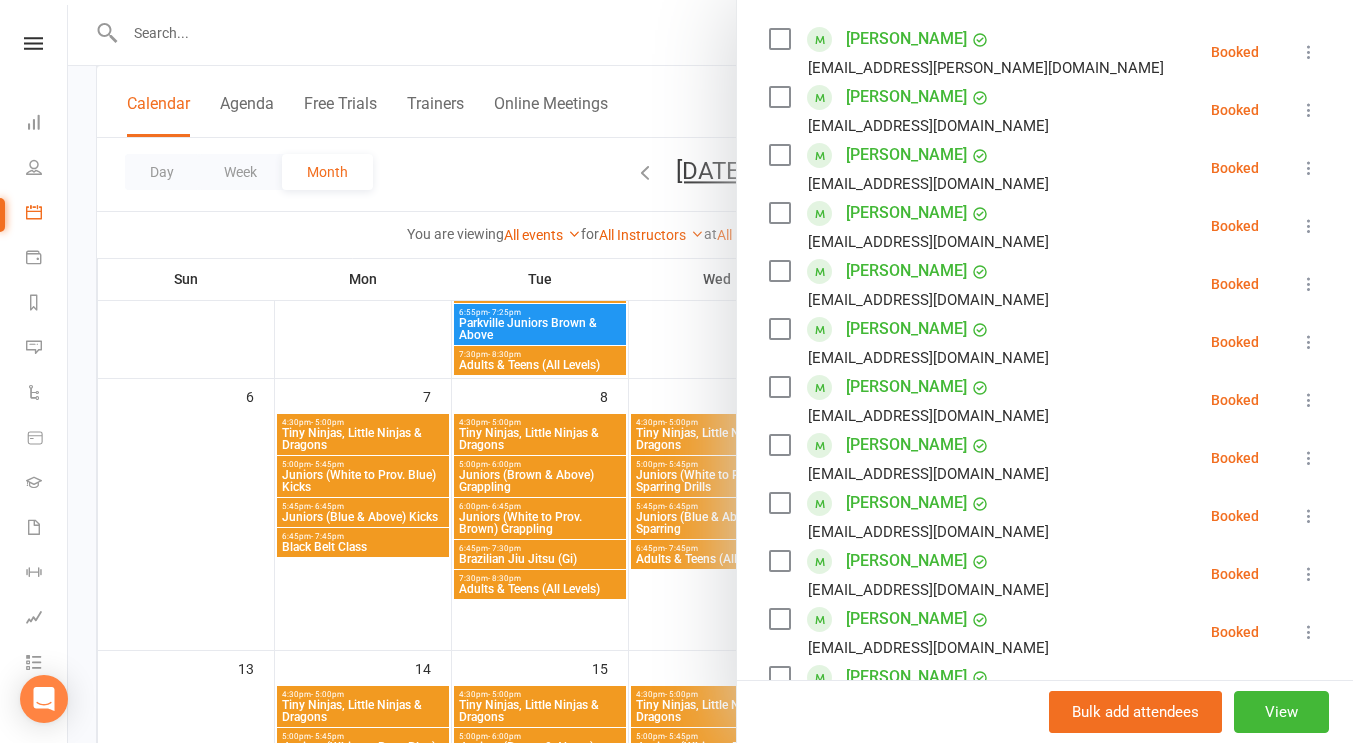 scroll, scrollTop: 0, scrollLeft: 0, axis: both 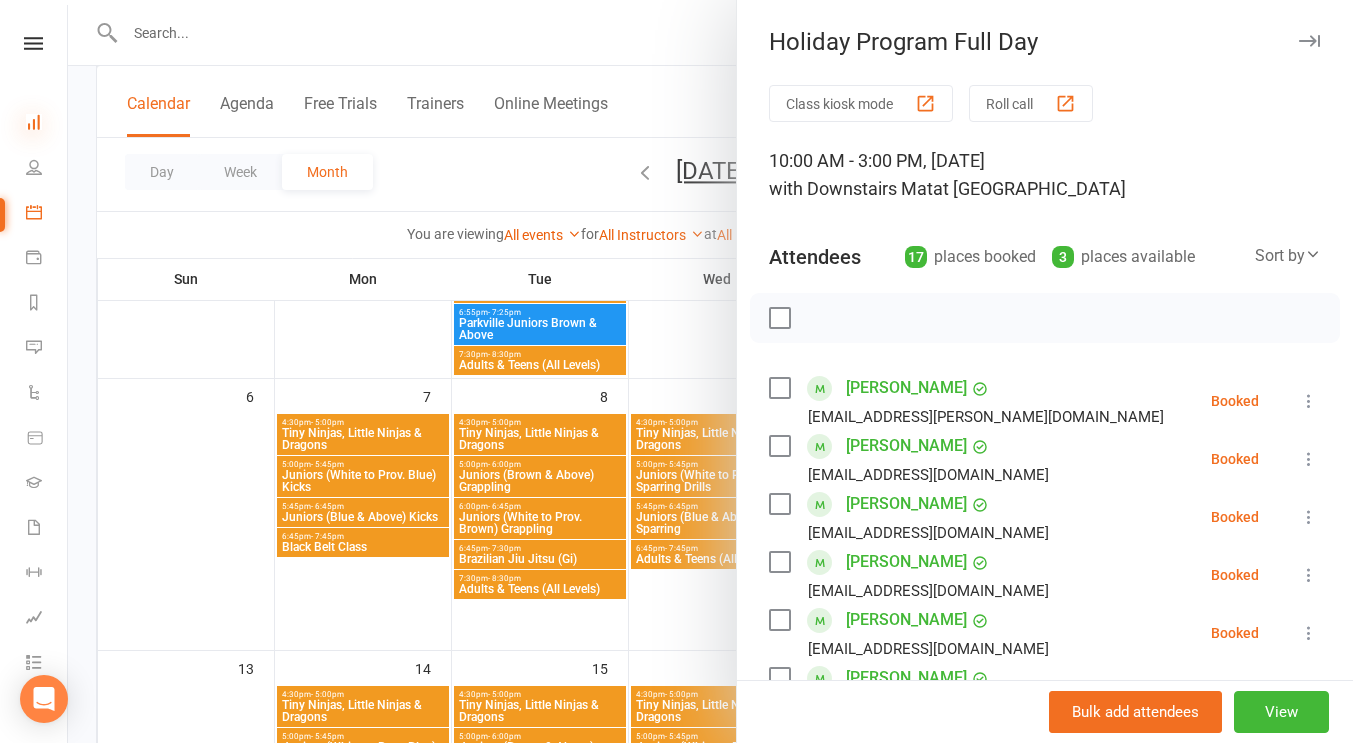 click at bounding box center (34, 122) 